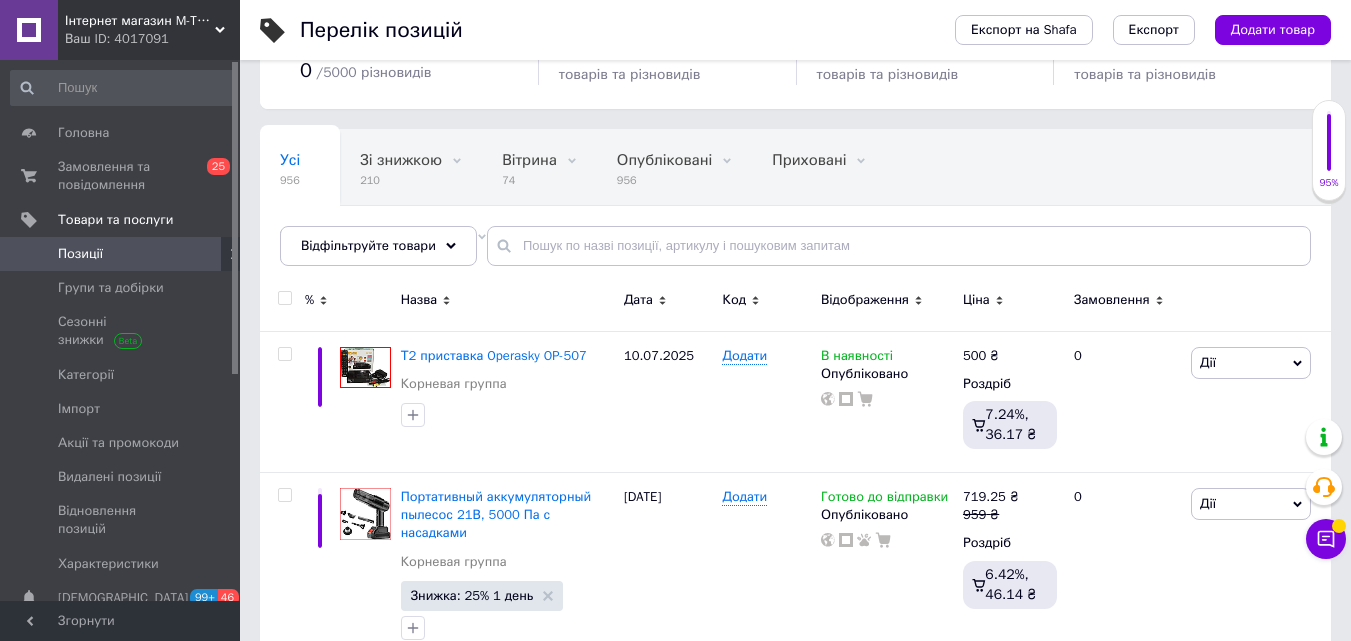 scroll, scrollTop: 0, scrollLeft: 0, axis: both 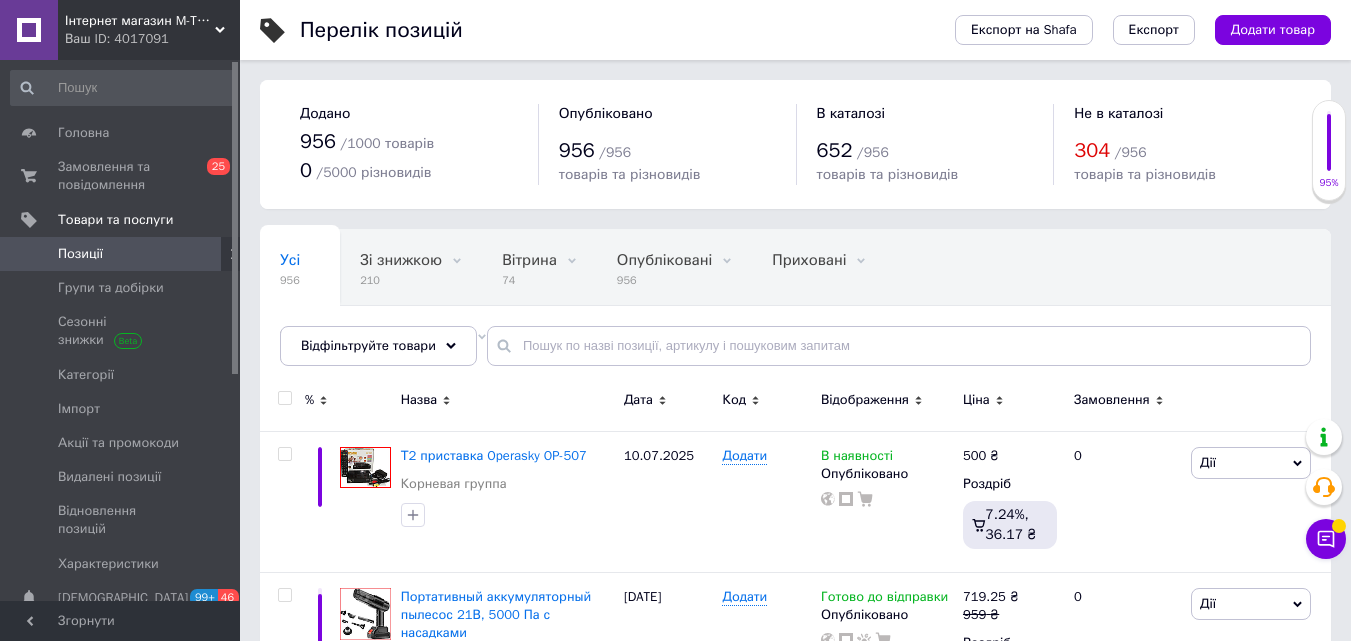 click on "Додати товар" at bounding box center (1273, 30) 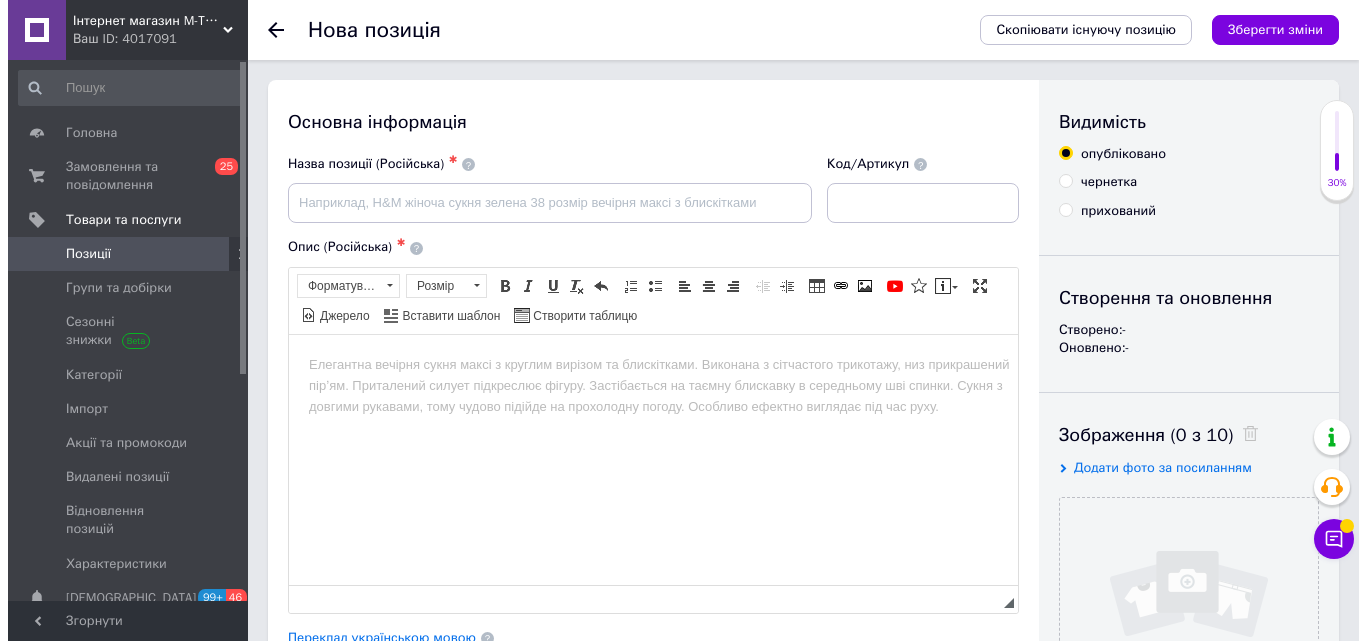 scroll, scrollTop: 300, scrollLeft: 0, axis: vertical 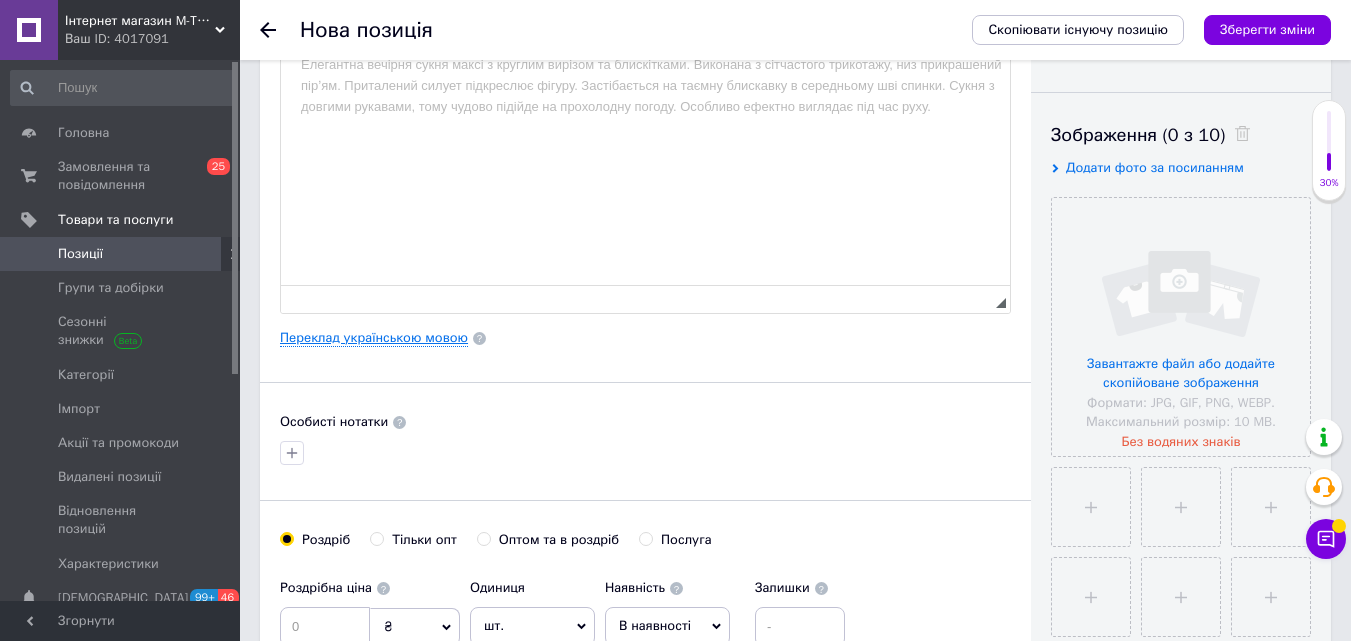 click on "Переклад українською мовою" at bounding box center (374, 338) 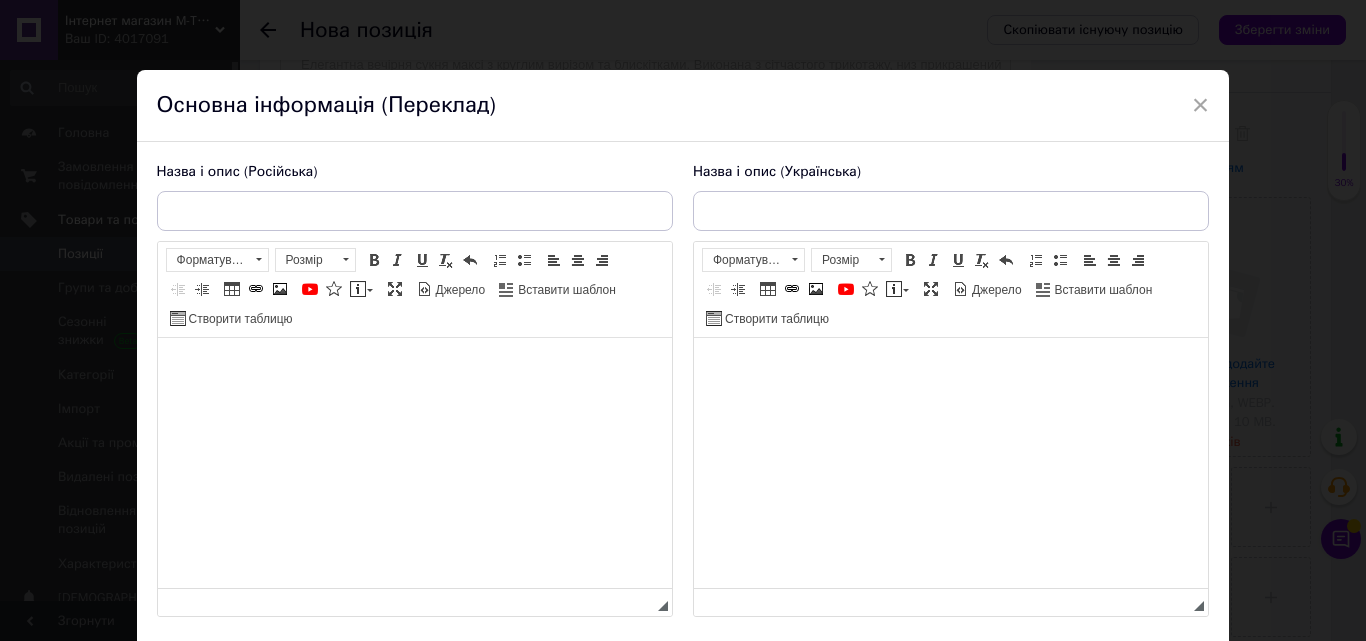 scroll, scrollTop: 0, scrollLeft: 0, axis: both 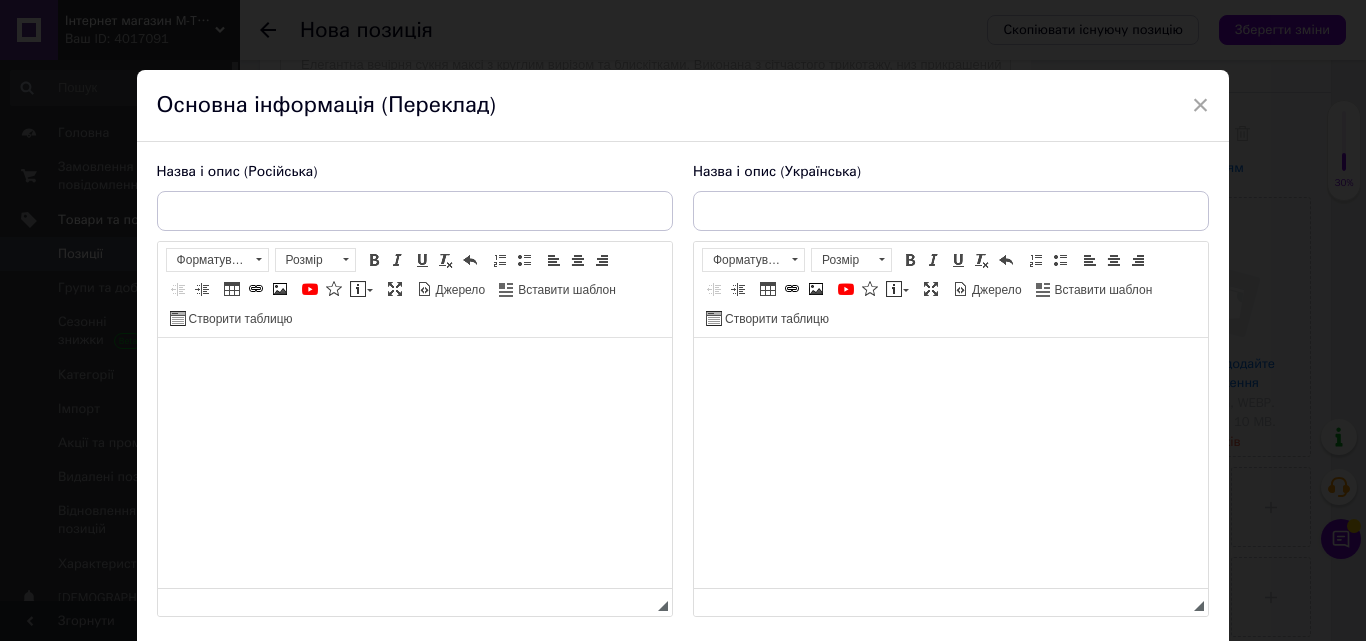 click on "Назва і опис (Українська) Розширений текстовий редактор, 3081A165-E8A0-4D01-82E5-E0B002F83737 Панель інструментів редактора Форматування Форматування Розмір Розмір   Жирний  Сполучення клавіш Ctrl+B   Курсив  Сполучення клавіш Ctrl+I   Підкреслений  Сполучення клавіш Ctrl+U   Видалити форматування   Повернути  Сполучення клавіш Ctrl+Z   Вставити/видалити нумерований список   Вставити/видалити маркований список   По лівому краю   По центру   По правому краю   Зменшити відступ   Збільшити відступ   Таблиця   Вставити/Редагувати посилання  Сполучення клавіш Ctrl+L   Зображення" at bounding box center (951, 390) 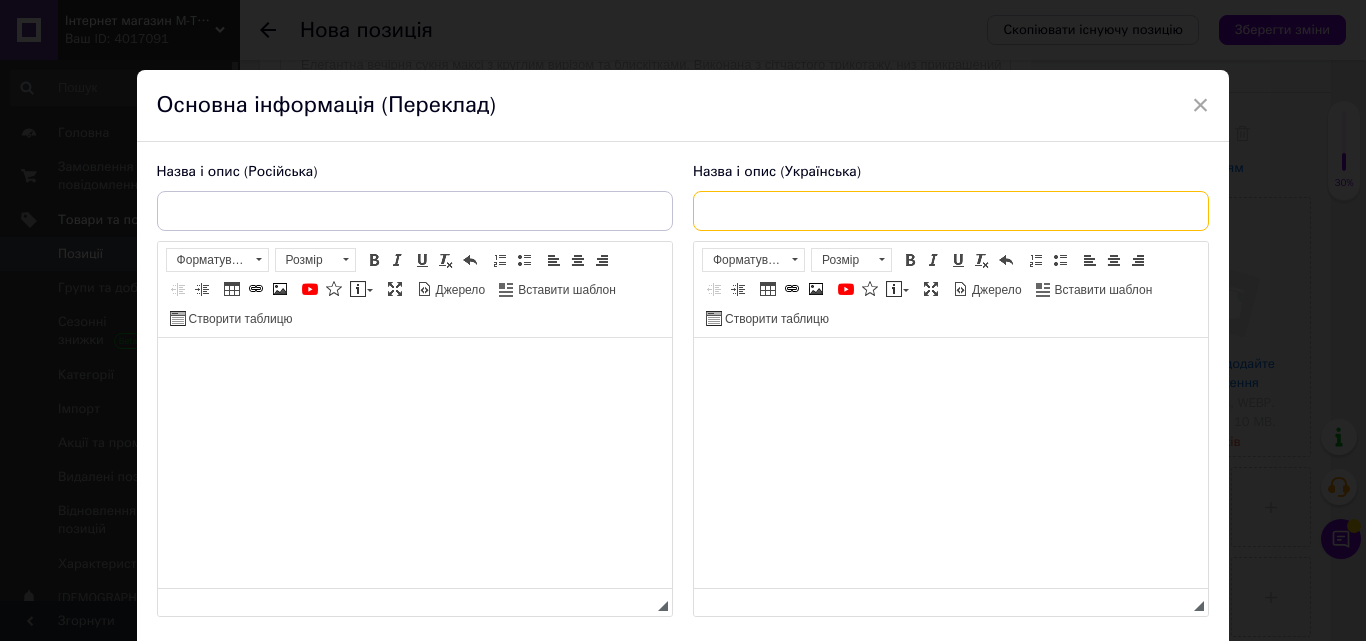 click at bounding box center (951, 211) 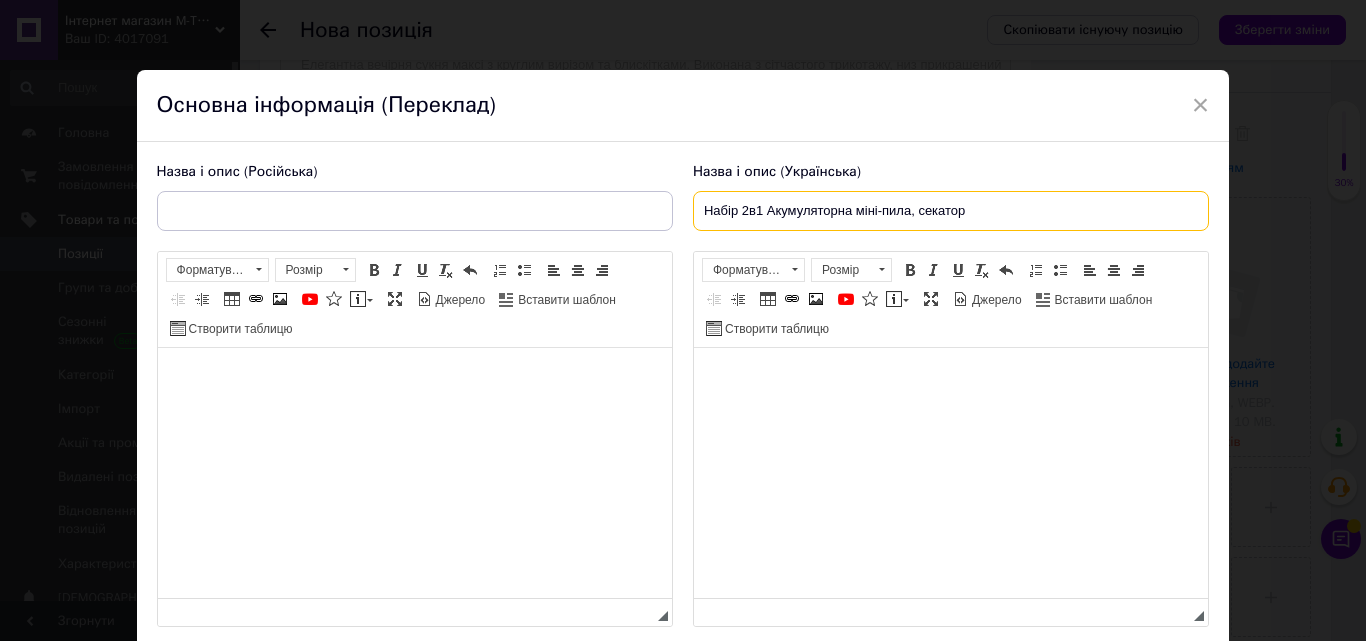 type on "Набір 2в1 Акумуляторна міні-пила, секатор" 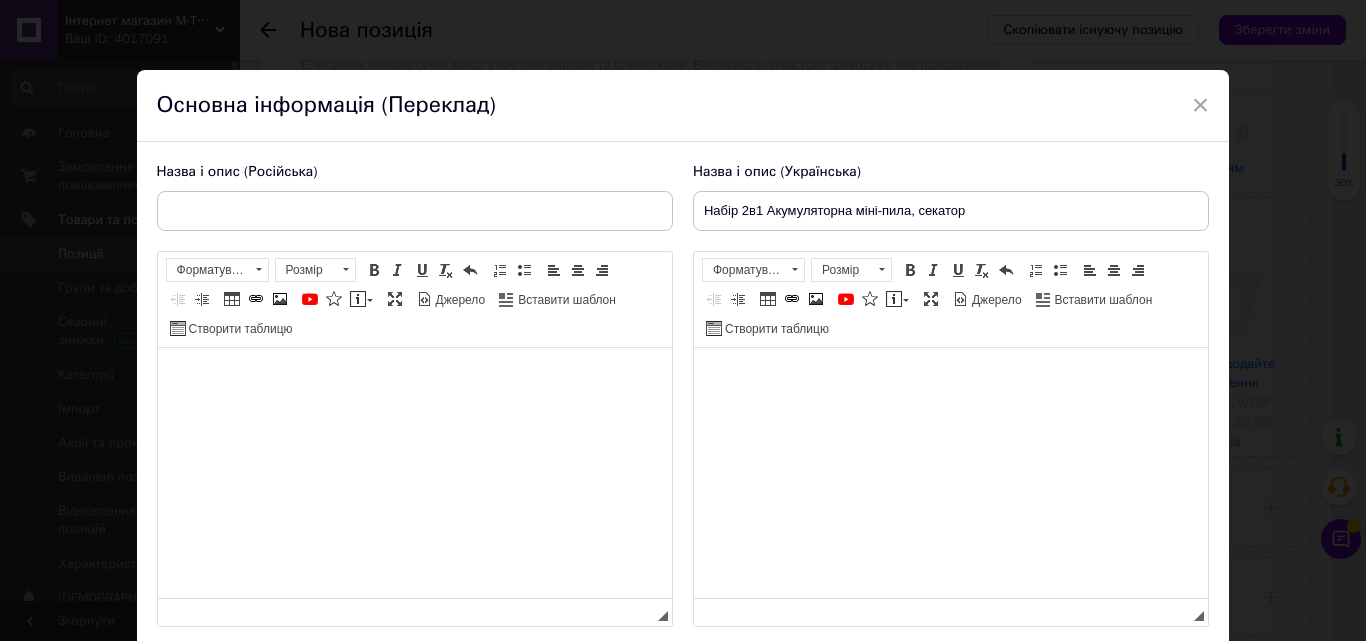 click at bounding box center (950, 378) 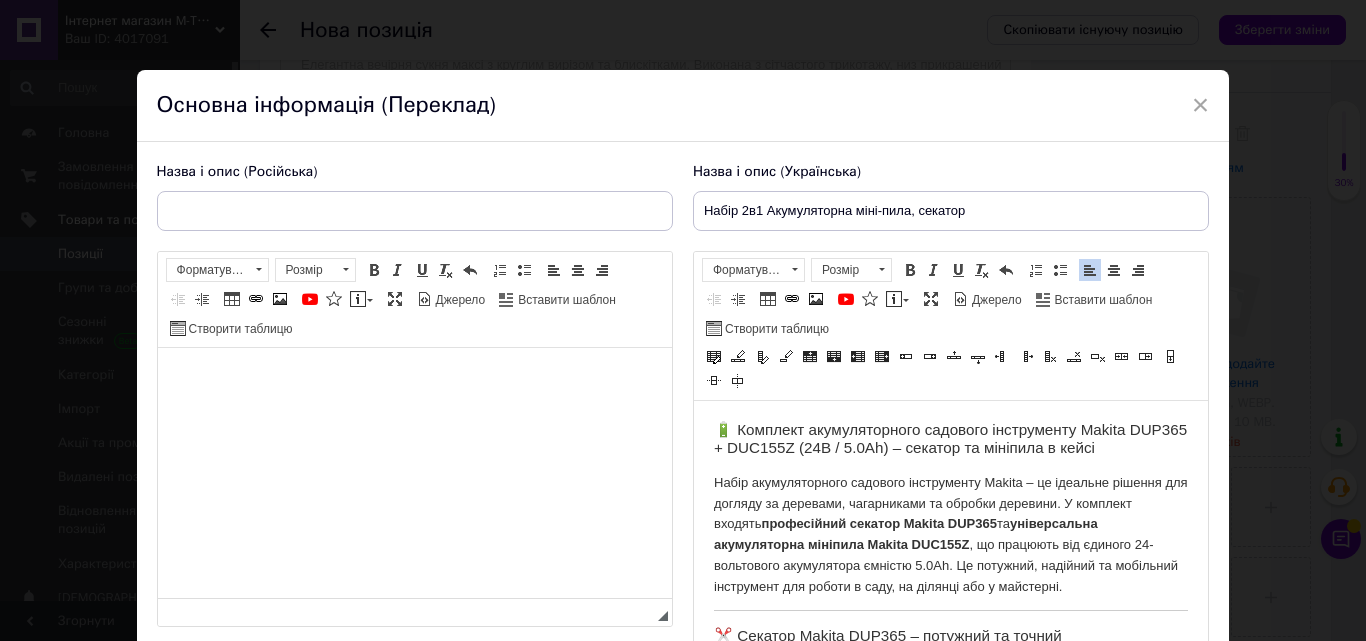 scroll, scrollTop: 1164, scrollLeft: 0, axis: vertical 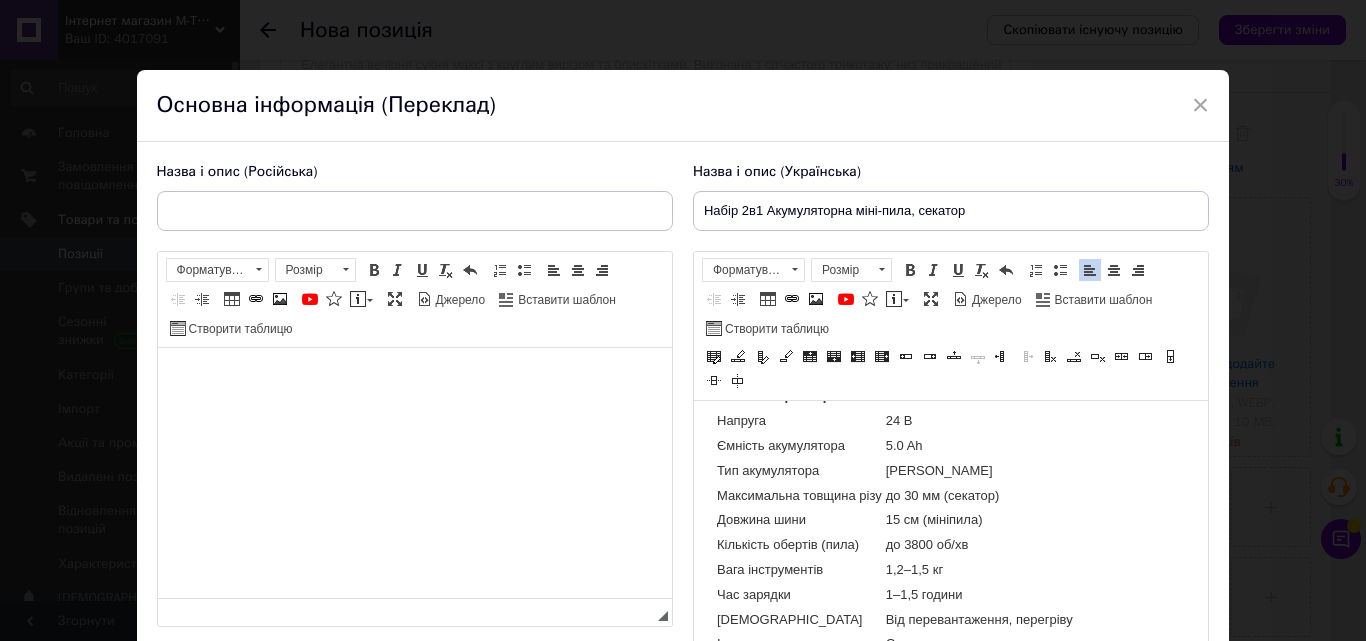 click at bounding box center [414, 378] 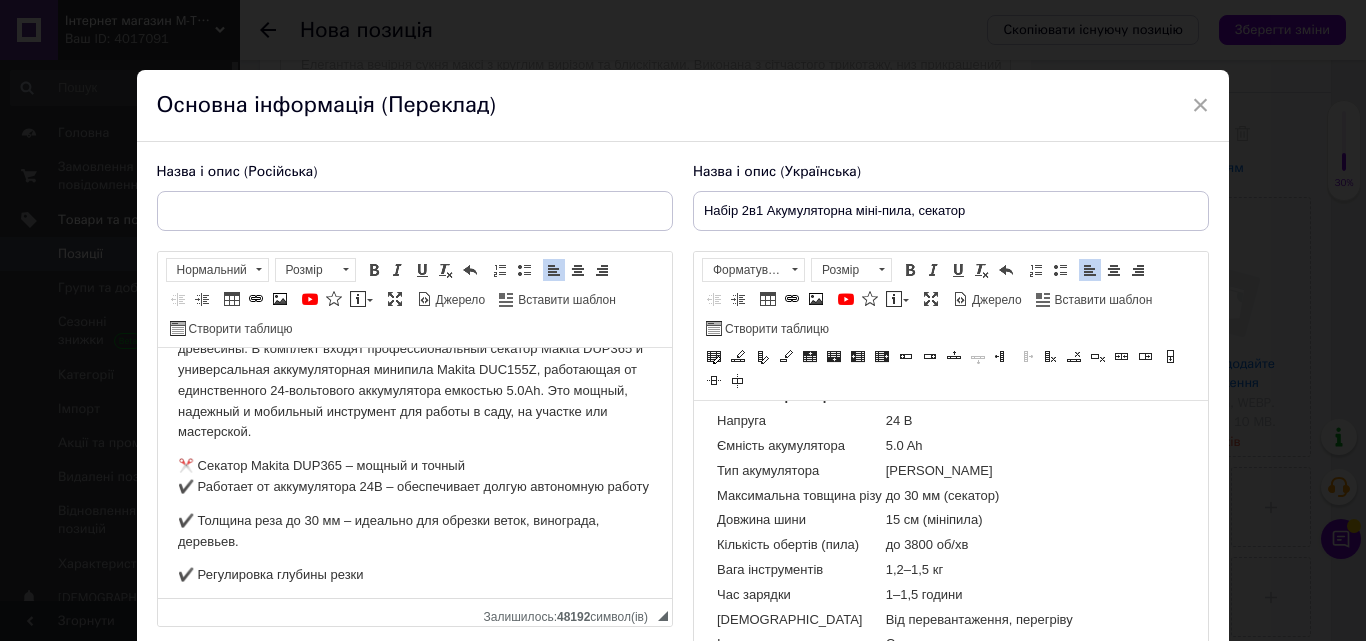 scroll, scrollTop: 0, scrollLeft: 0, axis: both 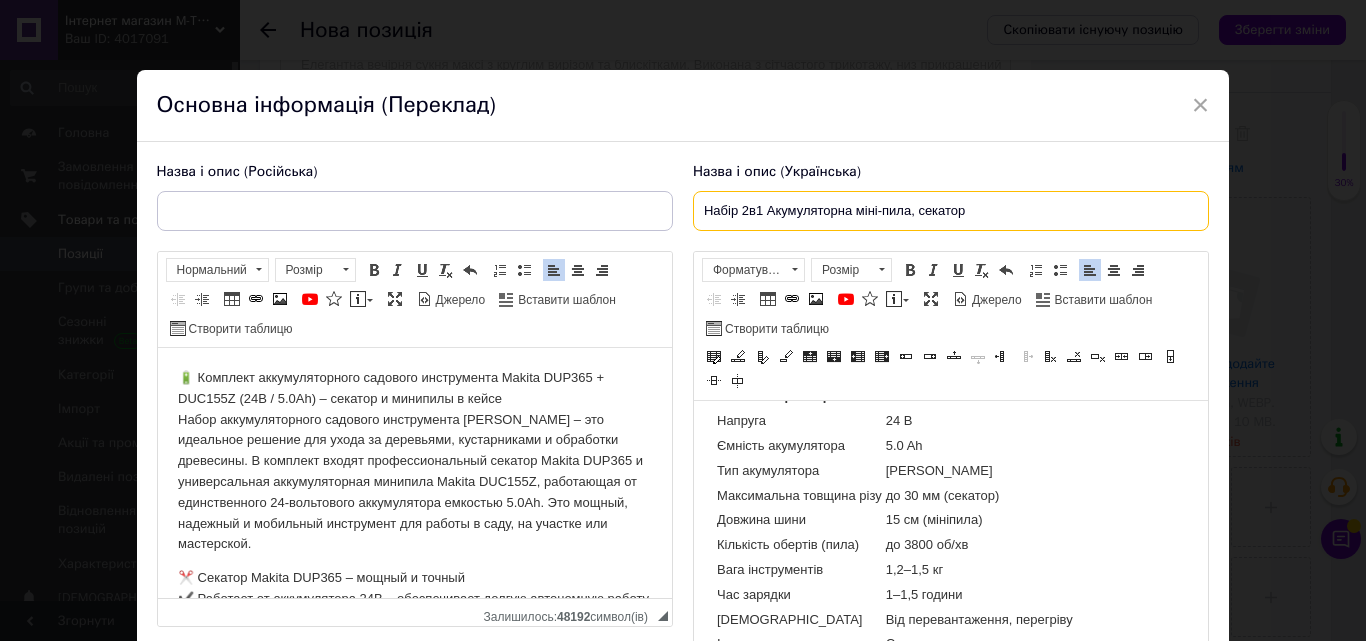 drag, startPoint x: 1042, startPoint y: 198, endPoint x: 677, endPoint y: 212, distance: 365.2684 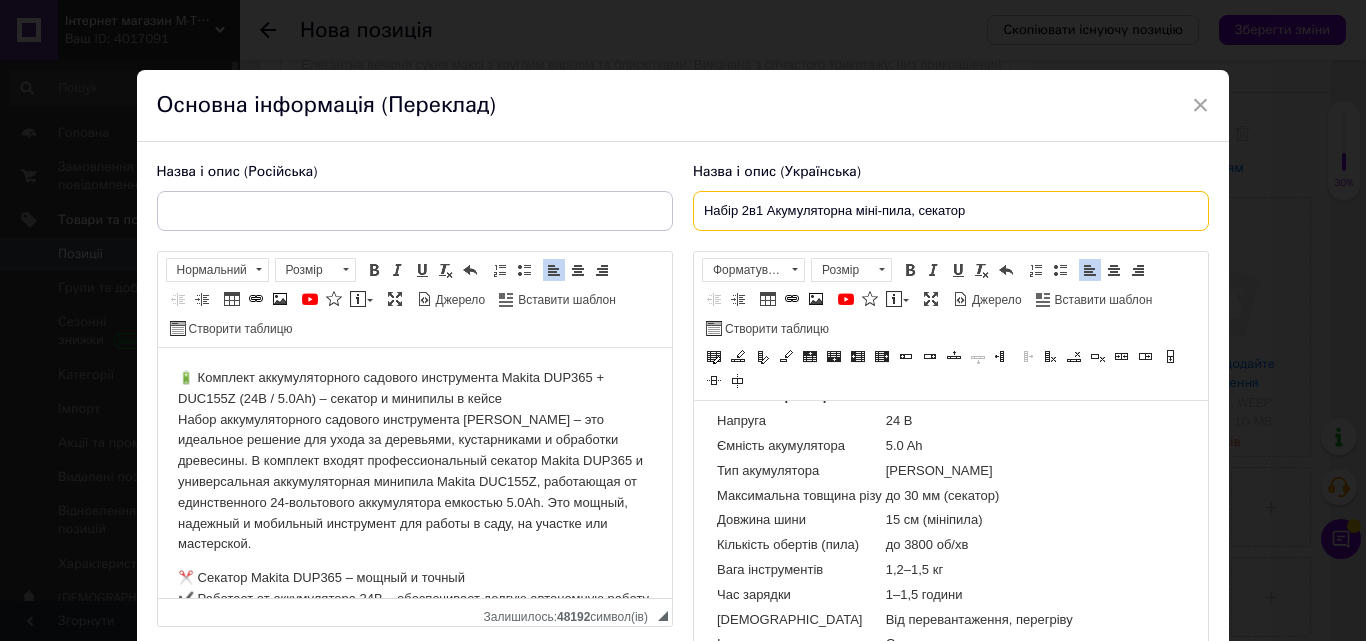 click on "Назва і опис (Російська) 🔋 Комплект аккумуляторного садового инструмента Makita DUP365 + DUC155Z (24В / 5.0Ah) – секатор и минипилы в кейсе
Набор аккумуляторного садового инструмента Makita – это идеальное решение для ухода за деревьями, кустарниками и обработки древесины. В комплект входят профессиональный секатор Makita DUP365 и универсальная аккумуляторная минипила Makita DUC155Z, работающая от единственного 24-вольтового аккумулятора емкостью 5.0Ah. Это мощный, надежный и мобильный инструмент для работы в саду, на участке или мастерской.
✂️ Секатор Makita DUP365 – мощный и точный" at bounding box center (683, 421) 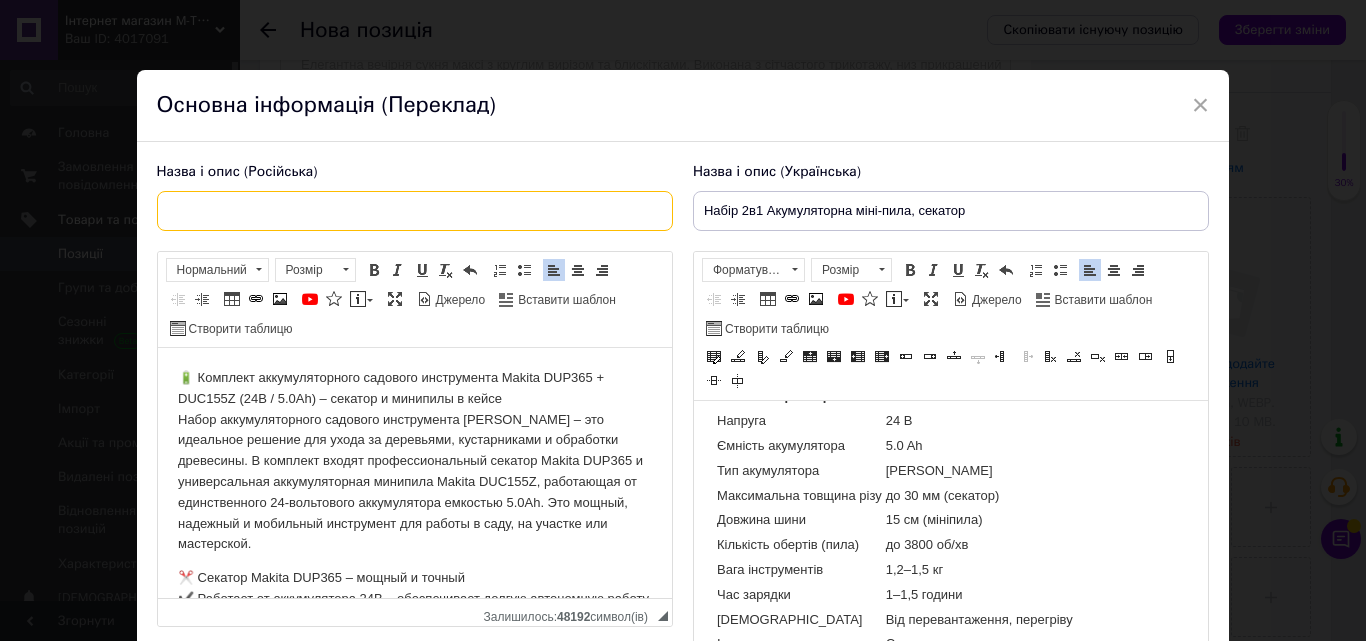 click at bounding box center (415, 211) 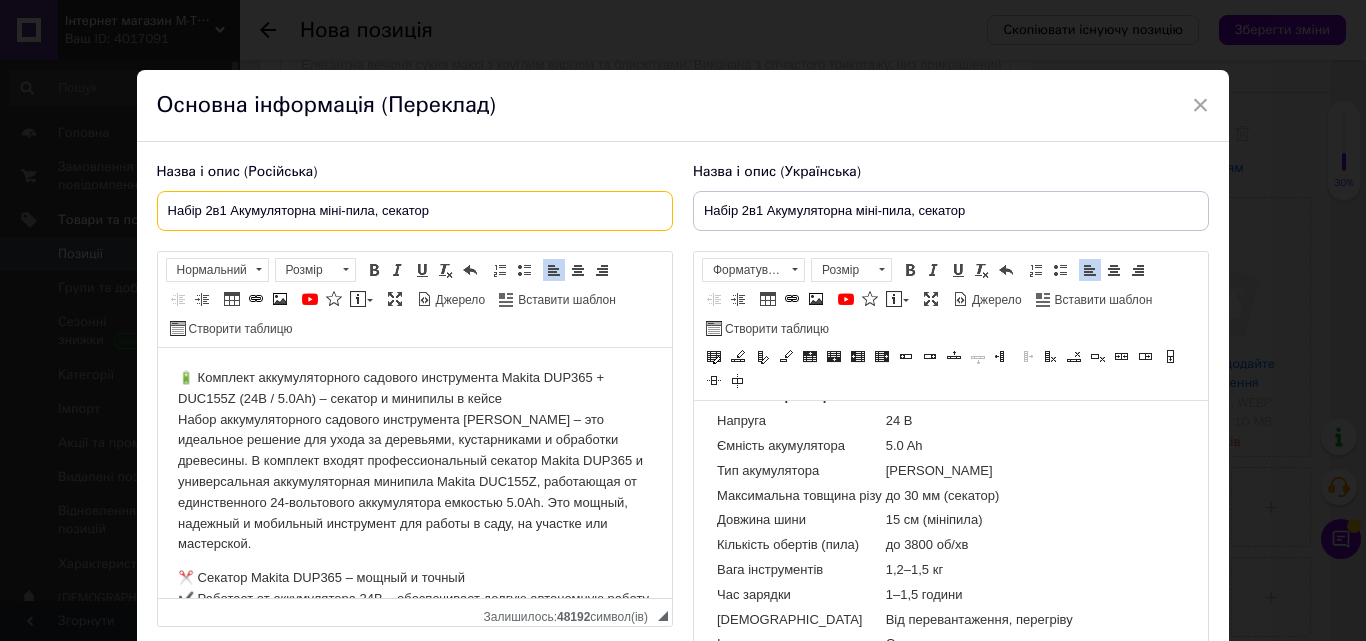 drag, startPoint x: 193, startPoint y: 208, endPoint x: 245, endPoint y: 249, distance: 66.21933 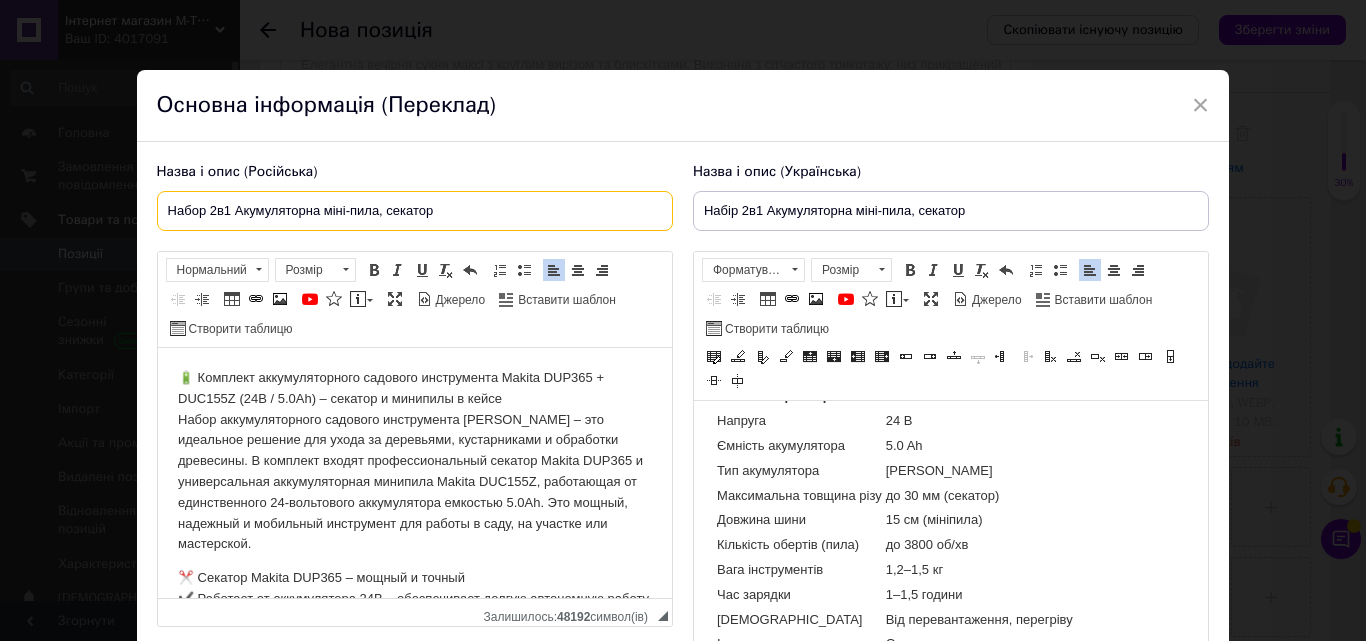 click on "Набор 2в1 Акумуляторна міні-пила, секатор" at bounding box center [415, 211] 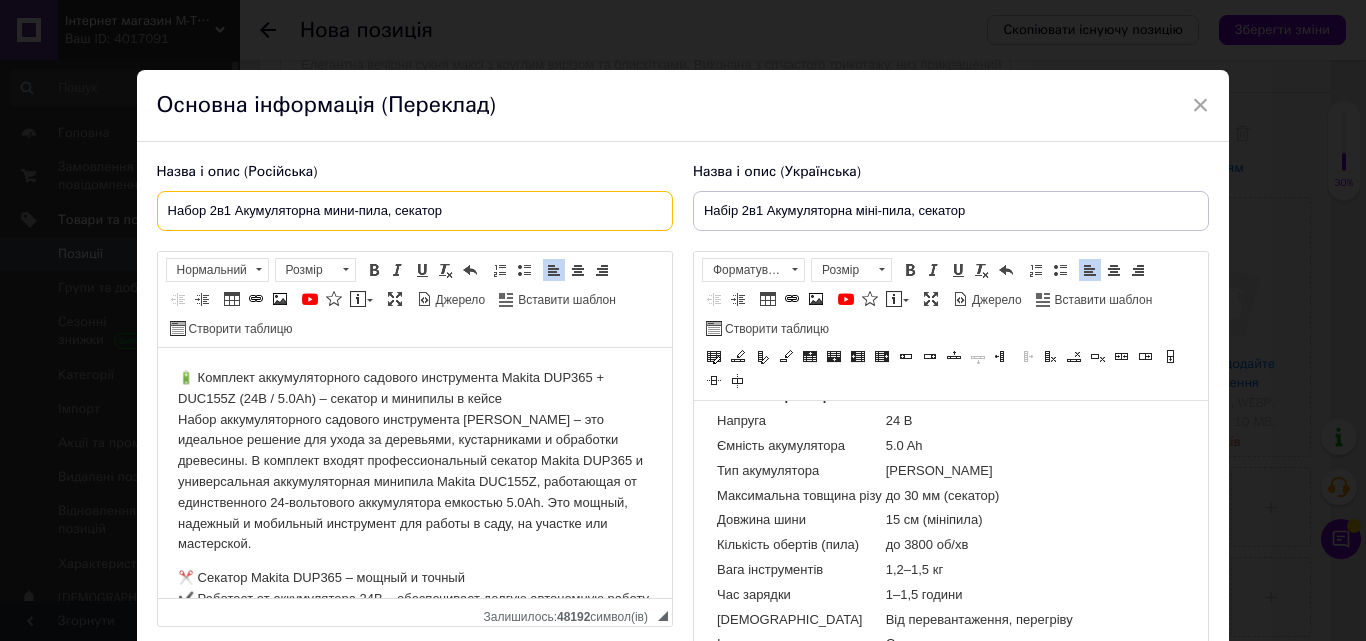 click on "Набор 2в1 Акумуляторна мини-пила, секатор" at bounding box center [415, 211] 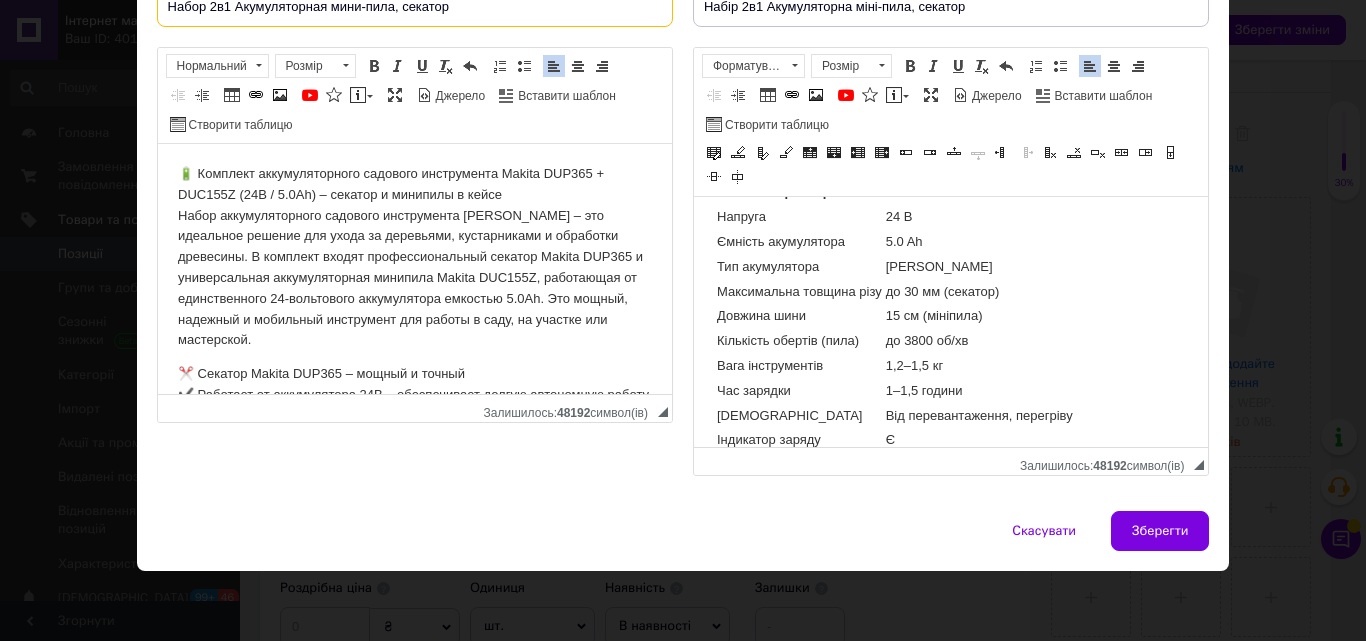 scroll, scrollTop: 104, scrollLeft: 0, axis: vertical 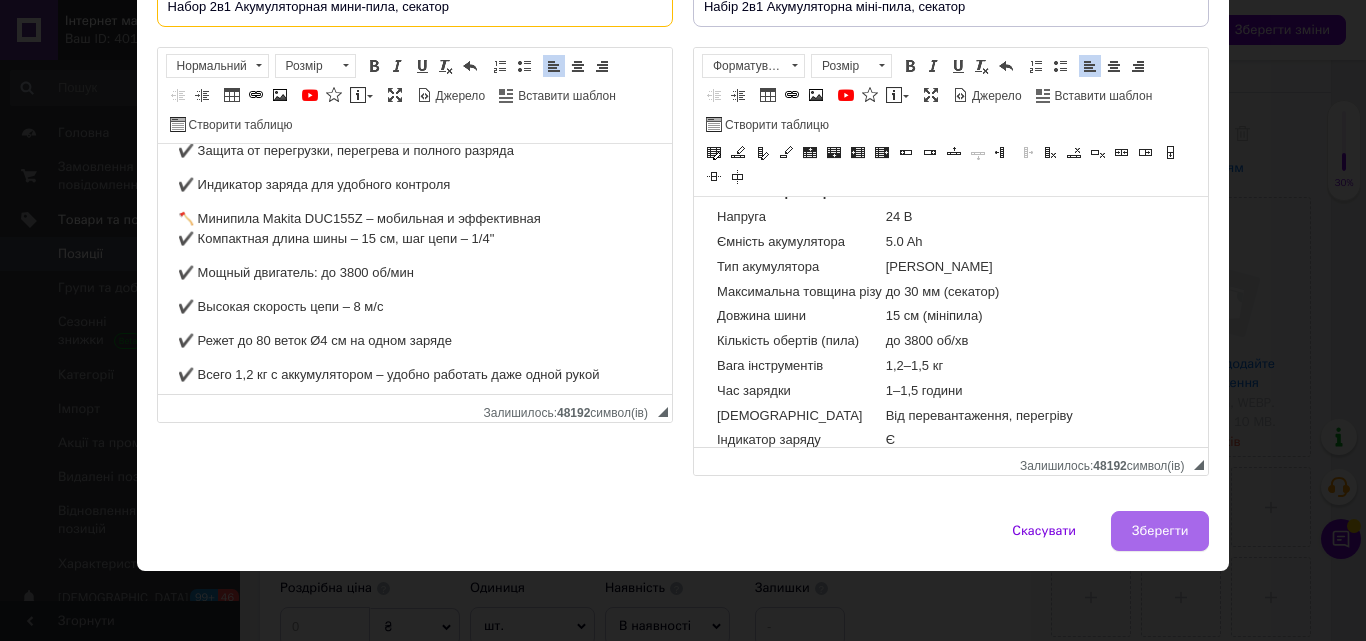 type on "Набор 2в1 Акумуляторная мини-пила, секатор" 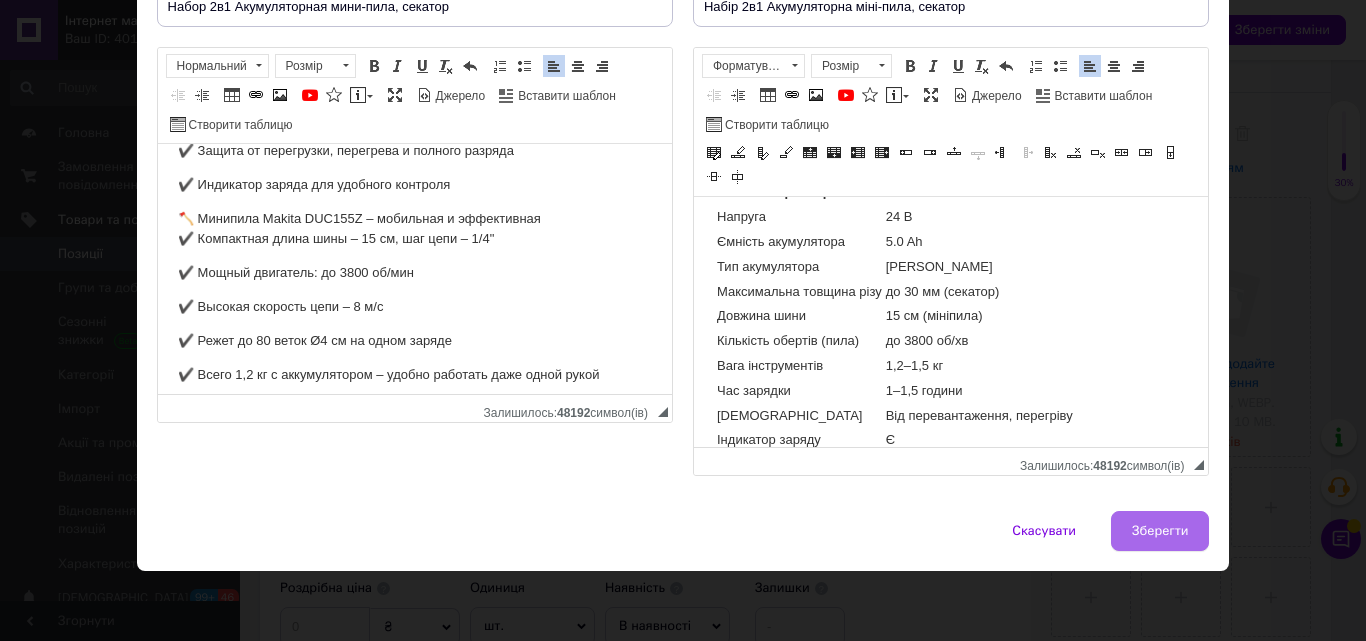 click on "Зберегти" at bounding box center (1160, 531) 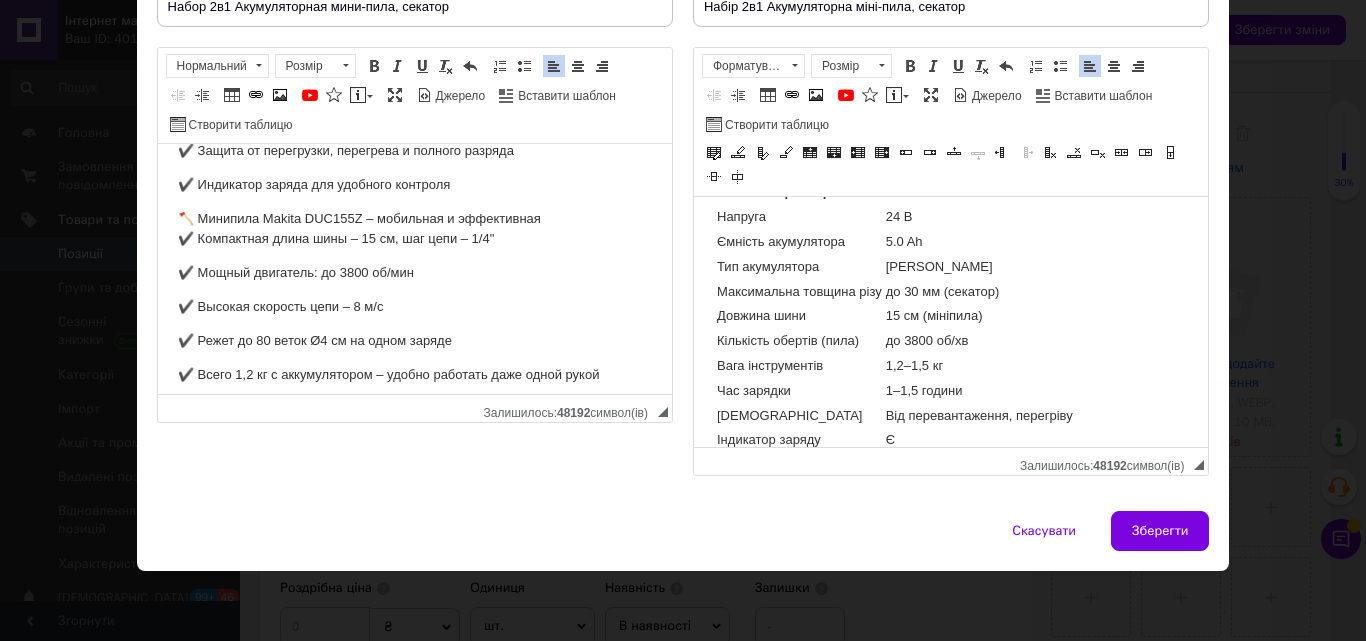 type on "Набор 2в1 Акумуляторная мини-пила, секатор" 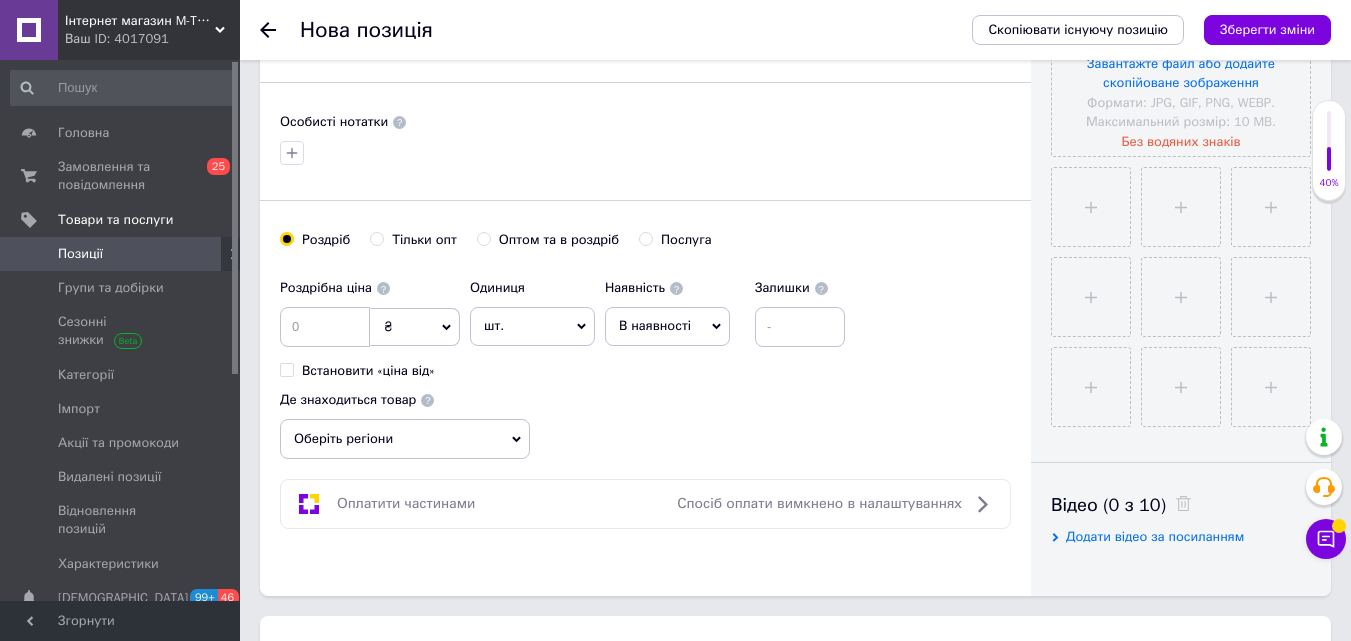scroll, scrollTop: 400, scrollLeft: 0, axis: vertical 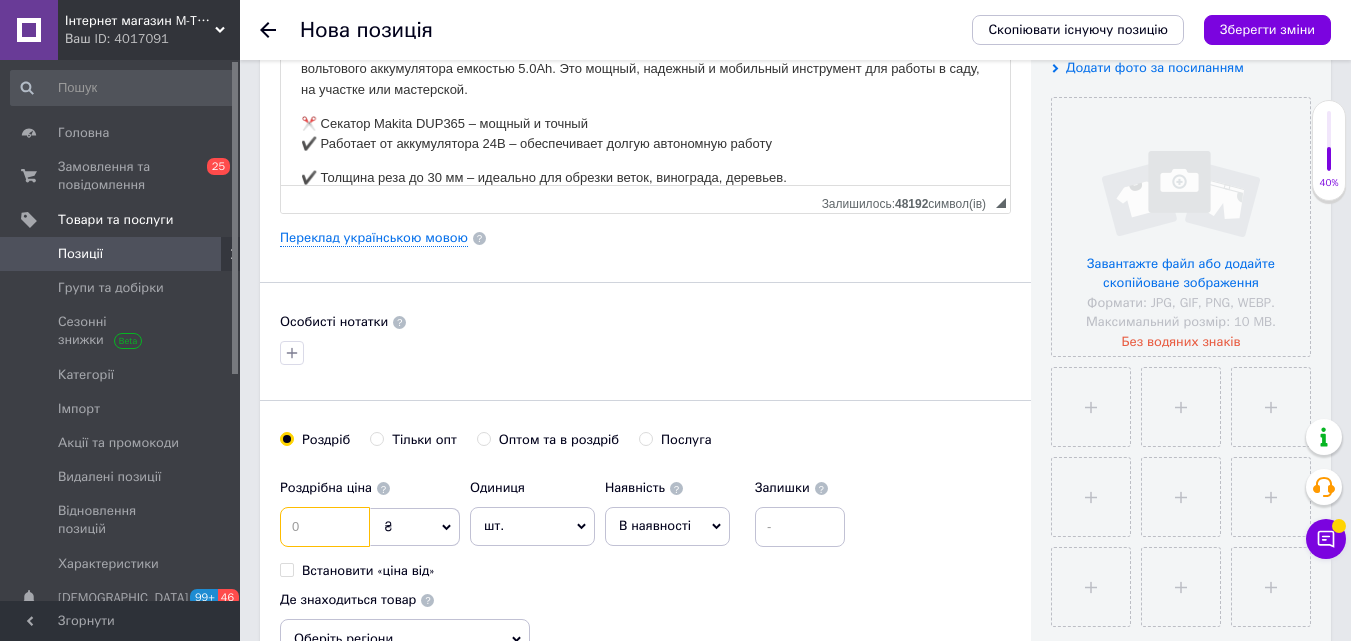 click at bounding box center (325, 527) 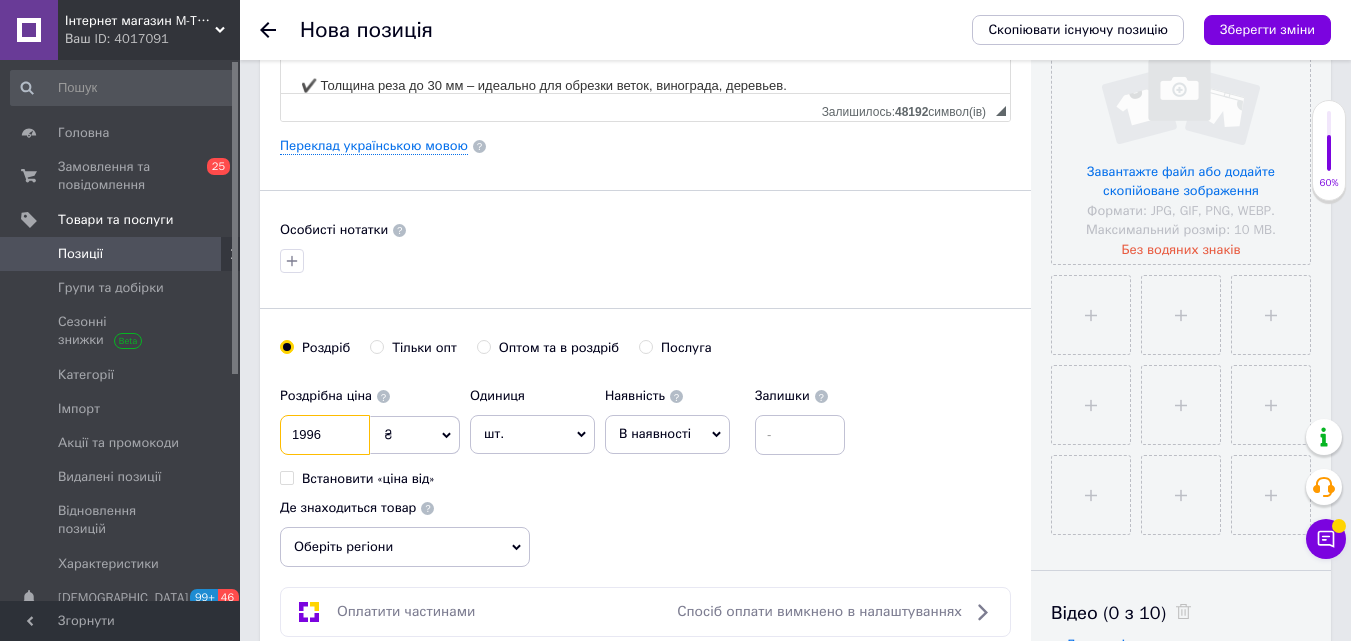 scroll, scrollTop: 600, scrollLeft: 0, axis: vertical 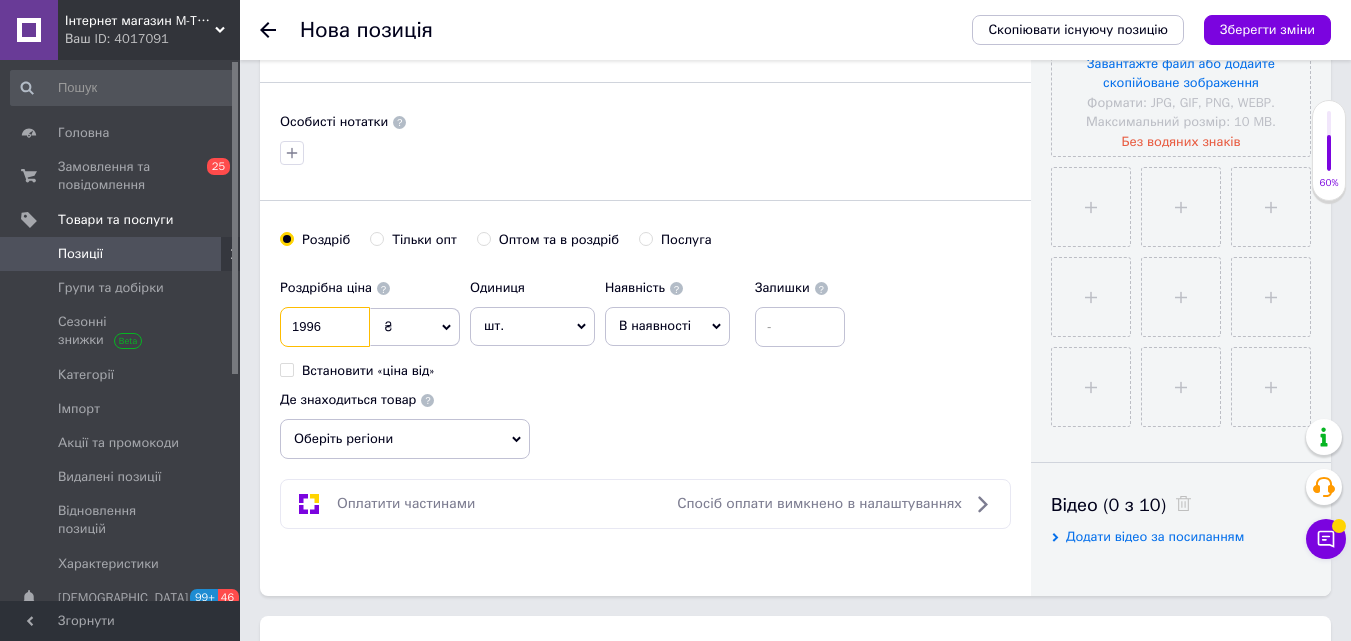 type on "1996" 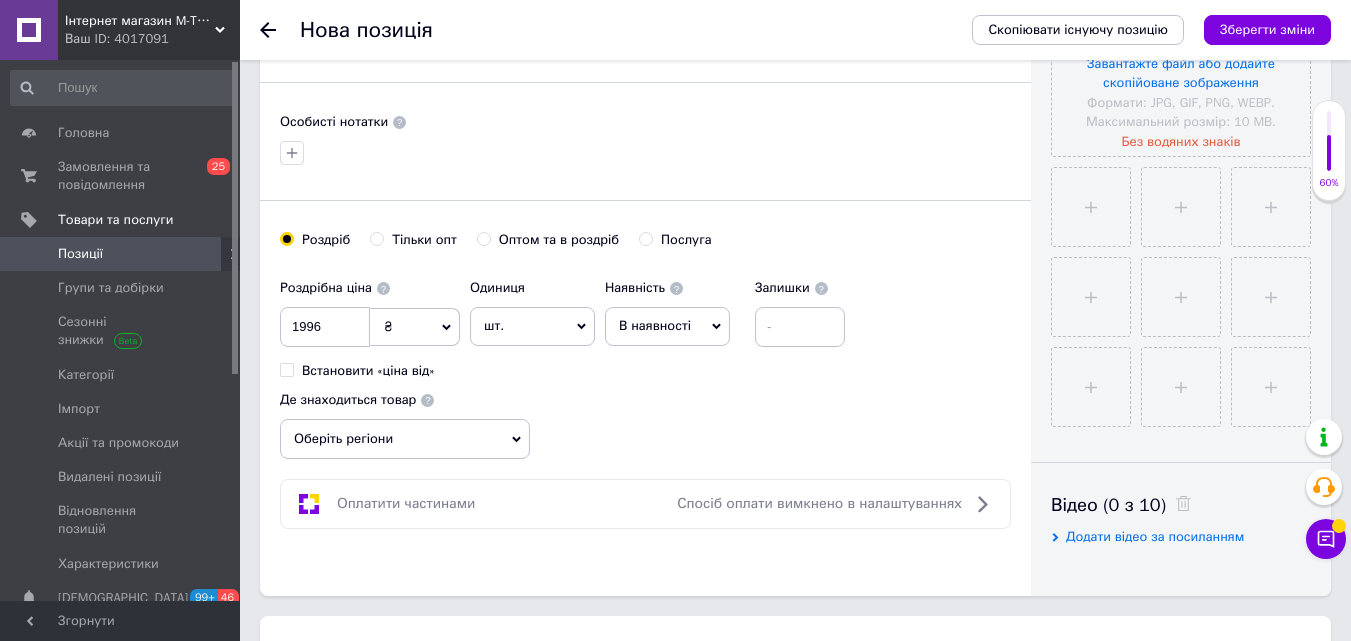 click on "Оберіть регіони" at bounding box center [405, 439] 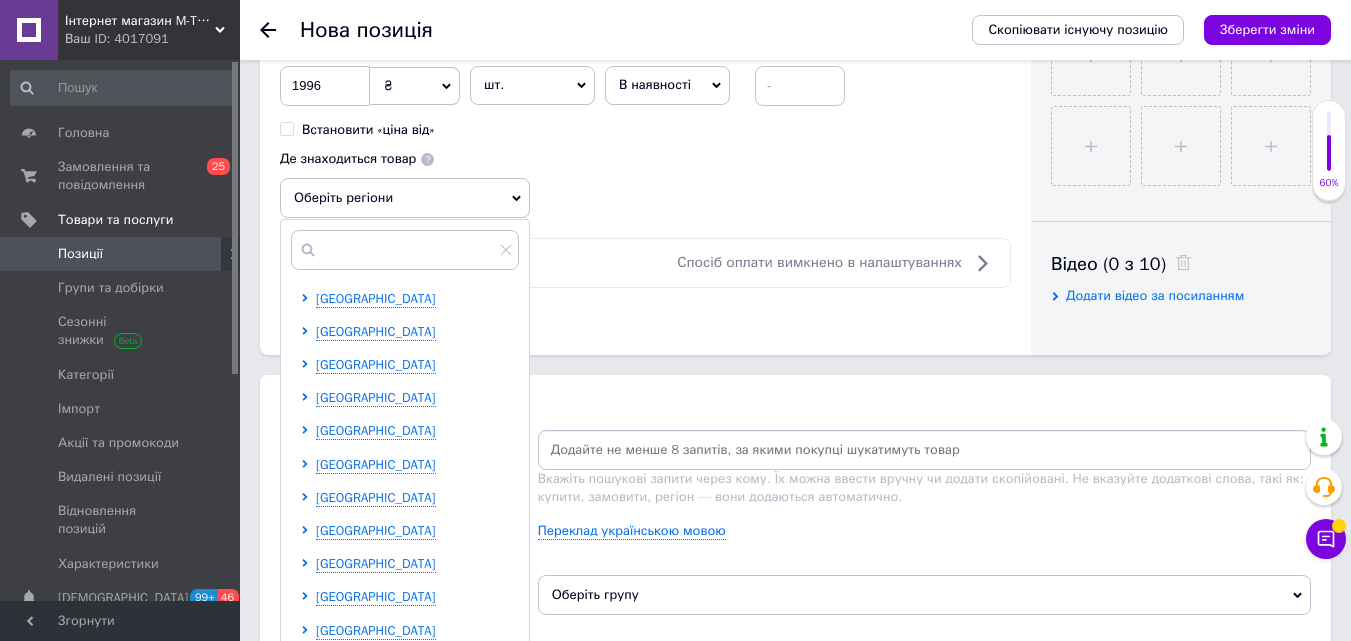 scroll, scrollTop: 900, scrollLeft: 0, axis: vertical 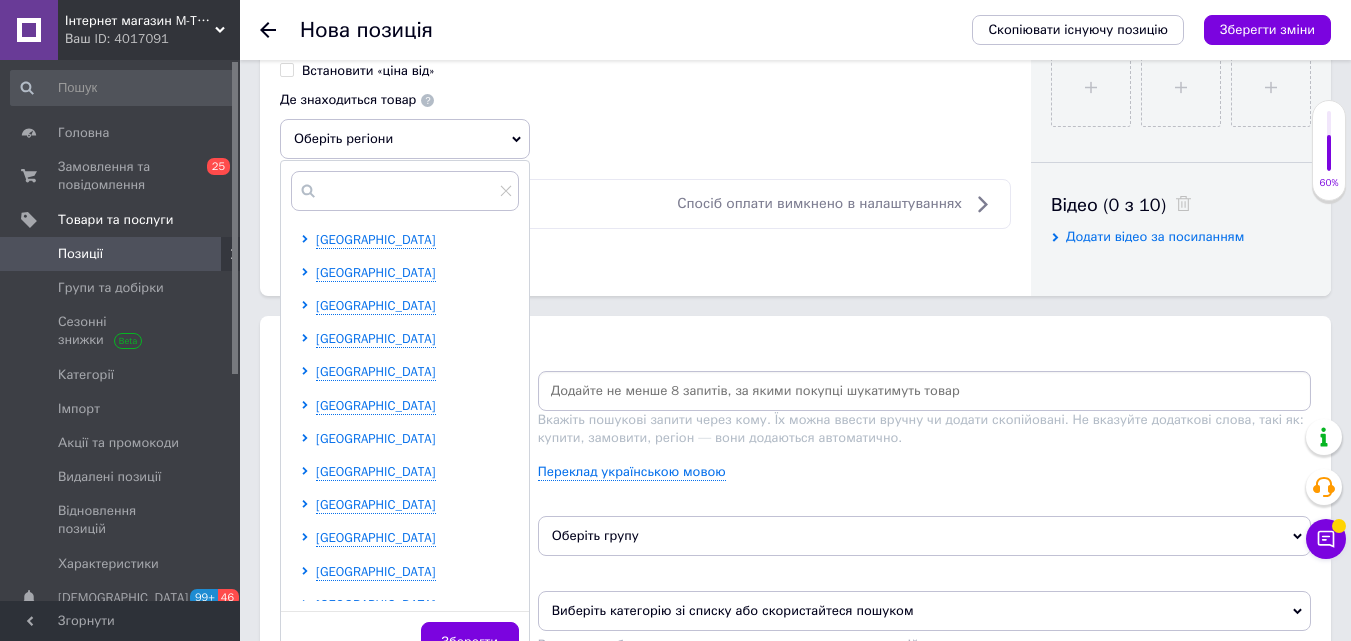 click on "[GEOGRAPHIC_DATA]" at bounding box center (376, 438) 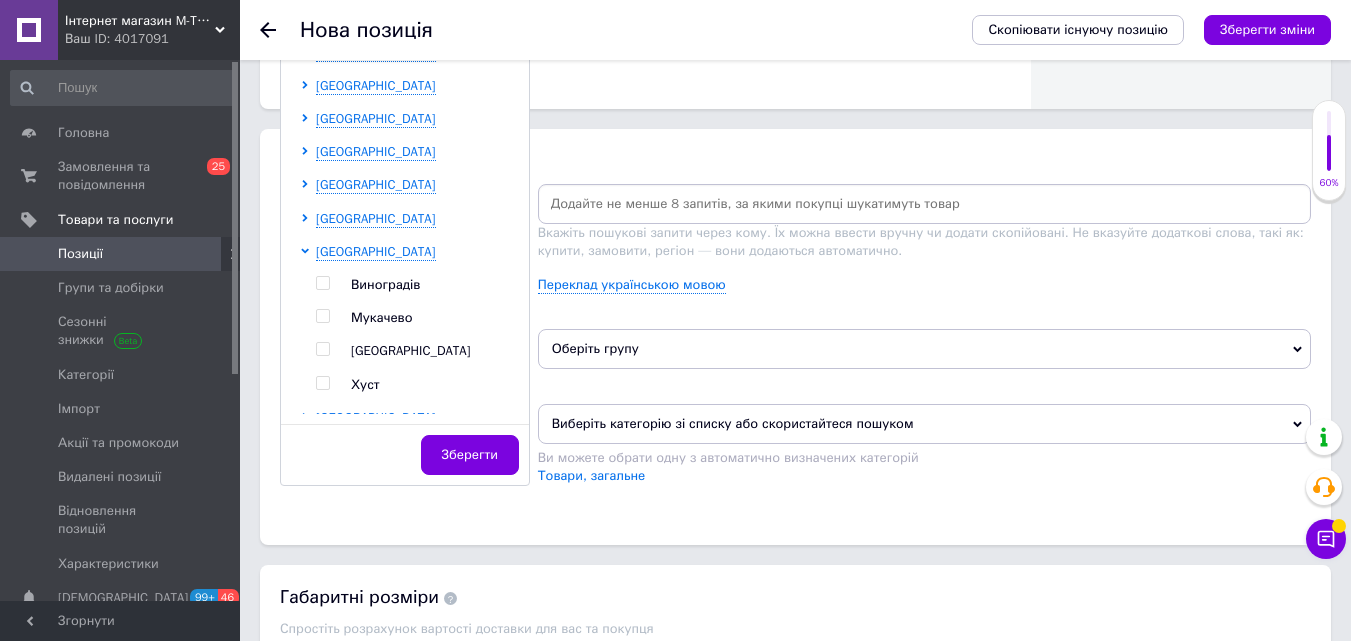 scroll, scrollTop: 1100, scrollLeft: 0, axis: vertical 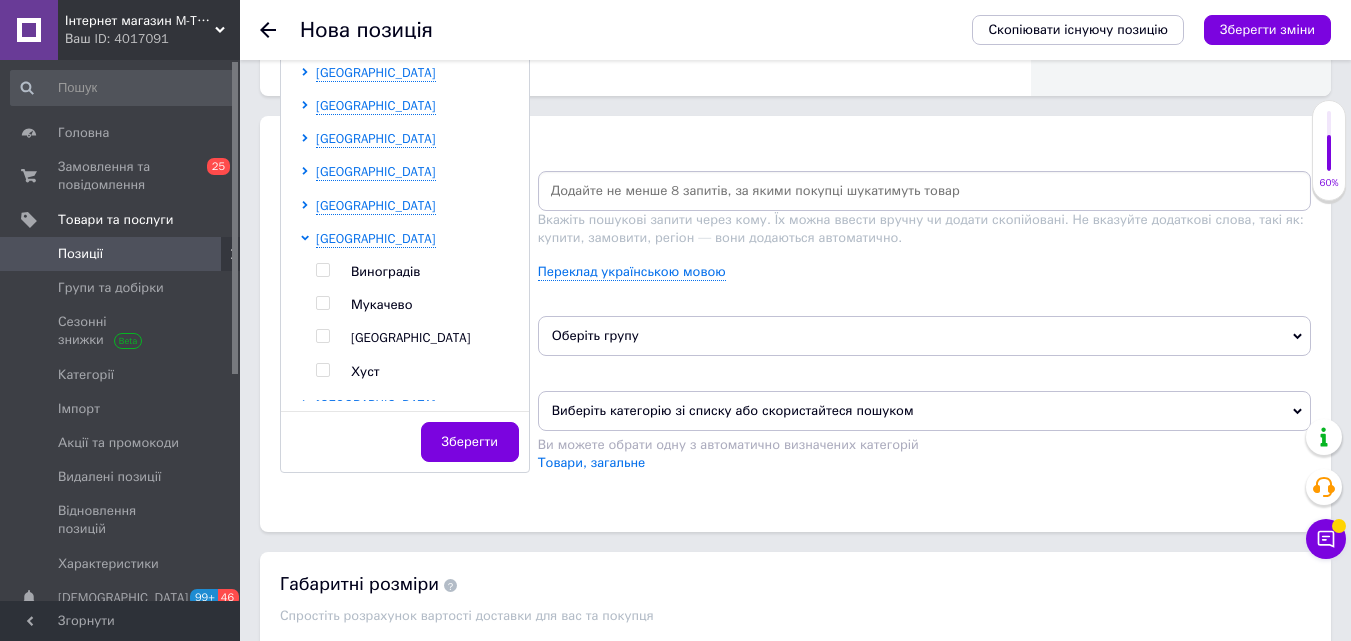 click at bounding box center [322, 303] 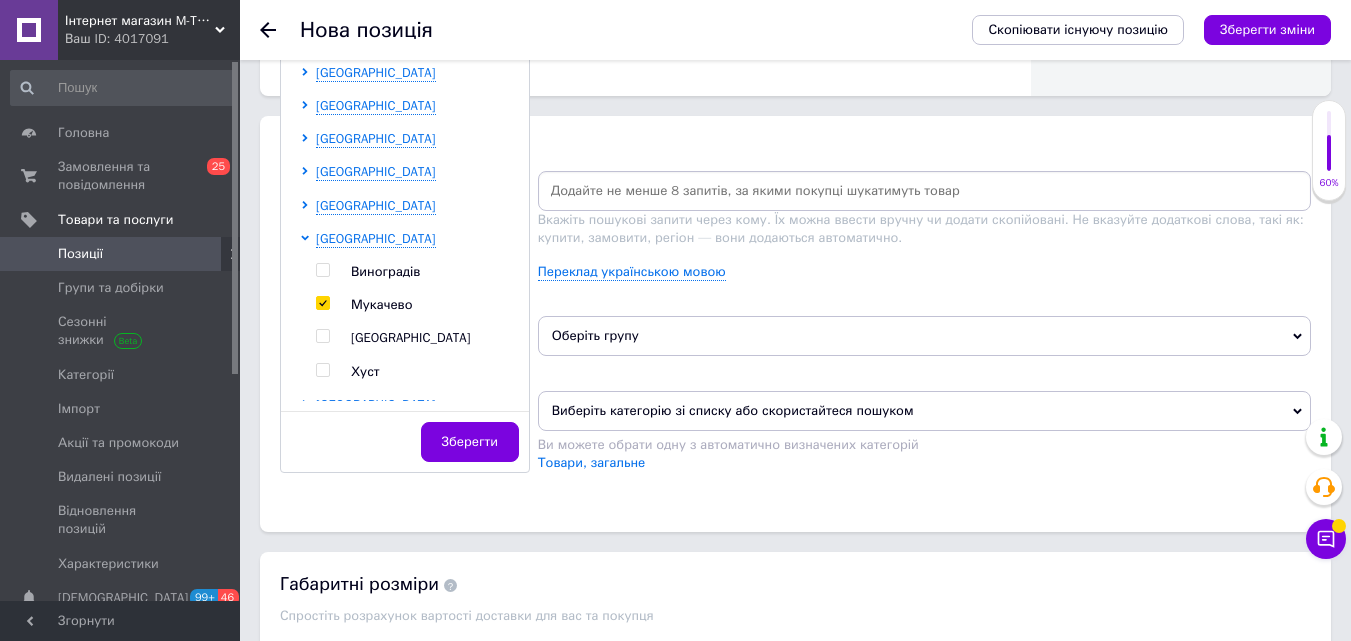 checkbox on "true" 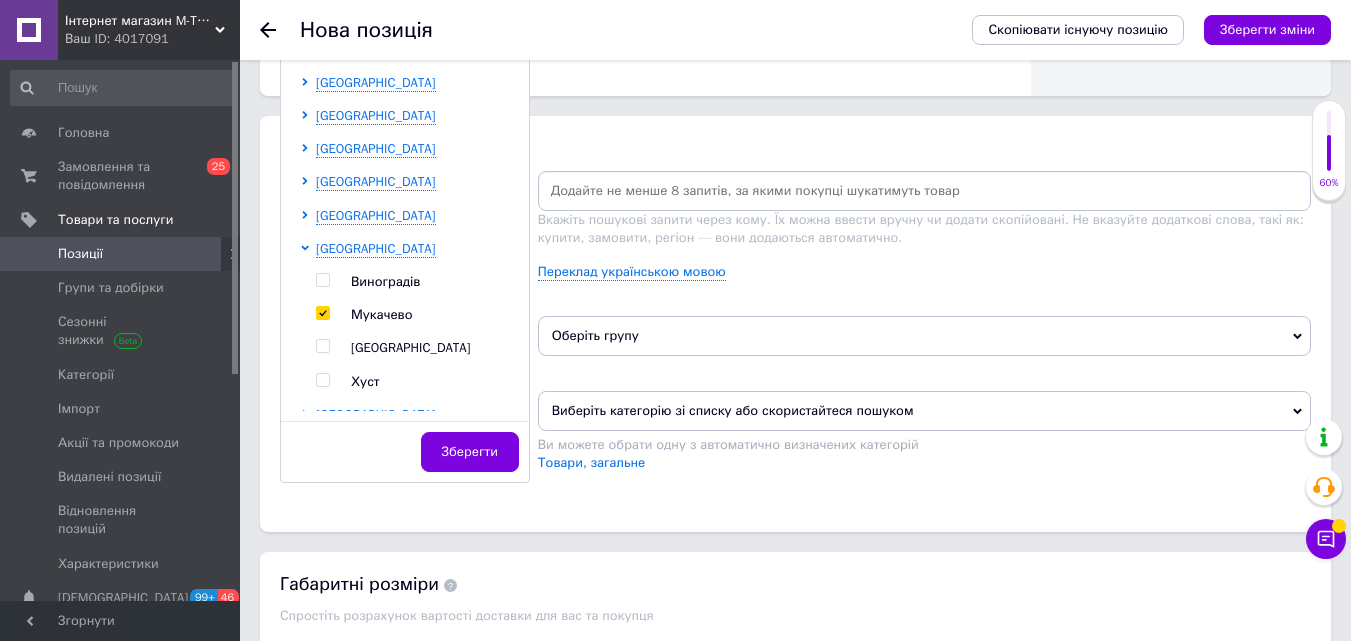scroll, scrollTop: 1110, scrollLeft: 0, axis: vertical 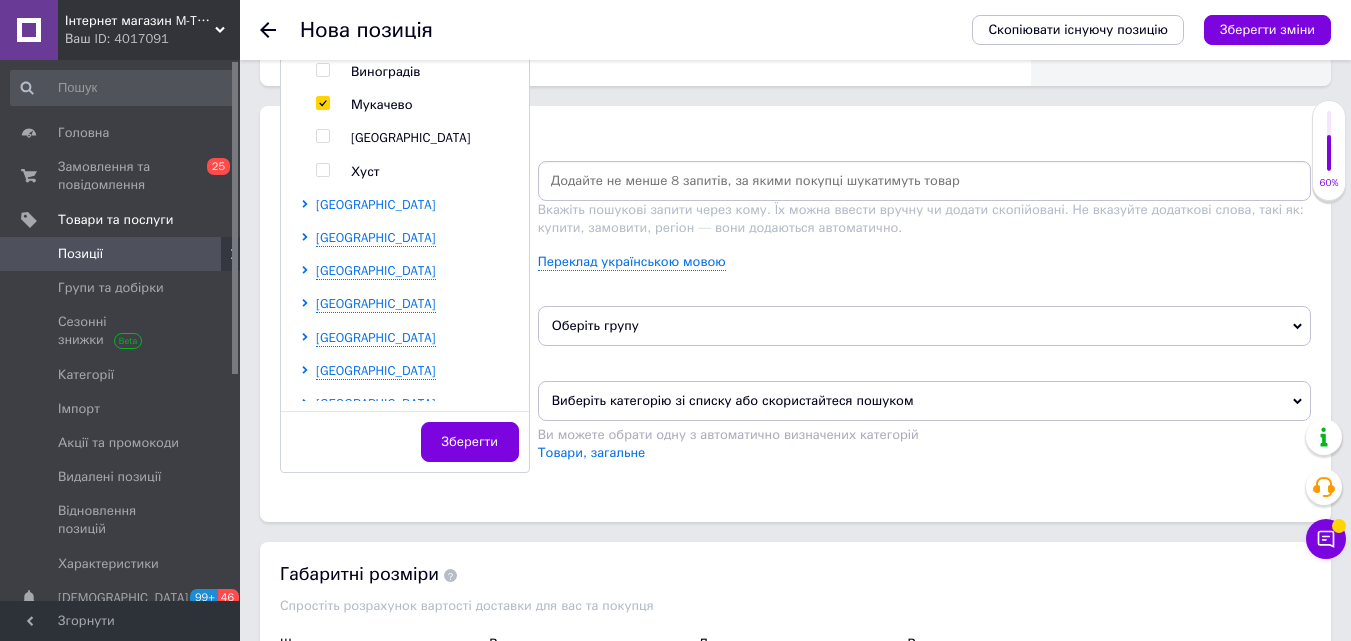 click on "[GEOGRAPHIC_DATA]" at bounding box center (376, 204) 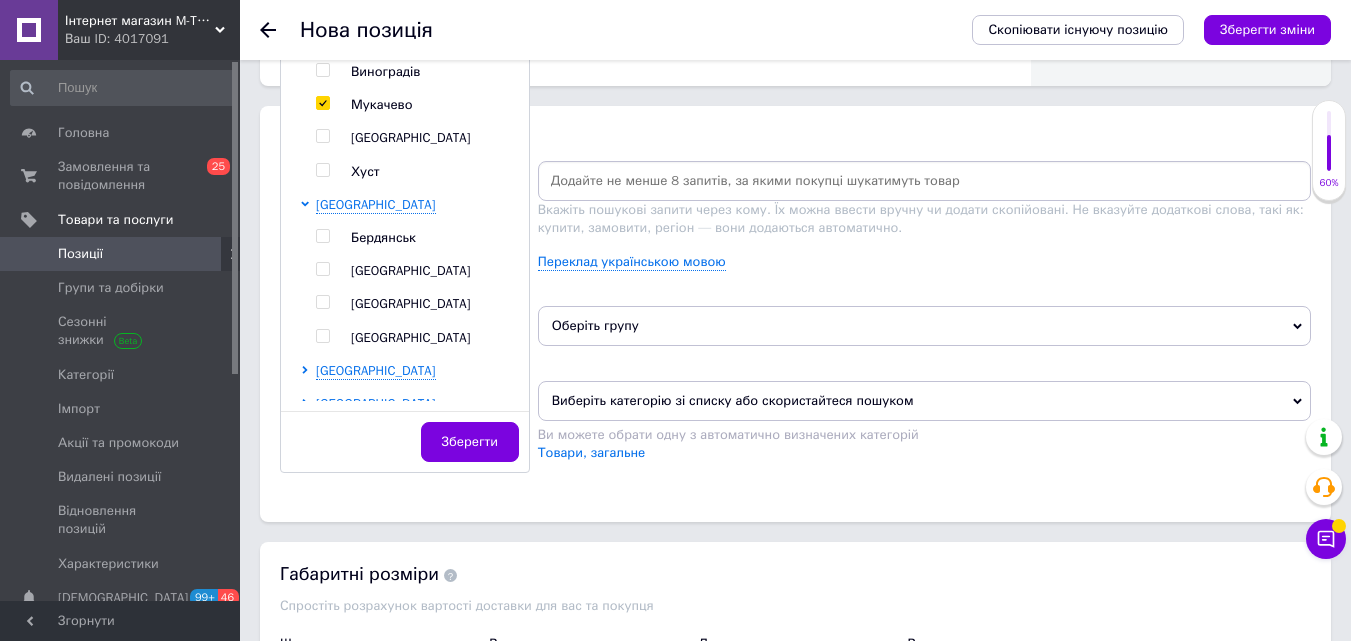 click at bounding box center (322, 302) 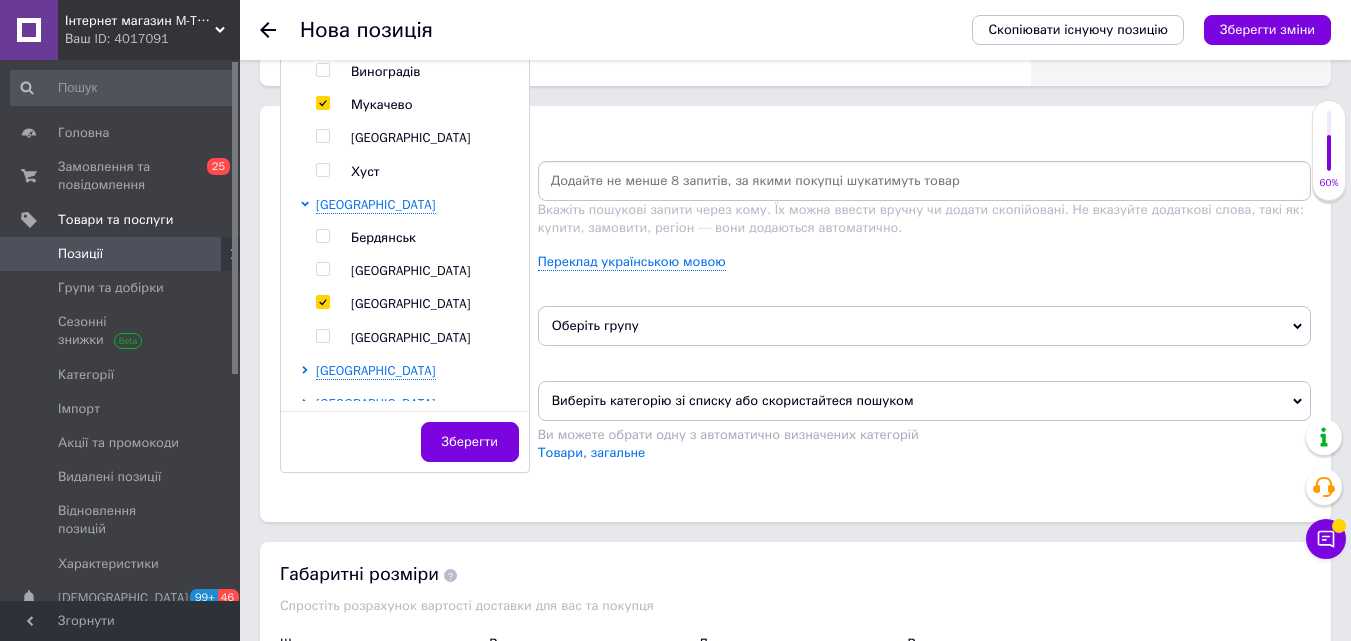 checkbox on "true" 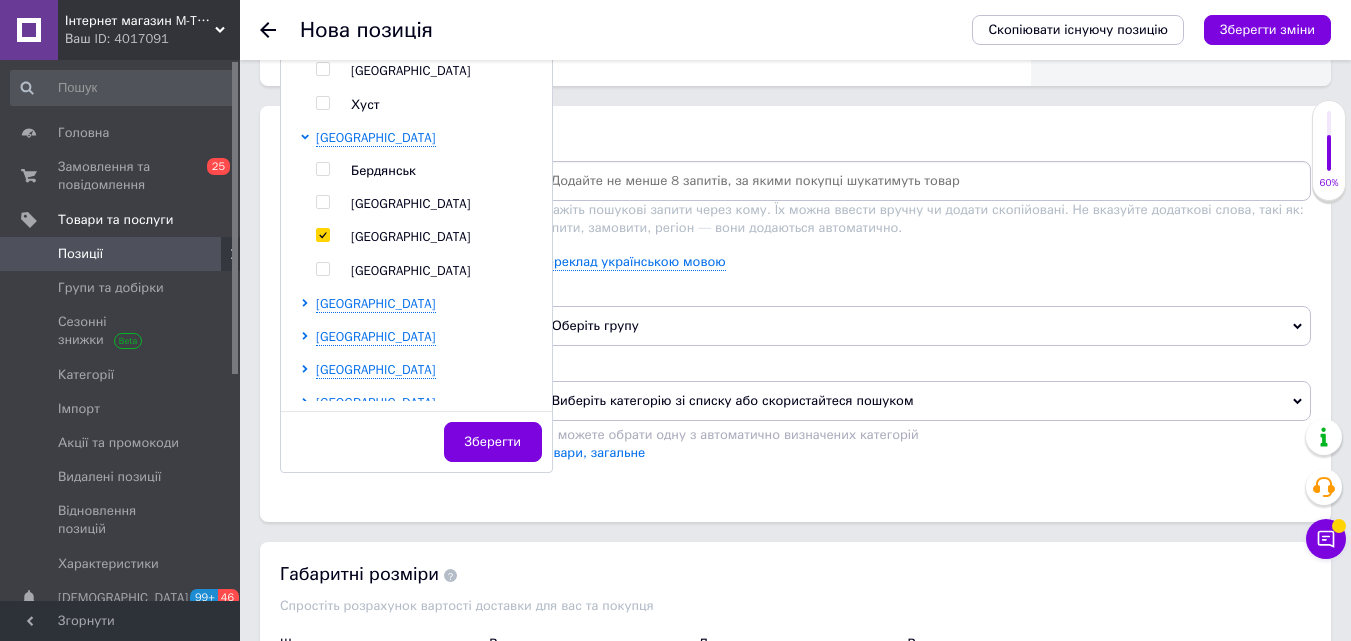 scroll, scrollTop: 300, scrollLeft: 0, axis: vertical 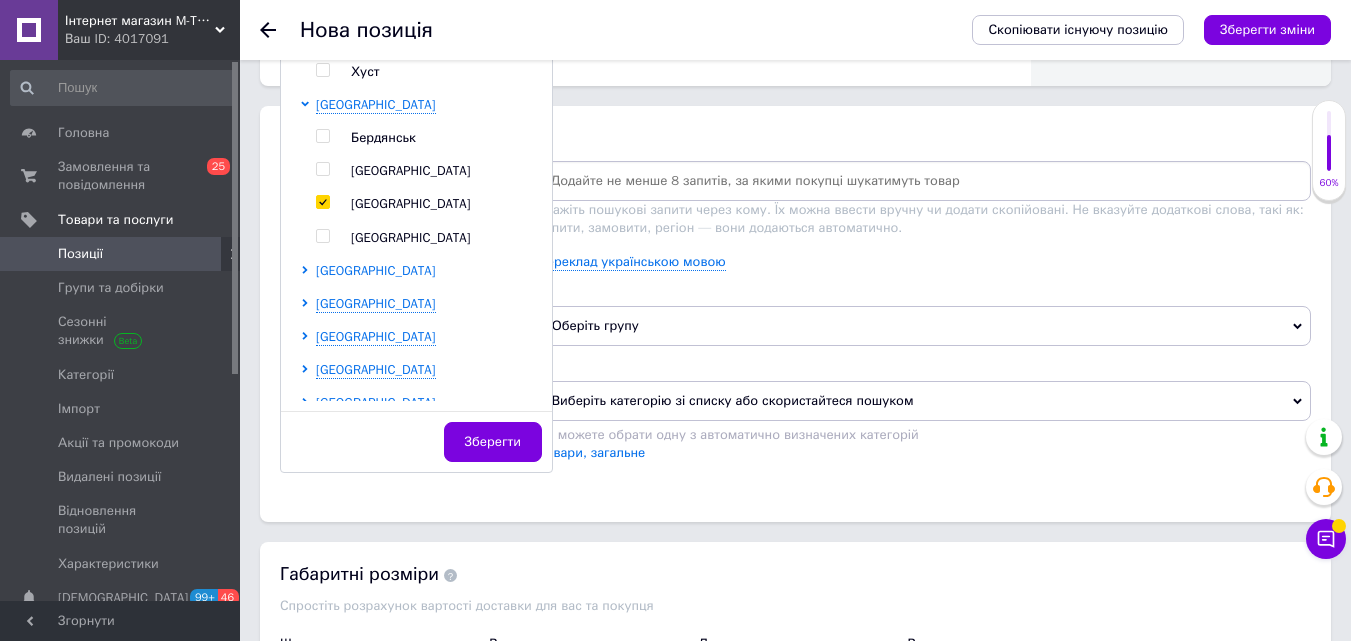 click on "[GEOGRAPHIC_DATA]" at bounding box center (376, 270) 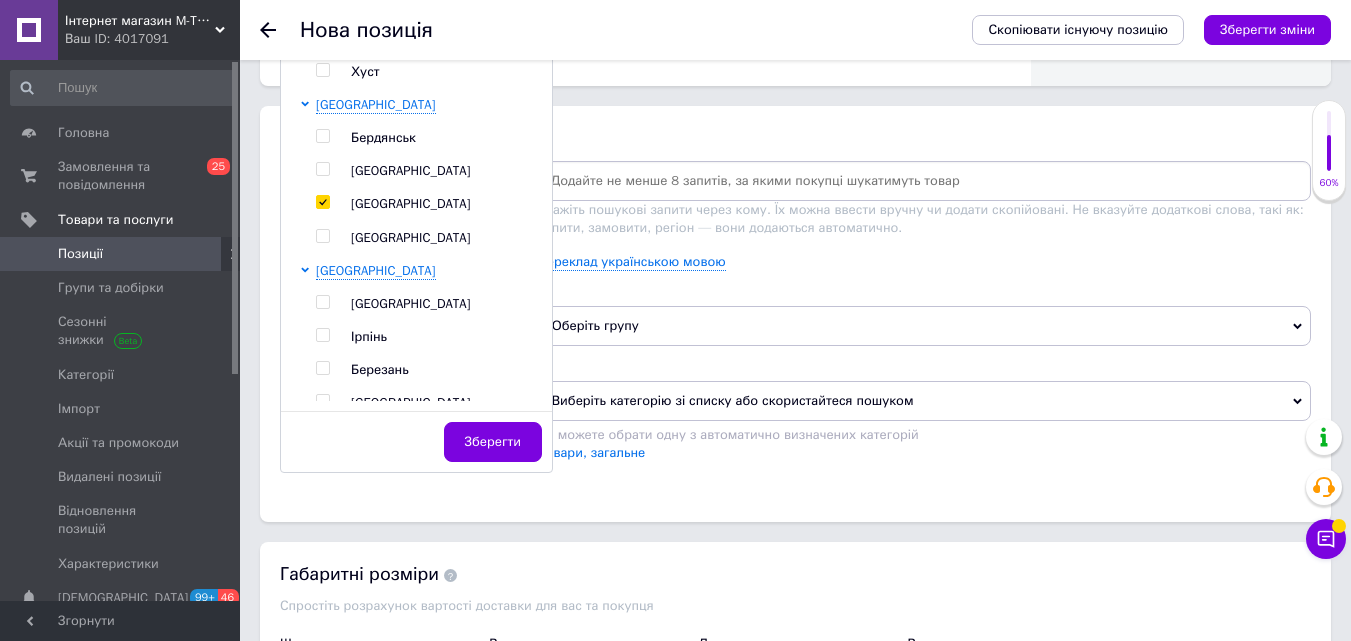 click at bounding box center (322, 302) 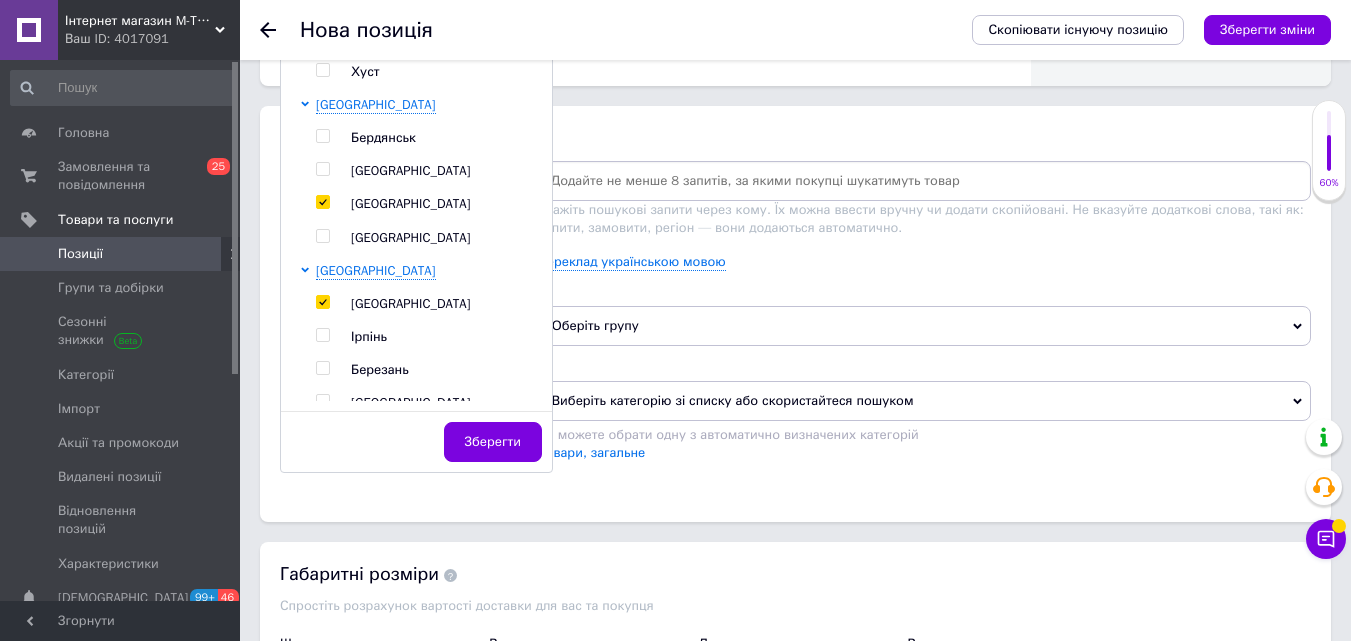 checkbox on "true" 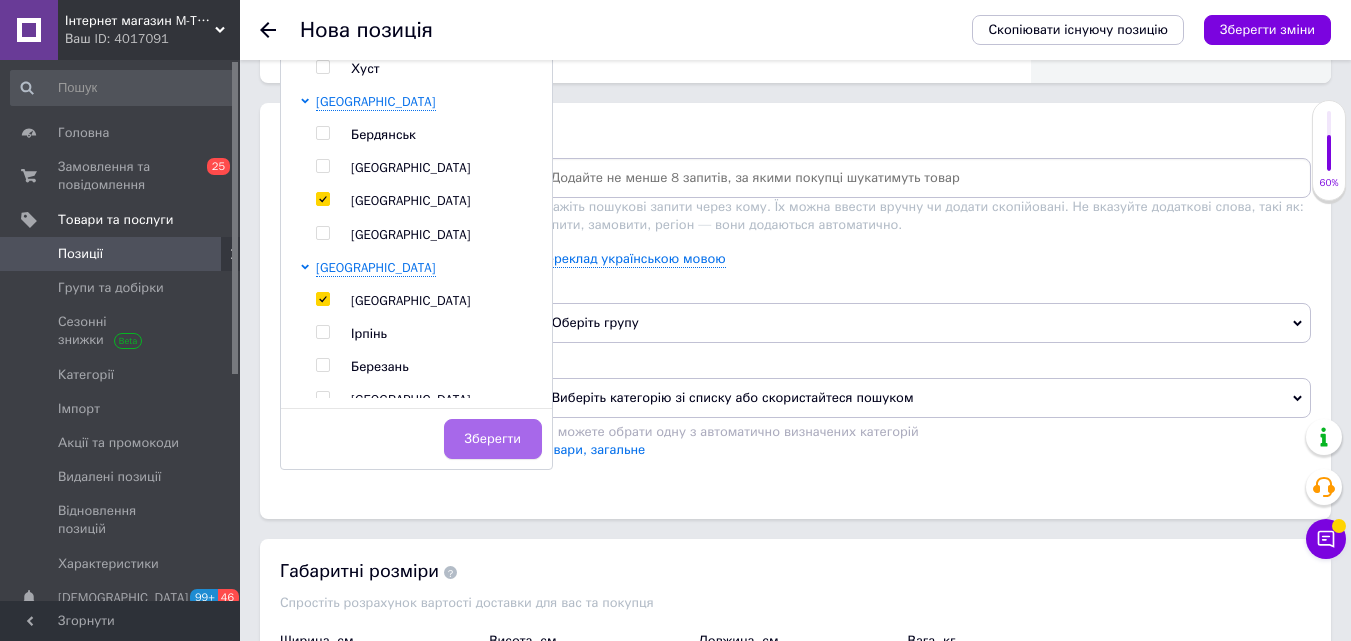 click on "Зберегти" at bounding box center (493, 439) 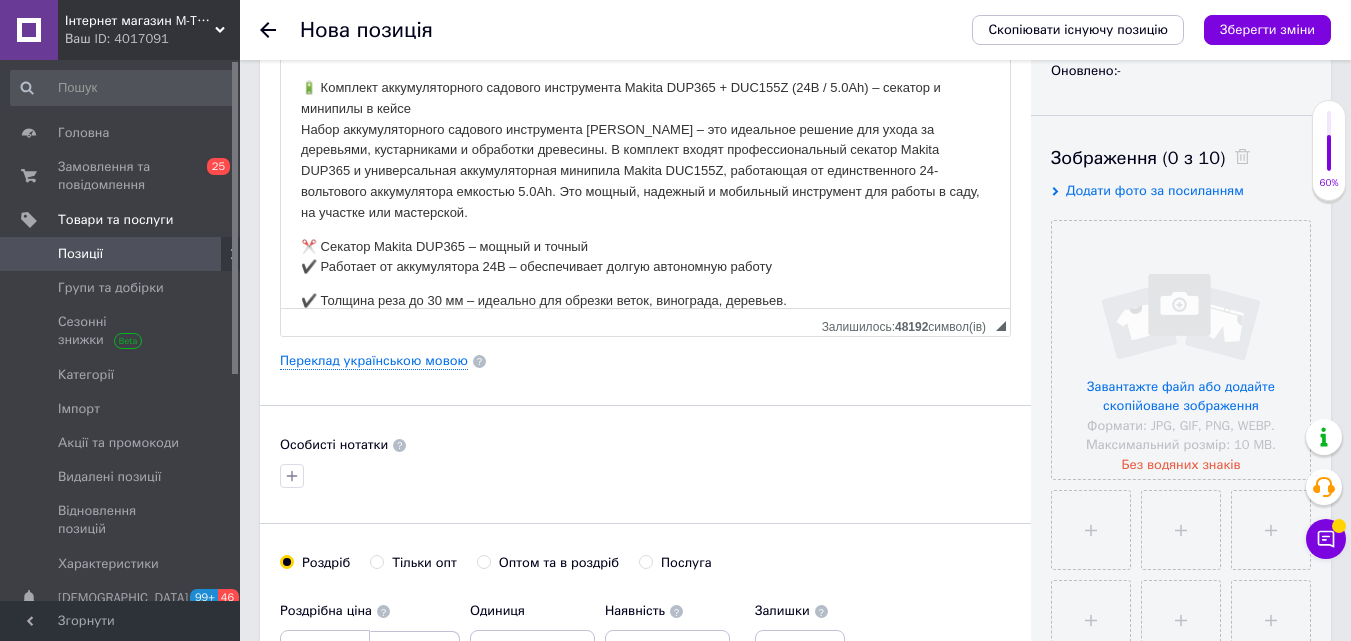 scroll, scrollTop: 213, scrollLeft: 0, axis: vertical 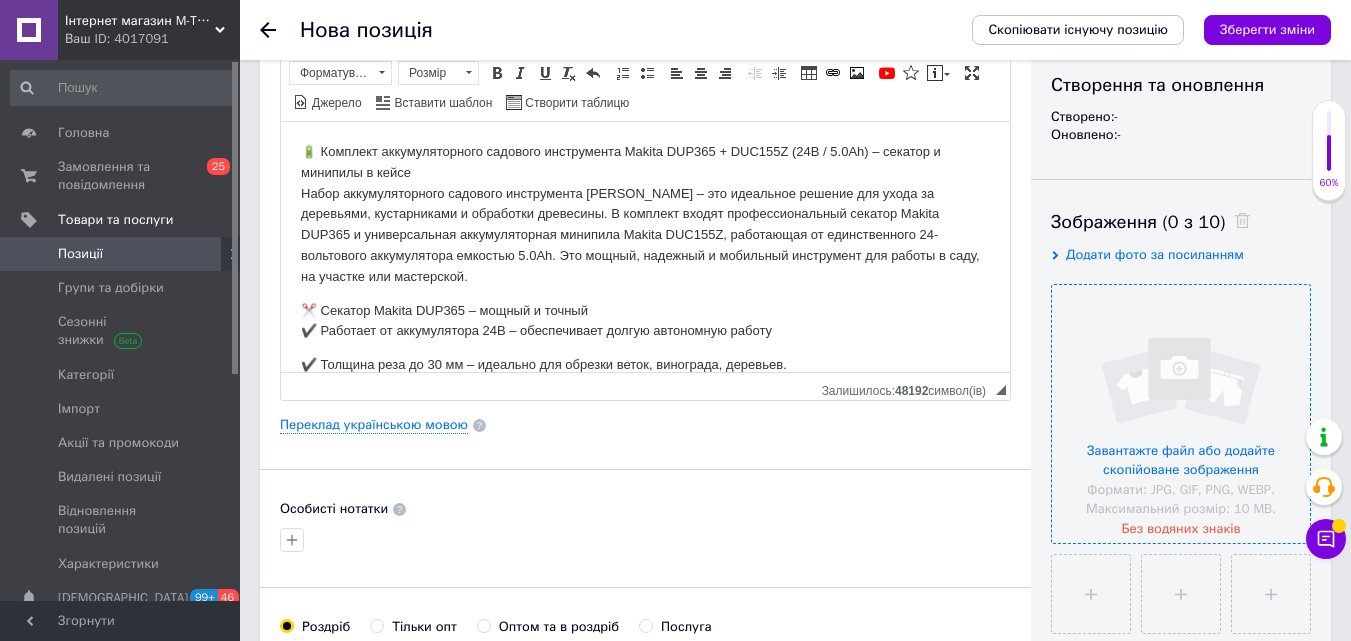 click at bounding box center [1181, 414] 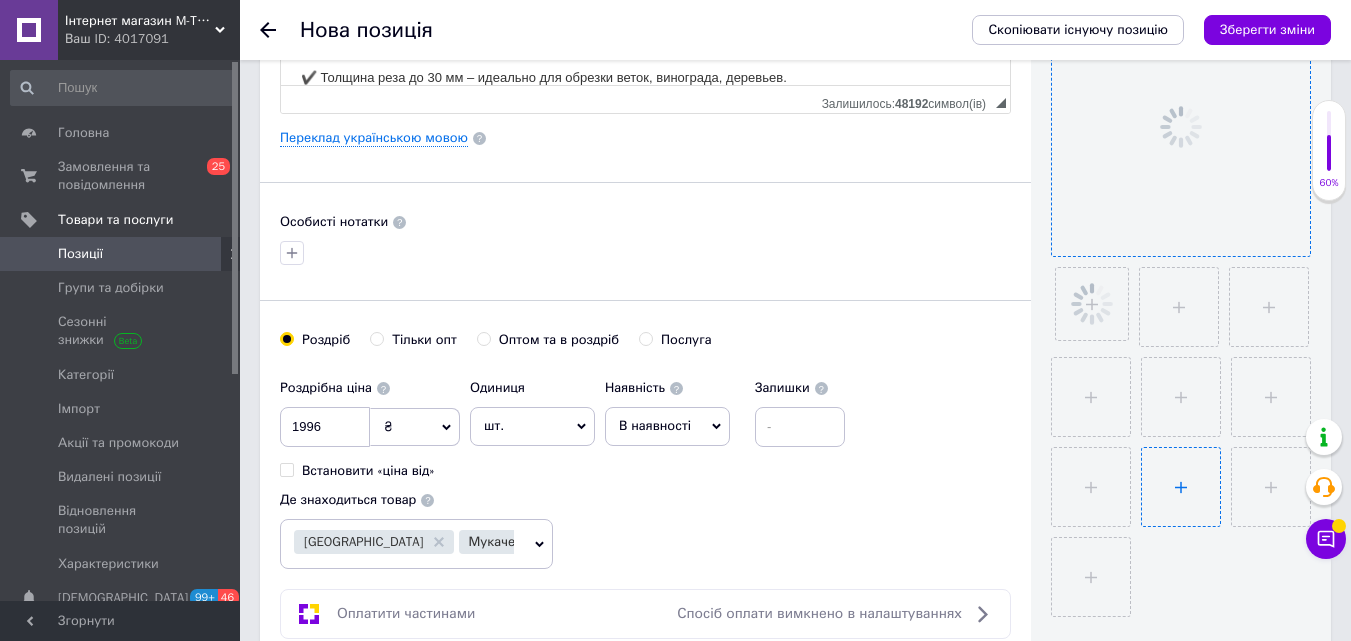 scroll, scrollTop: 513, scrollLeft: 0, axis: vertical 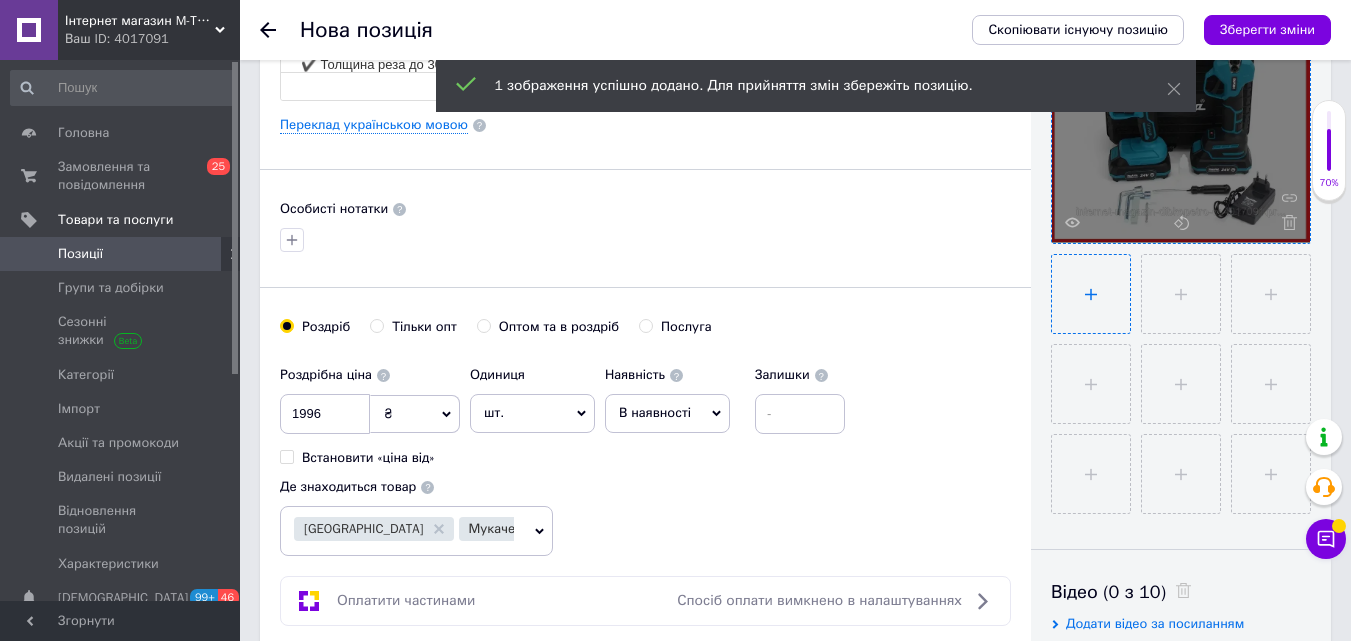 click at bounding box center (1091, 294) 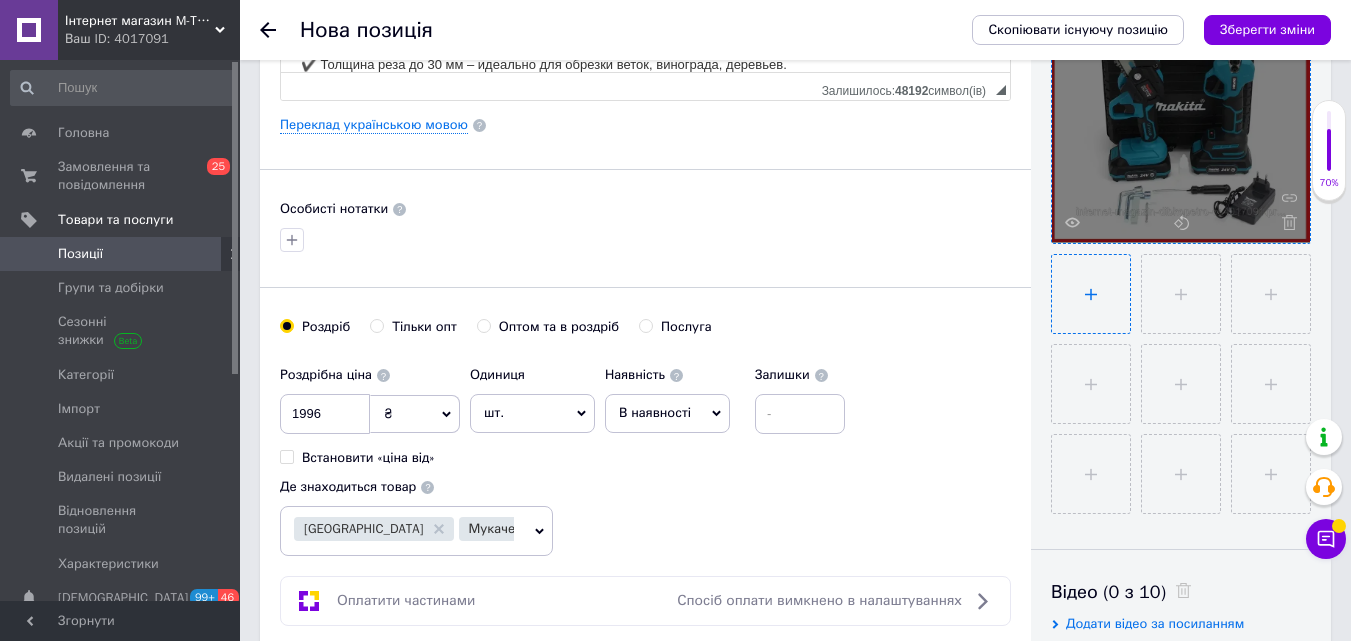 type on "C:\fakepath\image (10).webp" 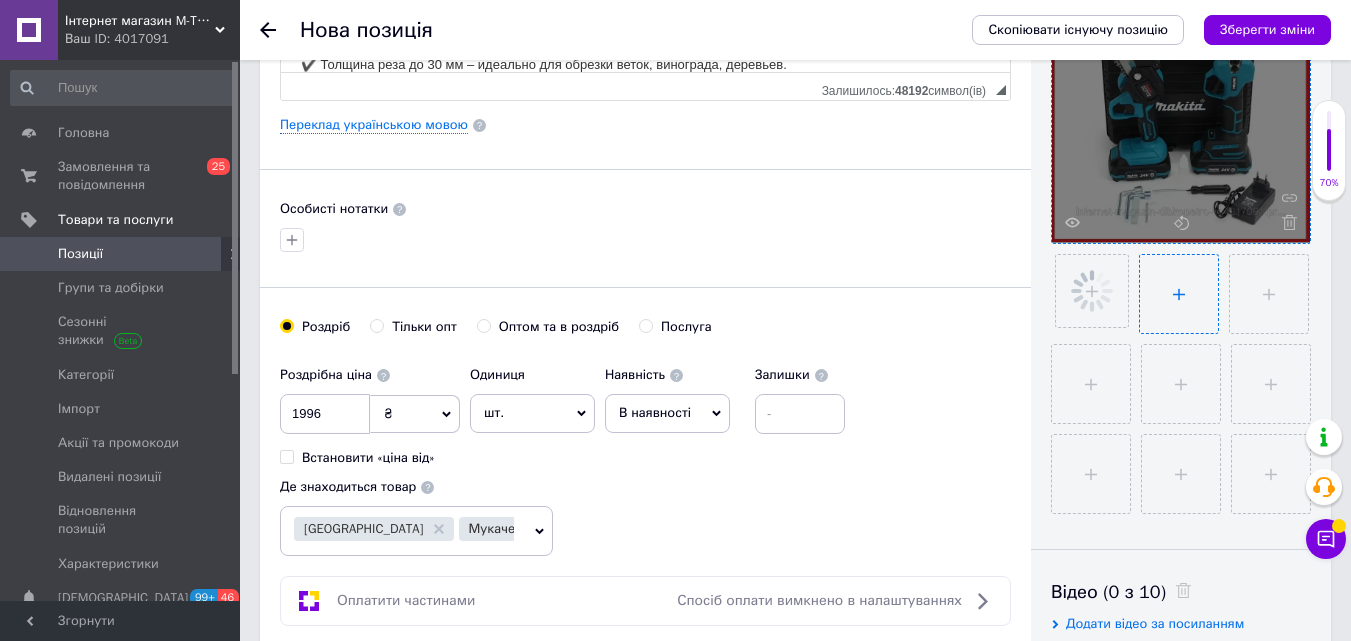click at bounding box center (1179, 294) 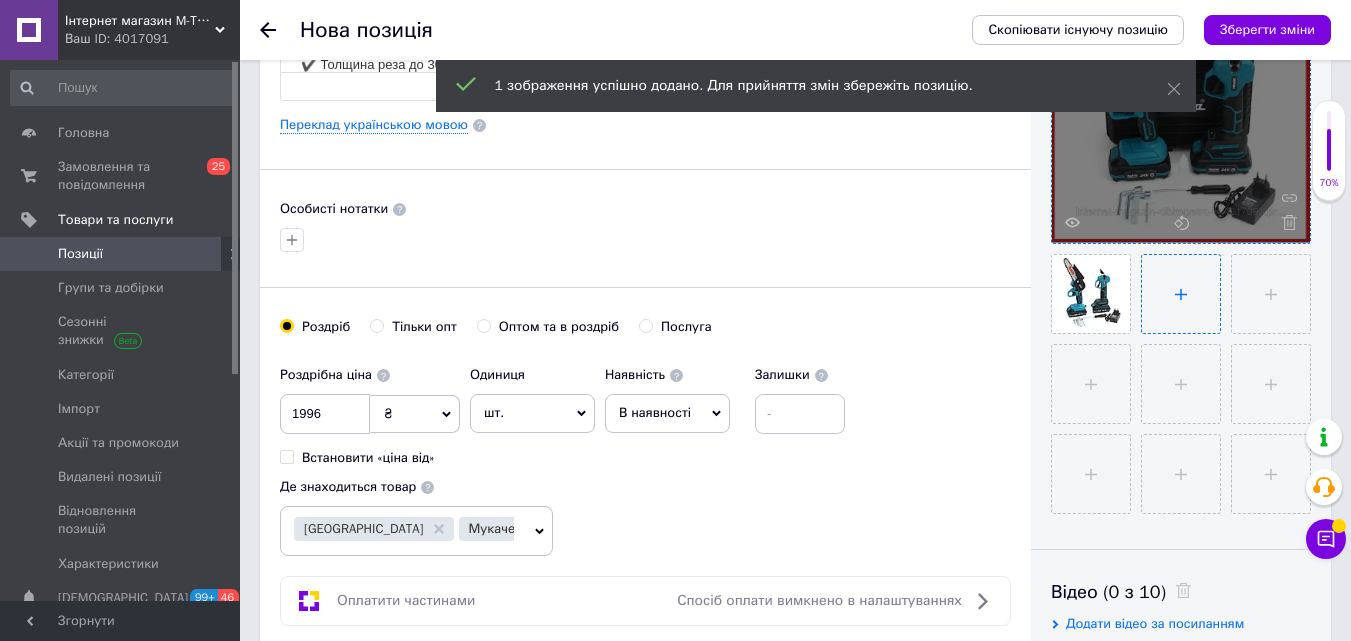 type on "C:\fakepath\image (11).webp" 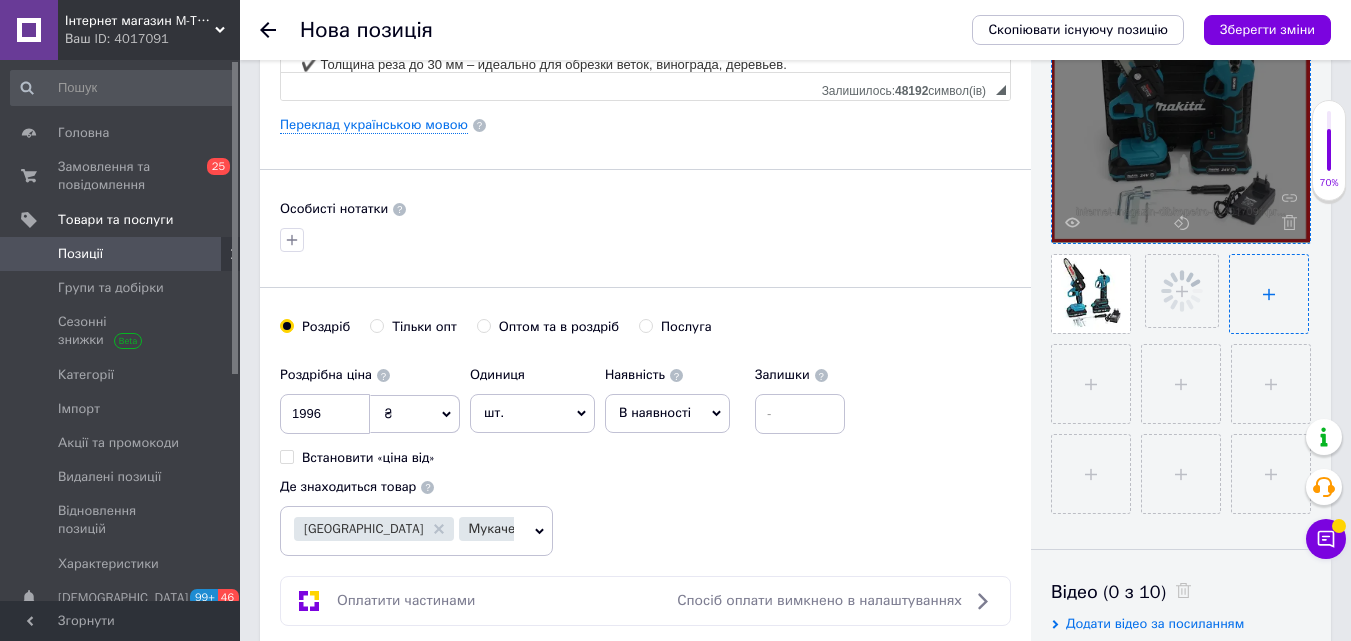 click at bounding box center [1269, 294] 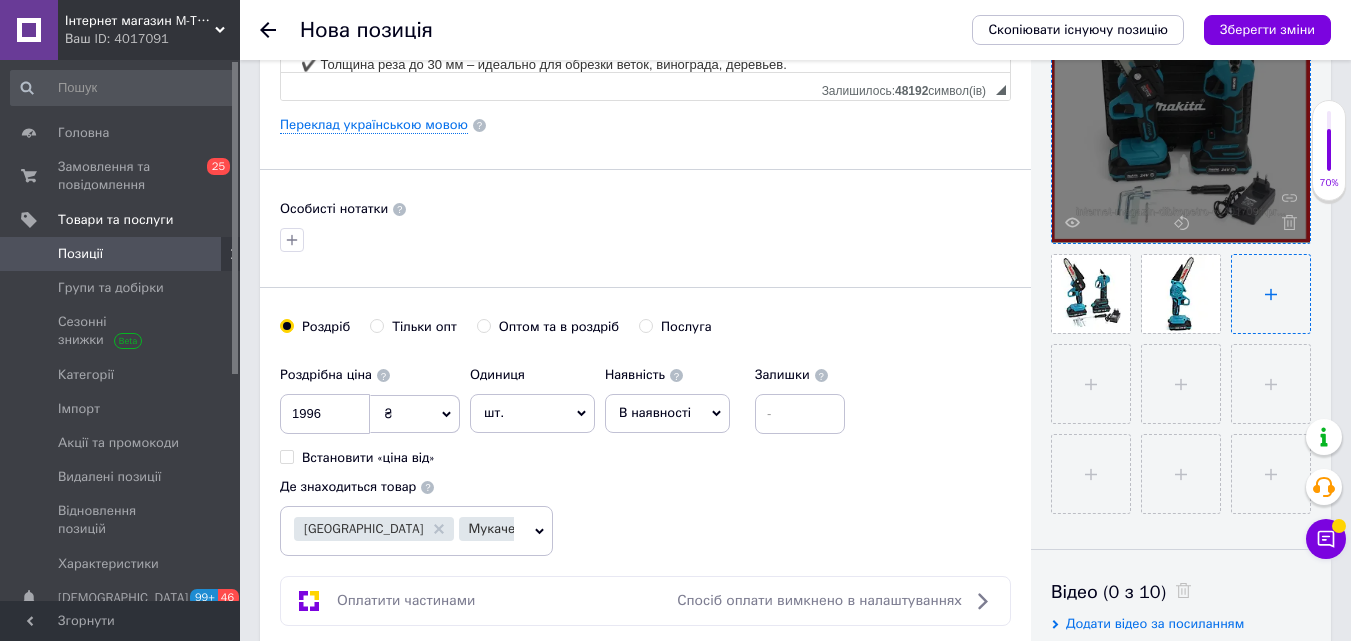 type on "C:\fakepath\image (12).webp" 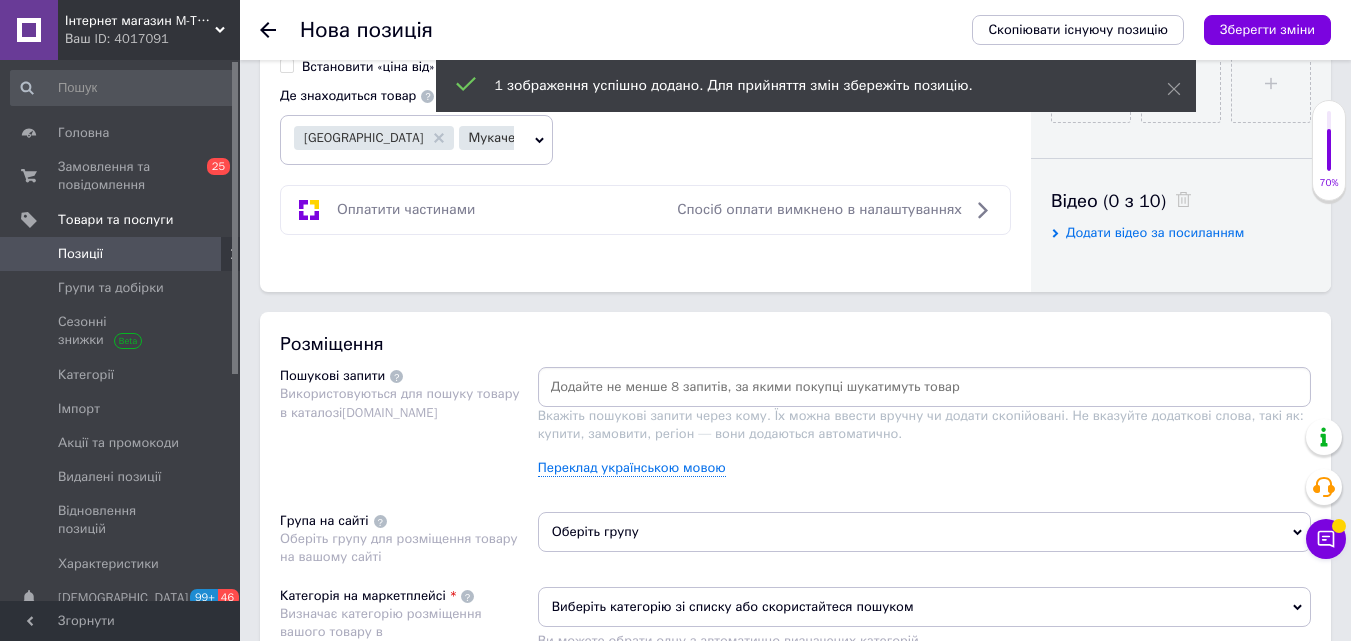 scroll, scrollTop: 1013, scrollLeft: 0, axis: vertical 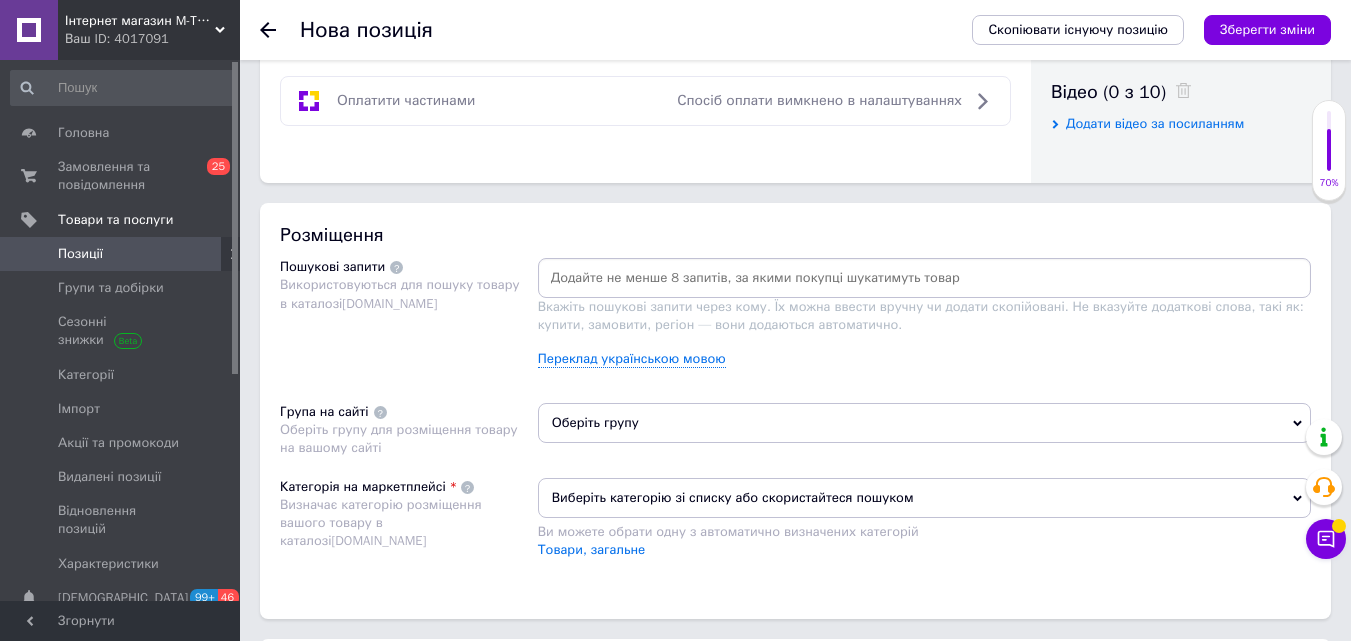 click at bounding box center (924, 278) 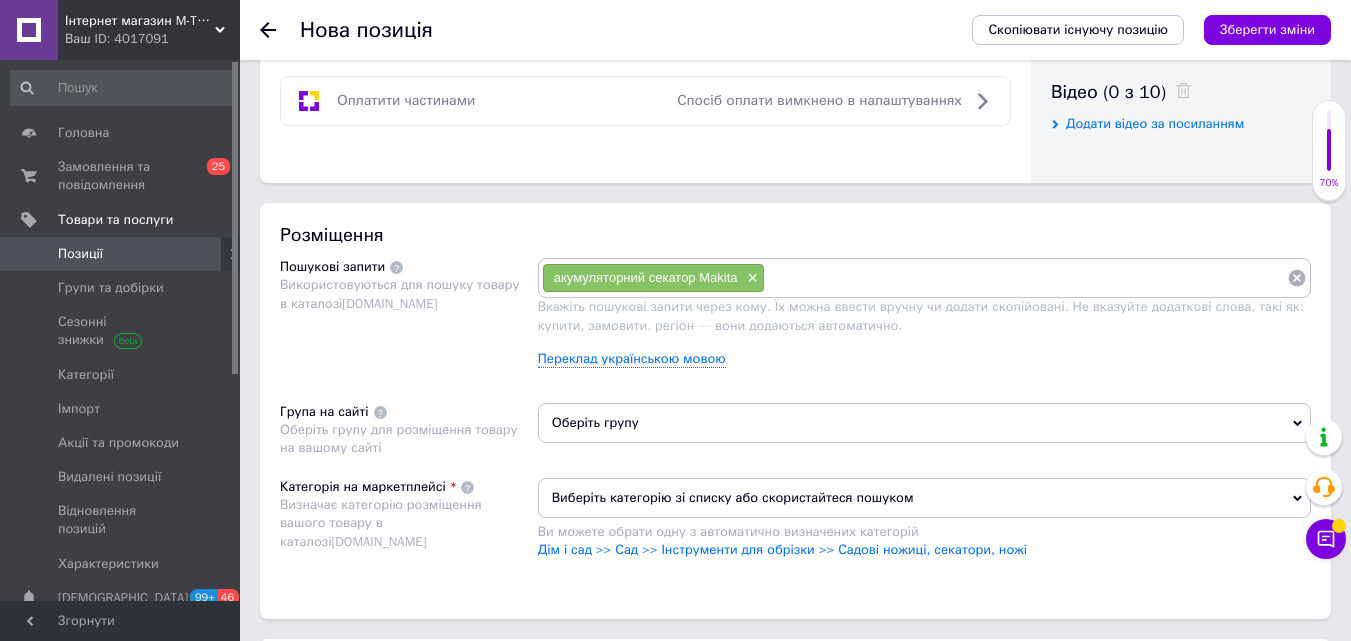 paste on "акумуляторна пила Makita" 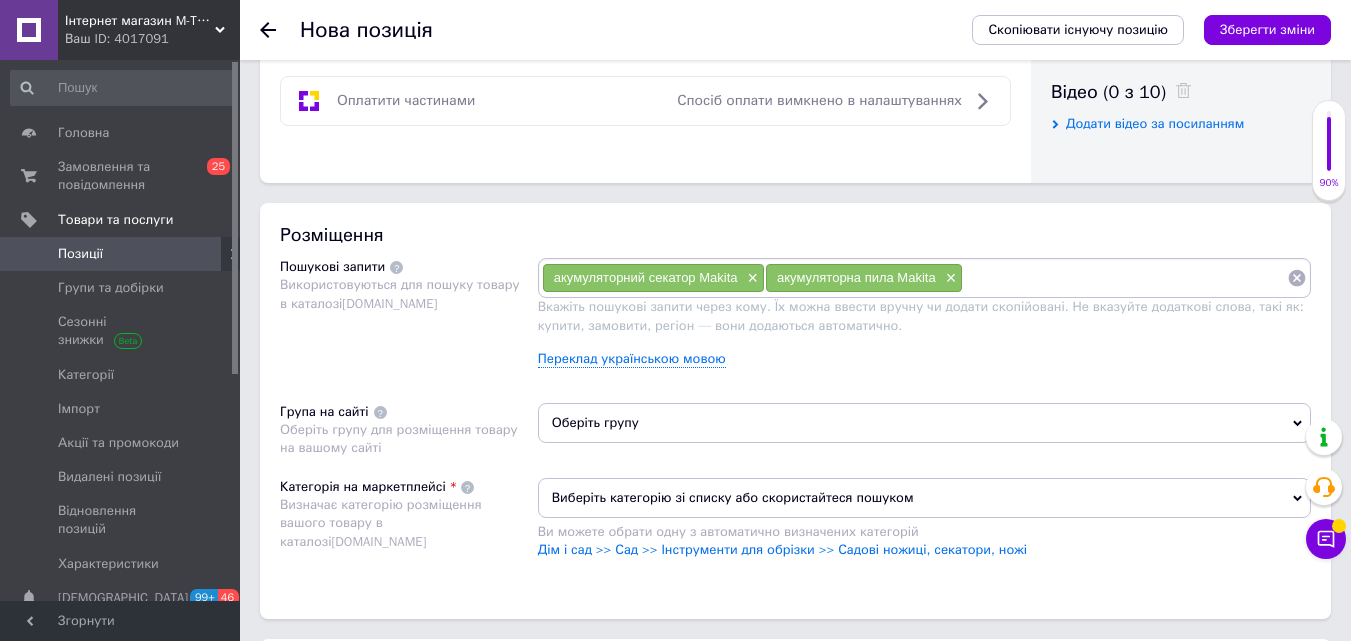 paste on "секатор для гілок акумуляторний" 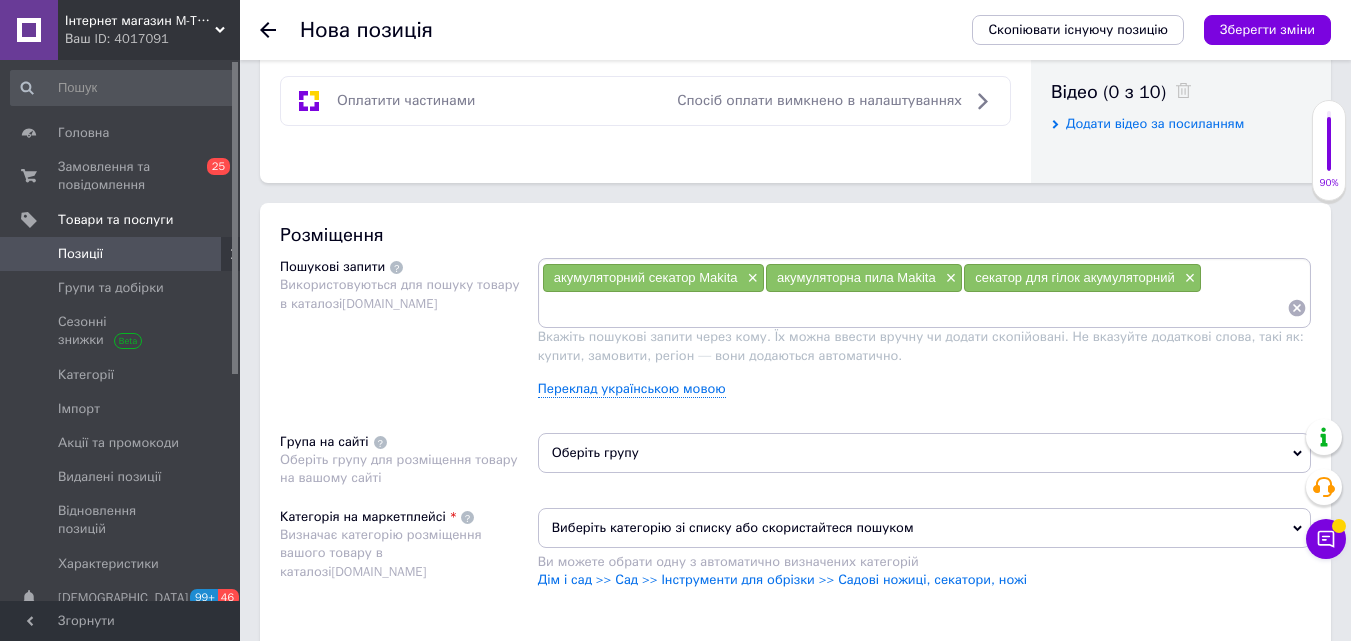 paste on "електросекатор [PERSON_NAME]" 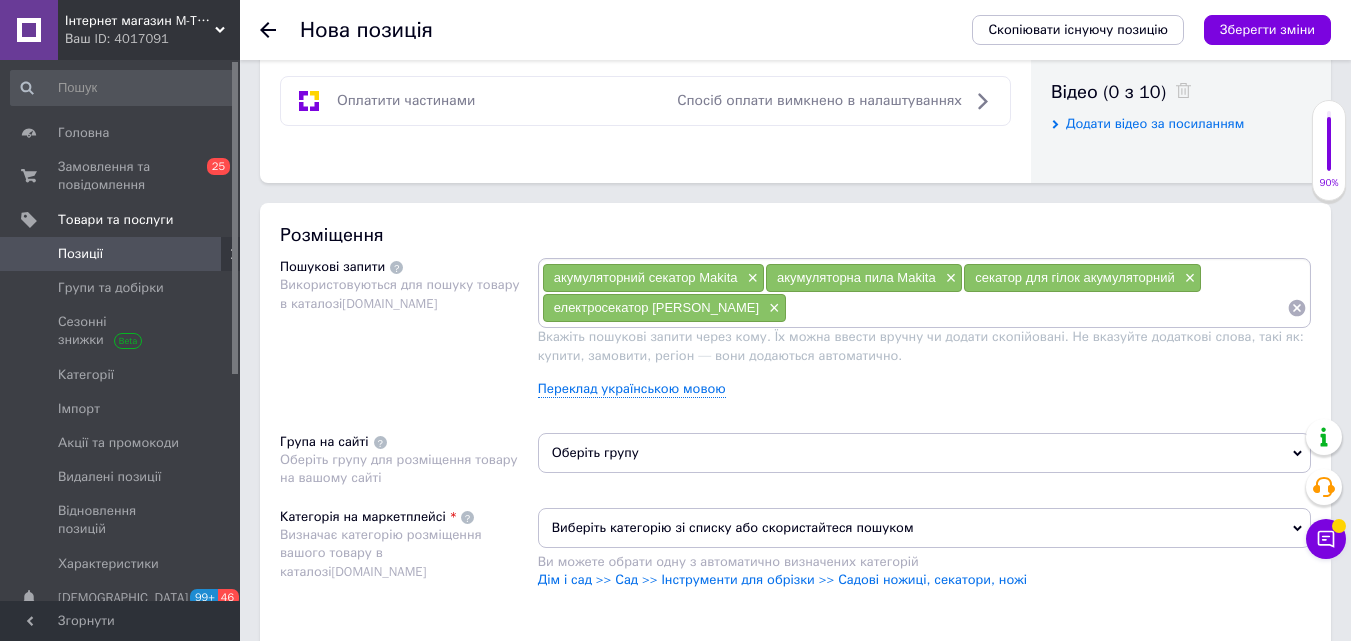paste on "акумуляторна гілкорізка" 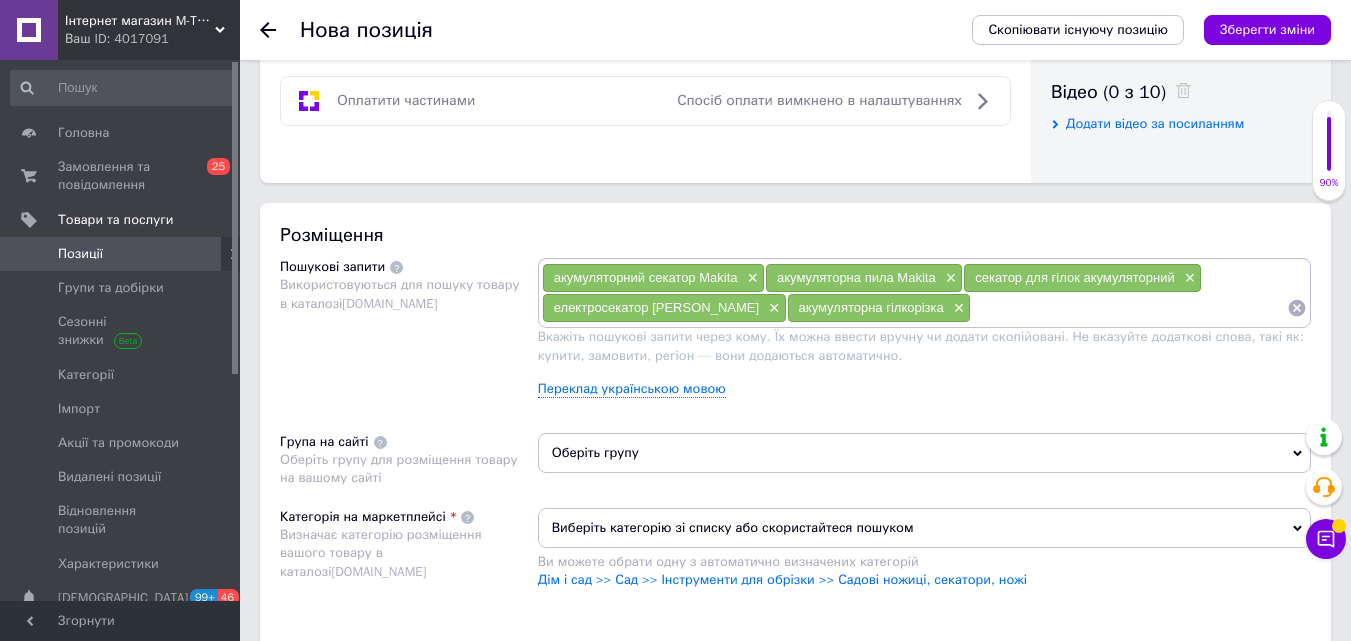 paste on "акумуляторна мініпила" 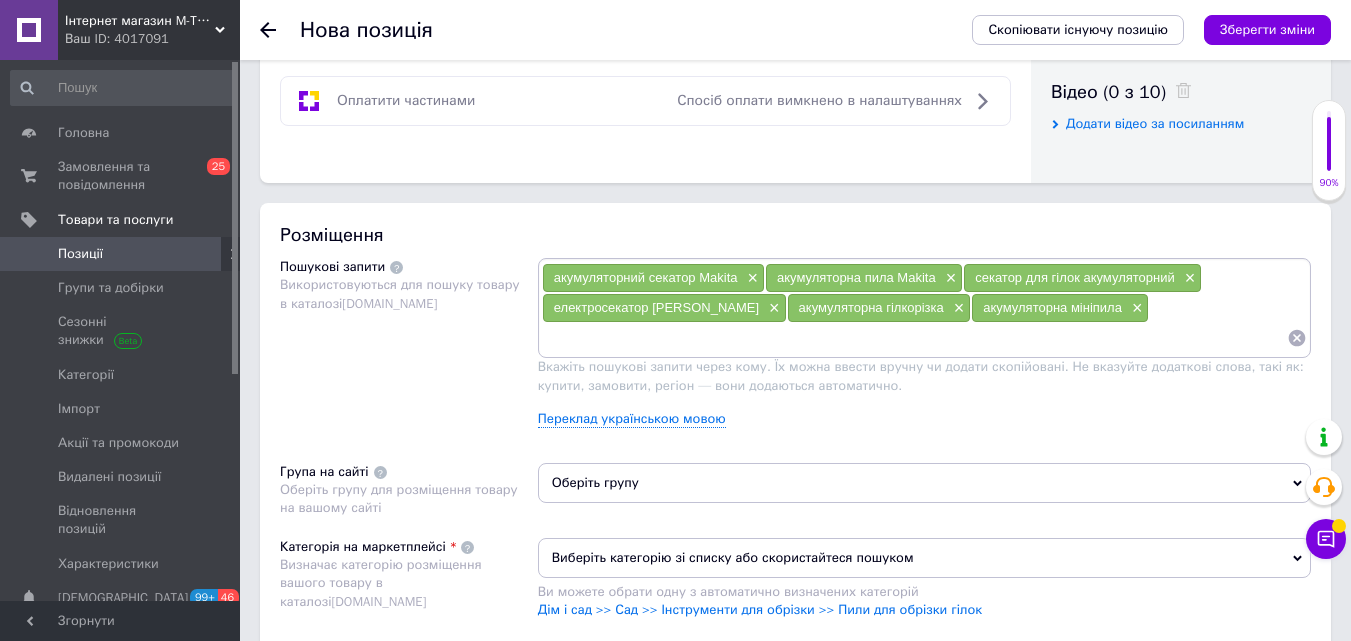 paste on "садовий набір Makita" 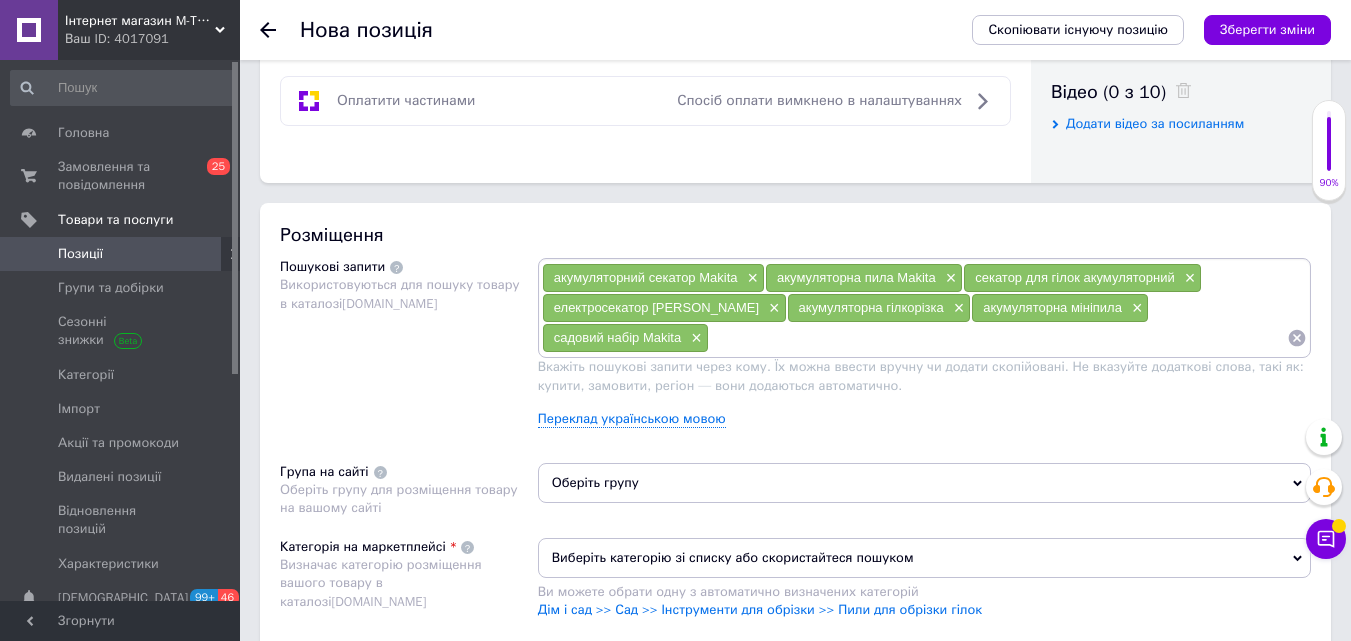paste on "акумуляторний інструмент для саду" 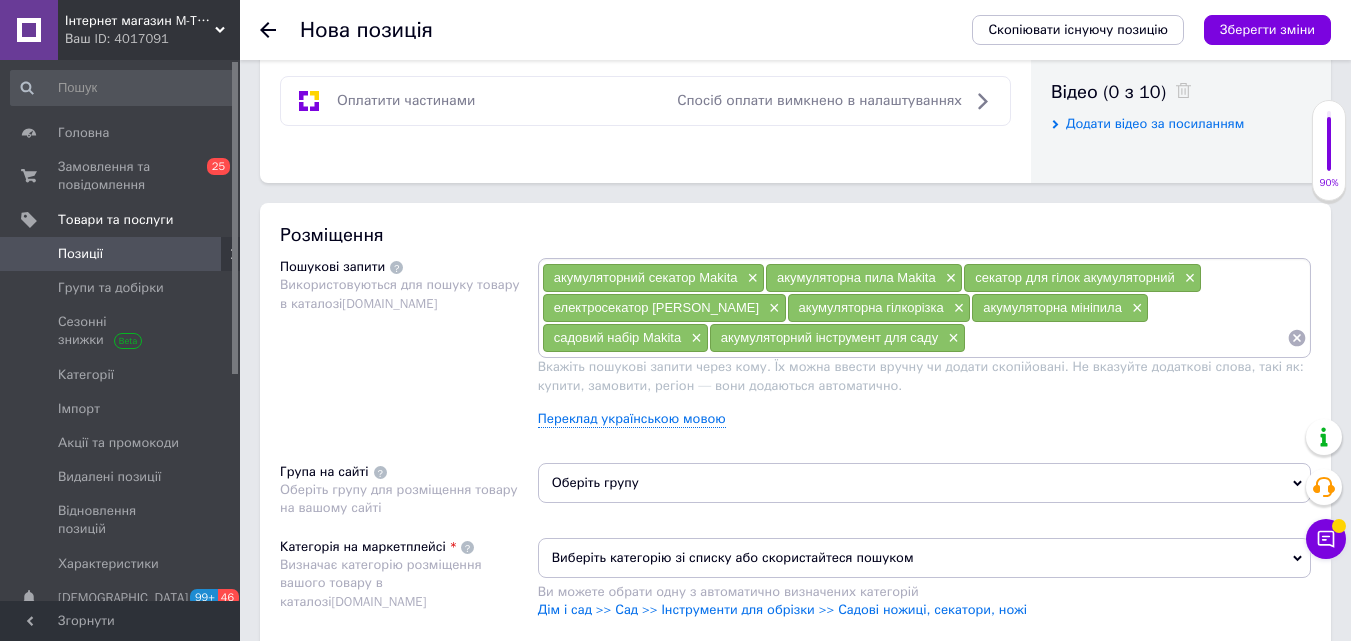 paste on "Makita DUP365 купити" 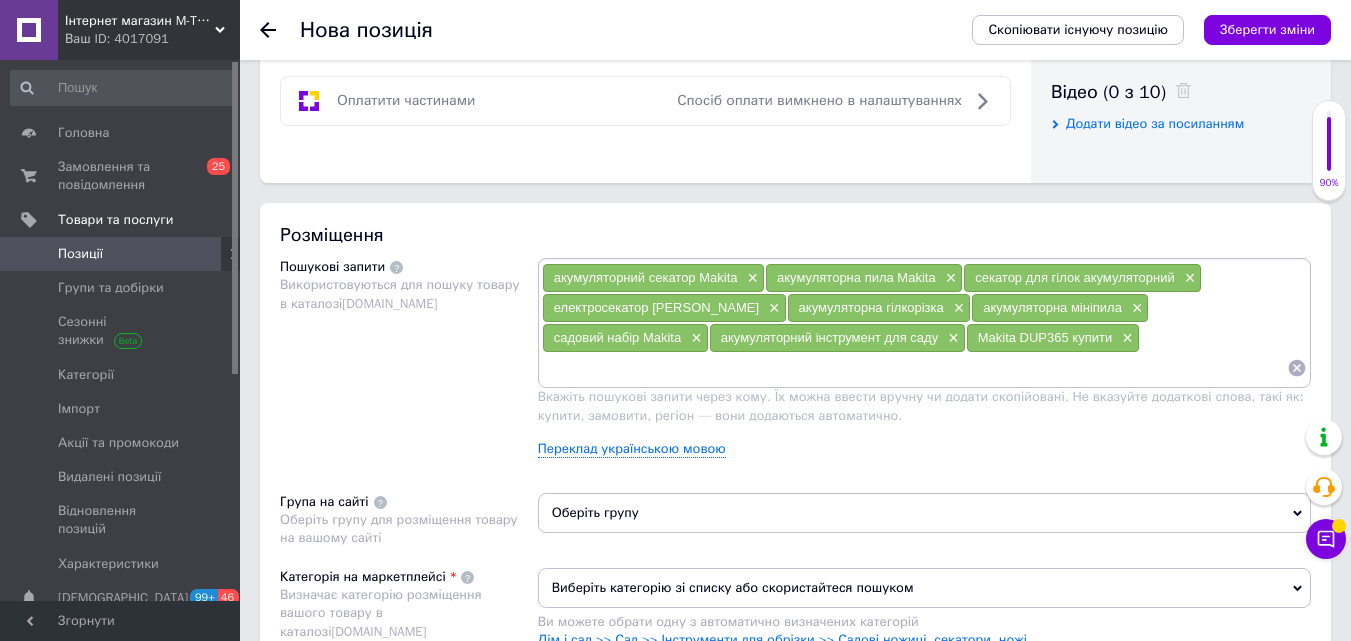 paste on "Makita DUC155Z ціна" 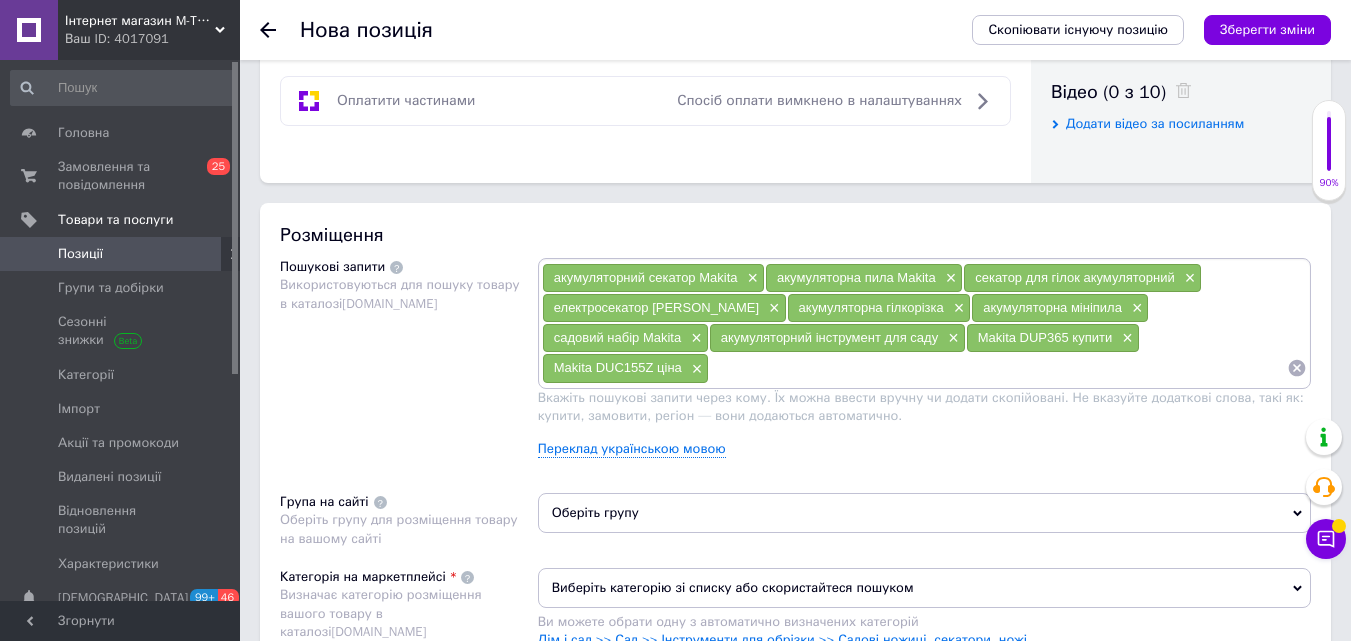 paste on "пила акумуляторна Makita" 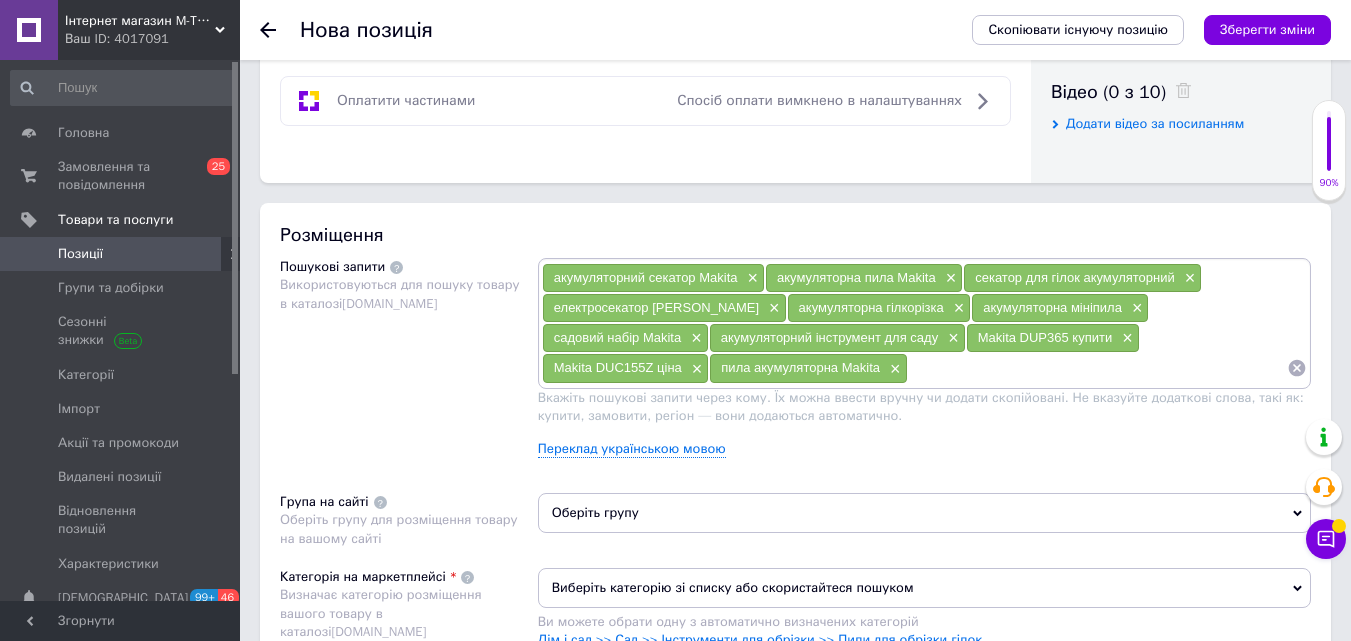 paste on "садовий секатор з акумулятором" 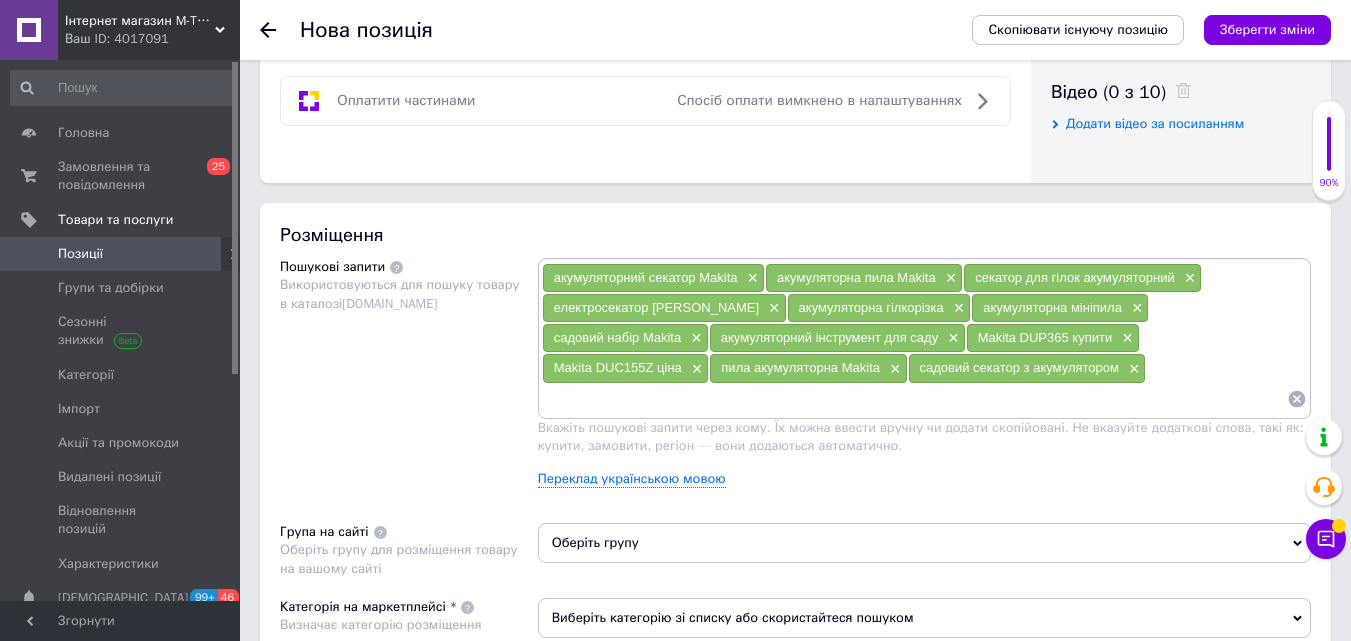 paste on "акумуляторний інструмент 24V" 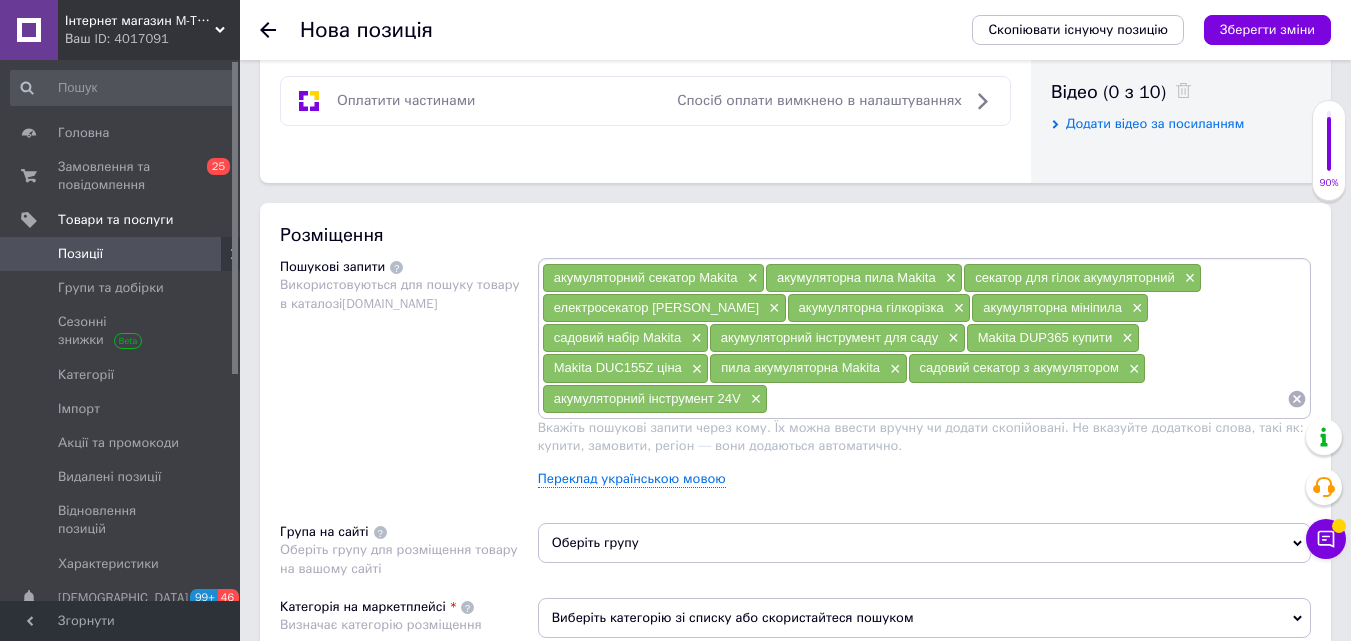 paste on "обрізка дерев інструмент" 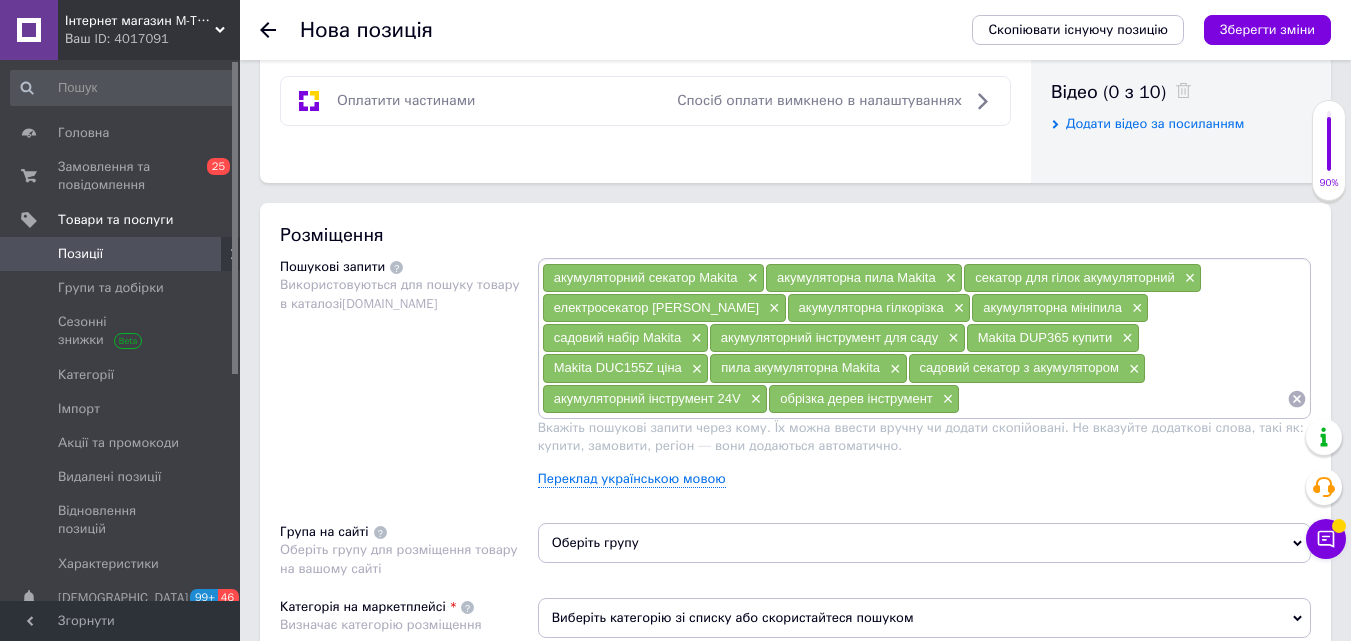 paste on "акумуляторний набір Makita" 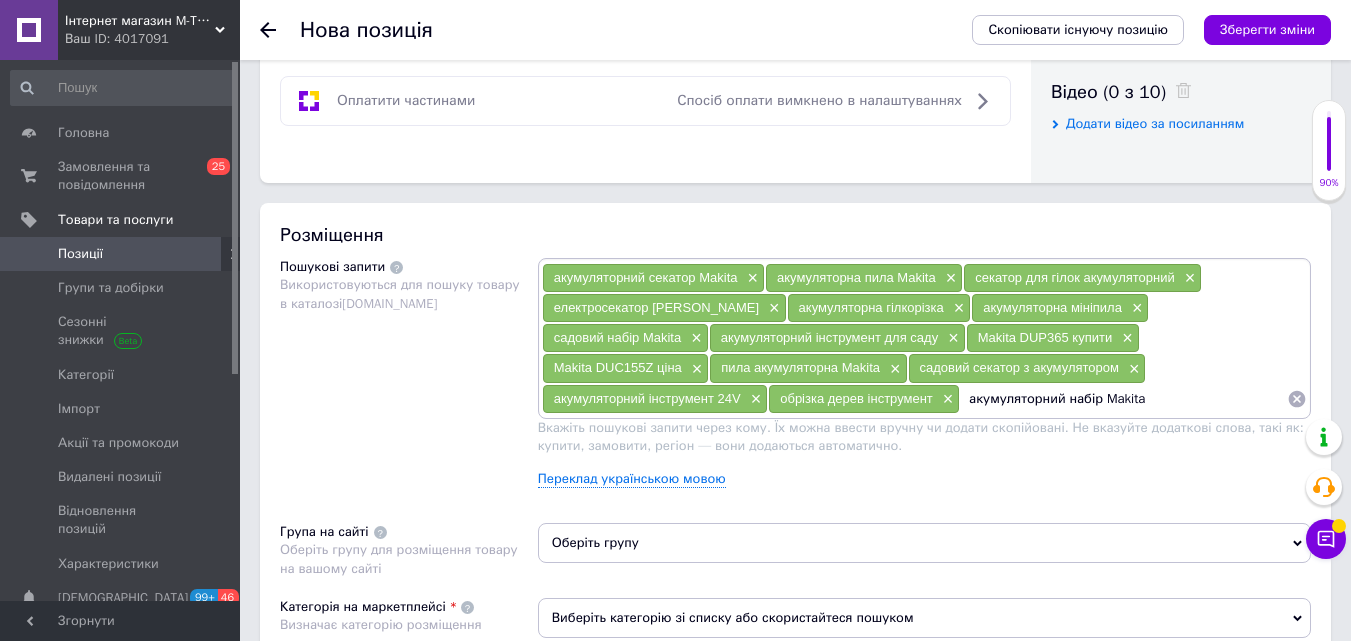 type 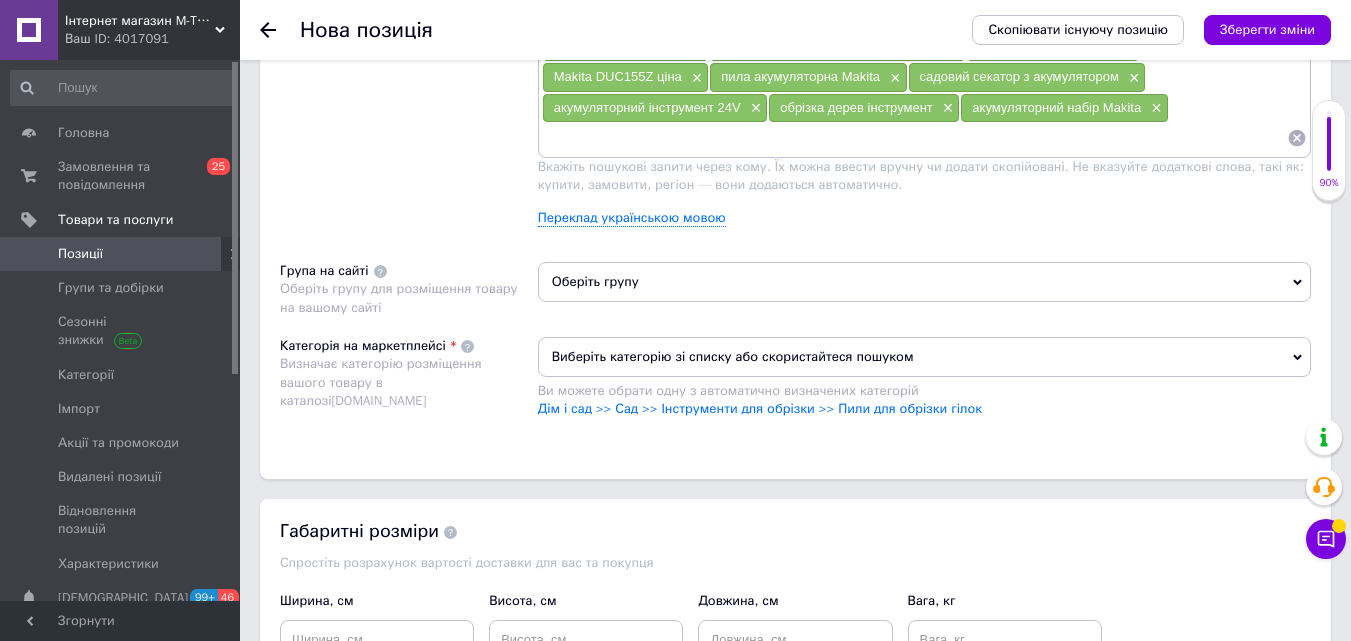 scroll, scrollTop: 1313, scrollLeft: 0, axis: vertical 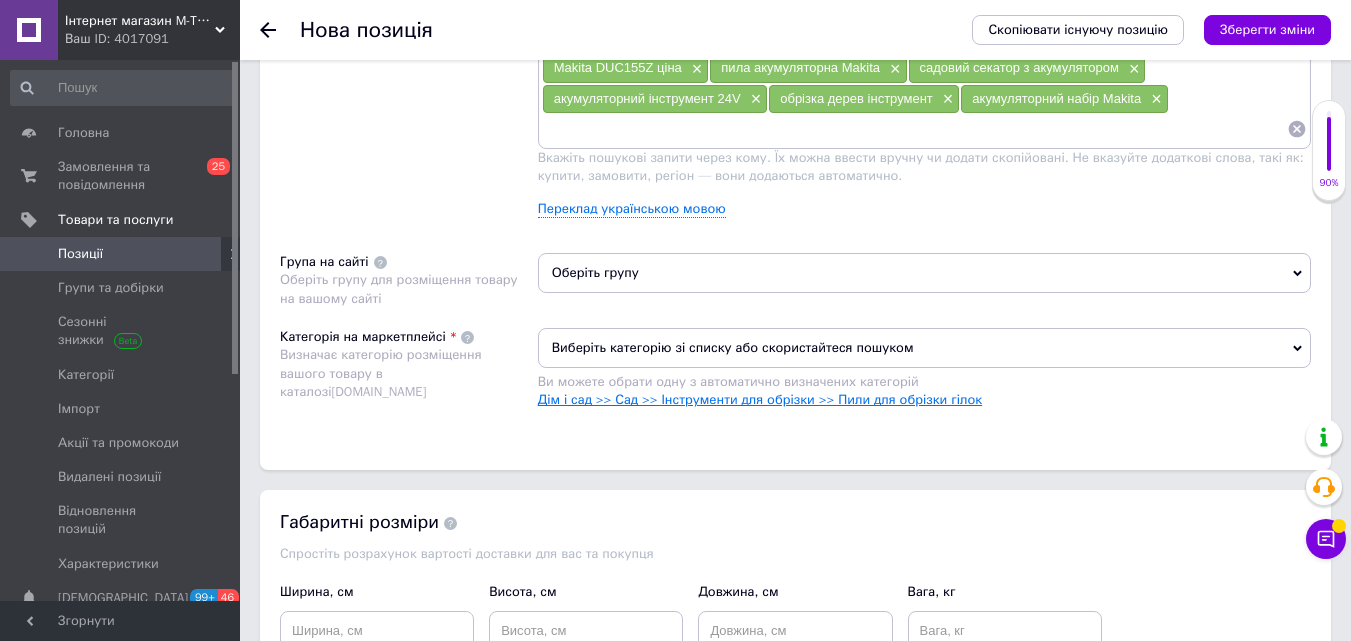 click on "Дім і сад >> Сад >> Інструменти для обрізки >> Пили для обрізки гілок" at bounding box center [760, 399] 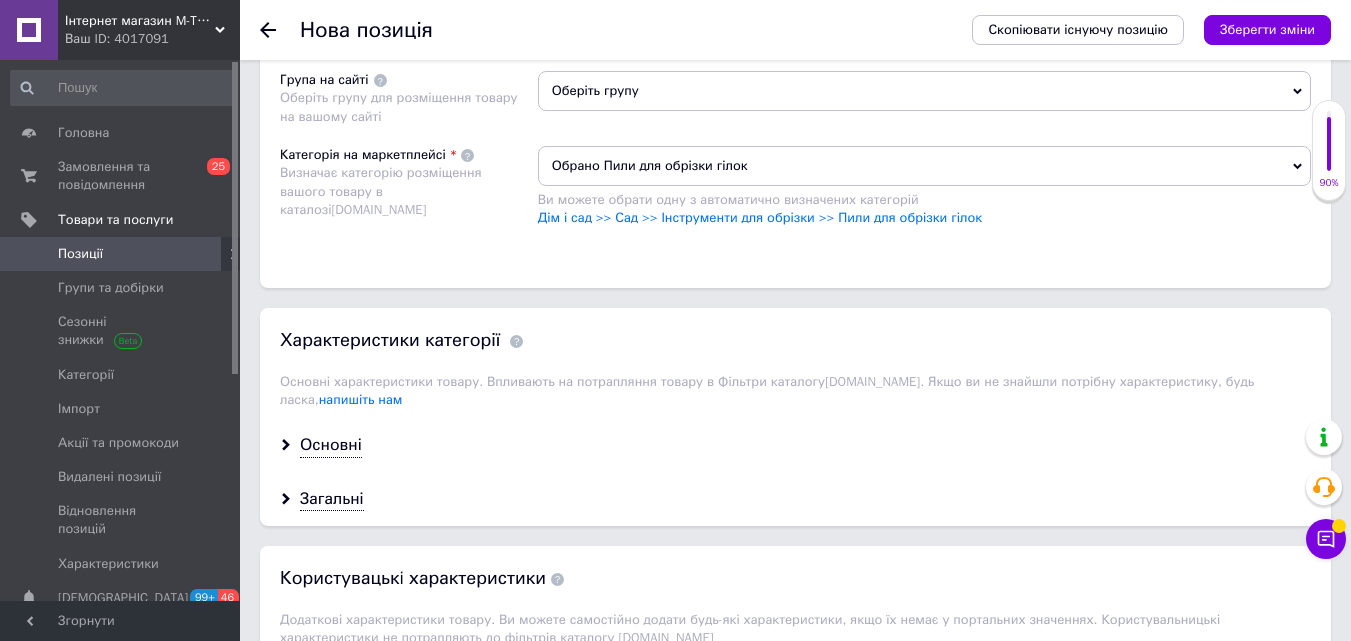 scroll, scrollTop: 1513, scrollLeft: 0, axis: vertical 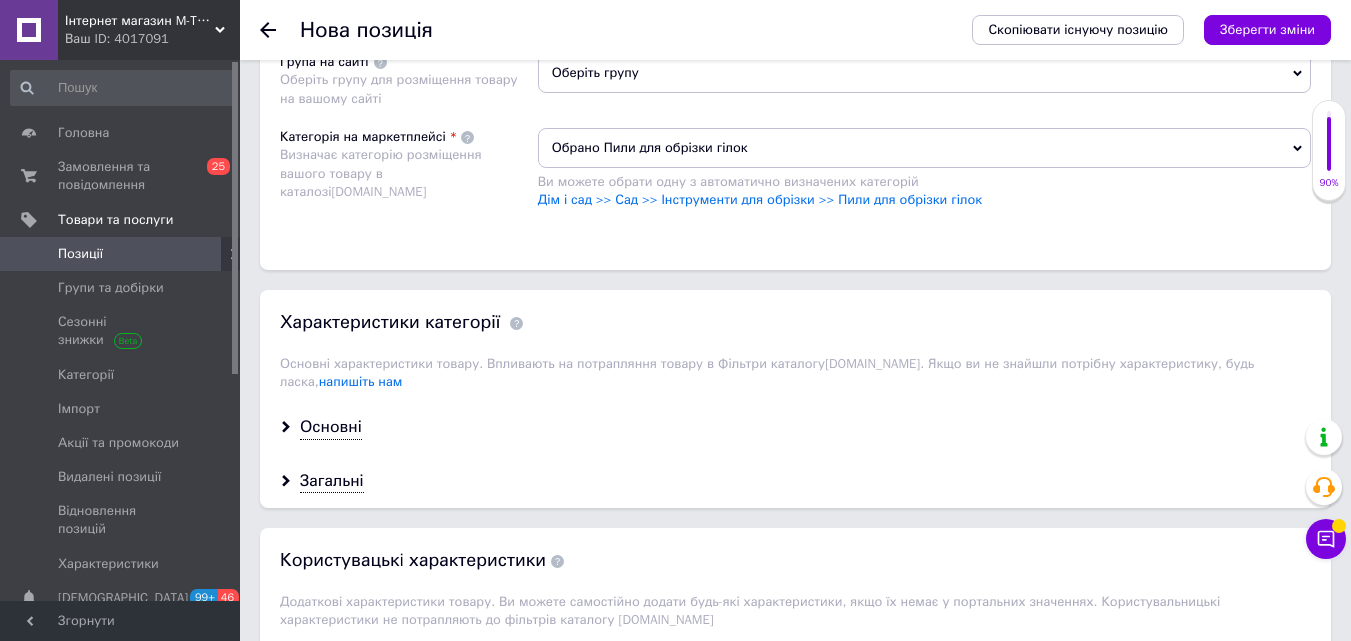 click on "Основні" at bounding box center [795, 427] 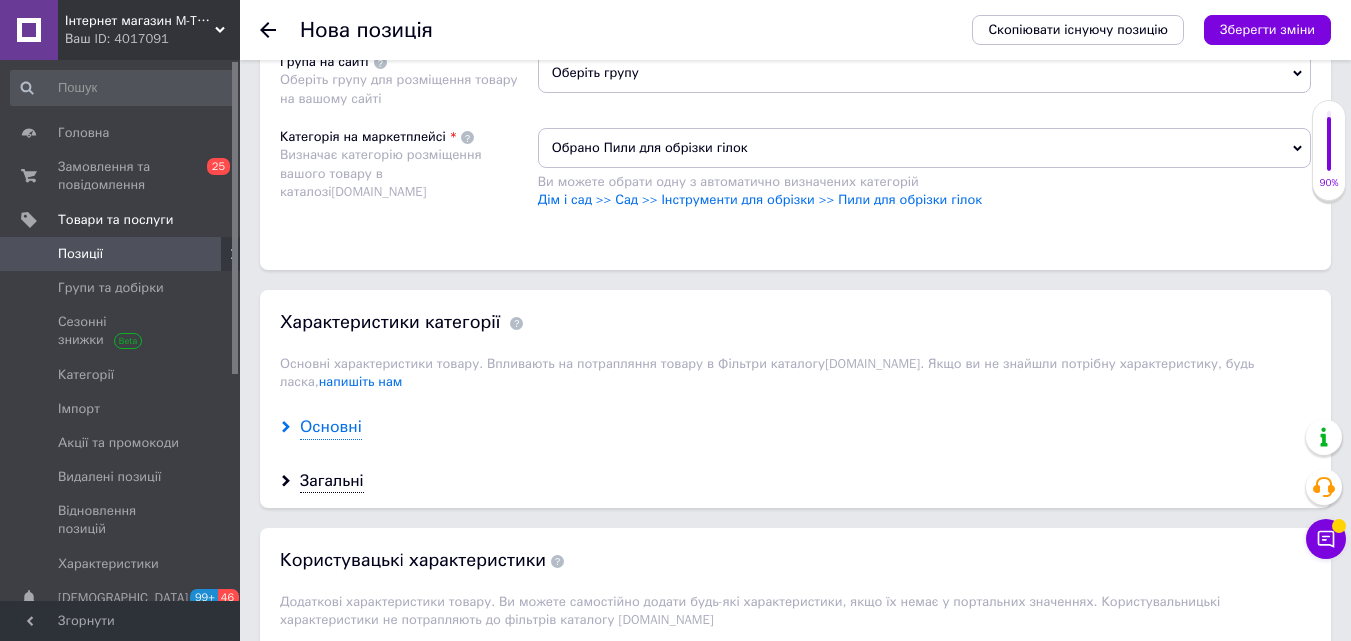 click on "Основні" at bounding box center [331, 427] 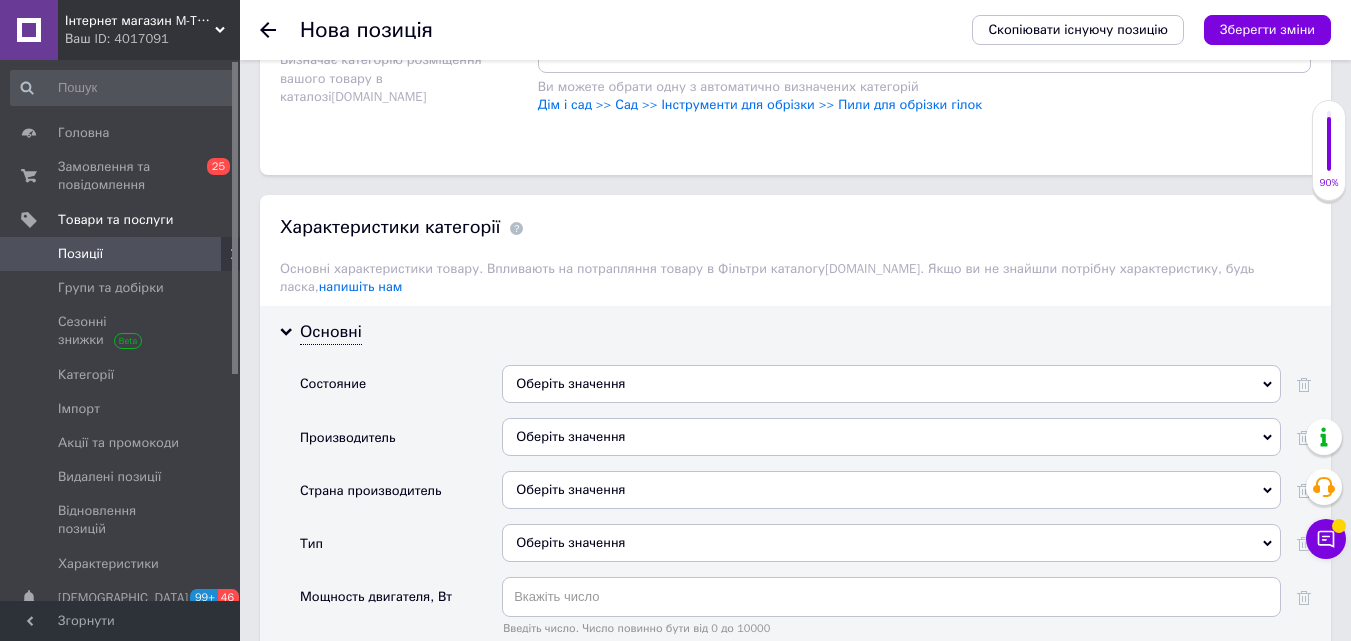 scroll, scrollTop: 1613, scrollLeft: 0, axis: vertical 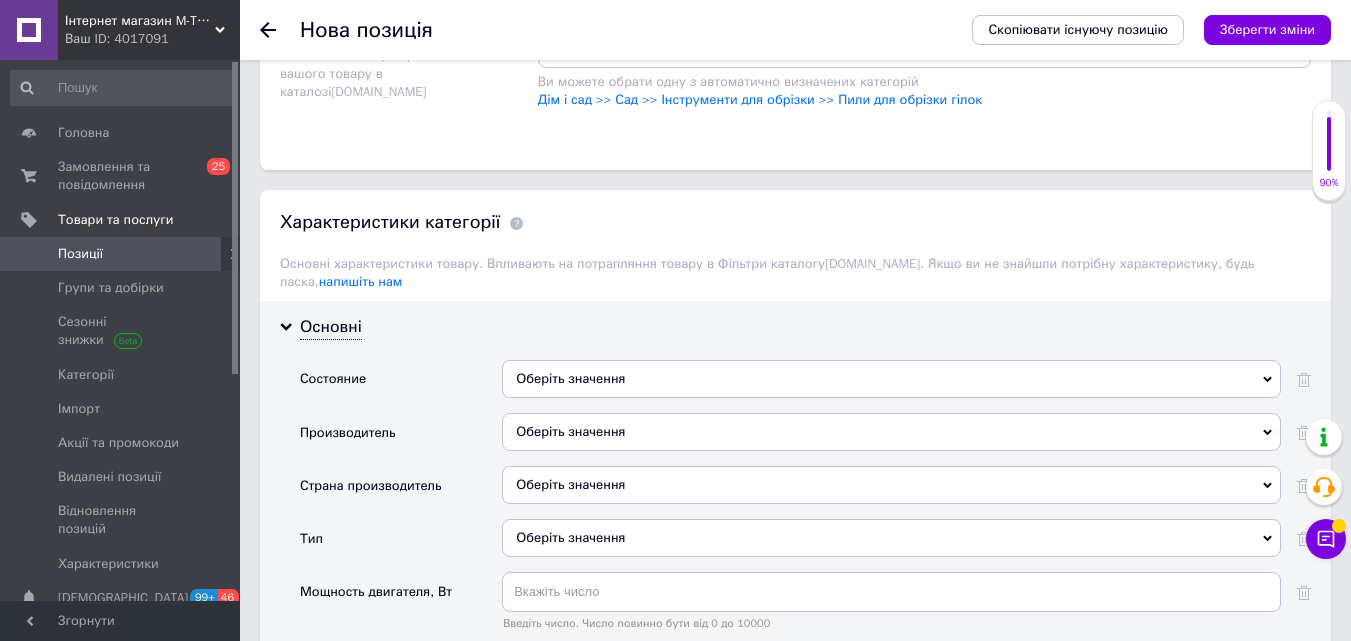 click on "Оберіть значення" at bounding box center [891, 379] 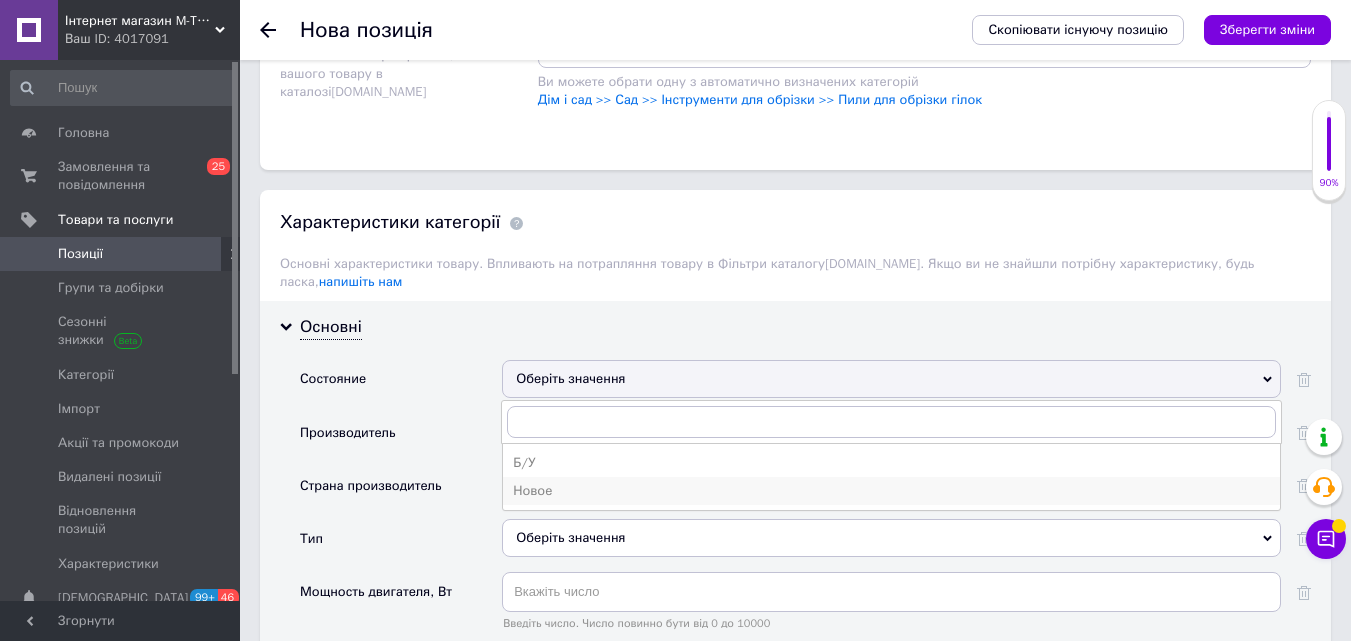 click on "Новое" at bounding box center (891, 491) 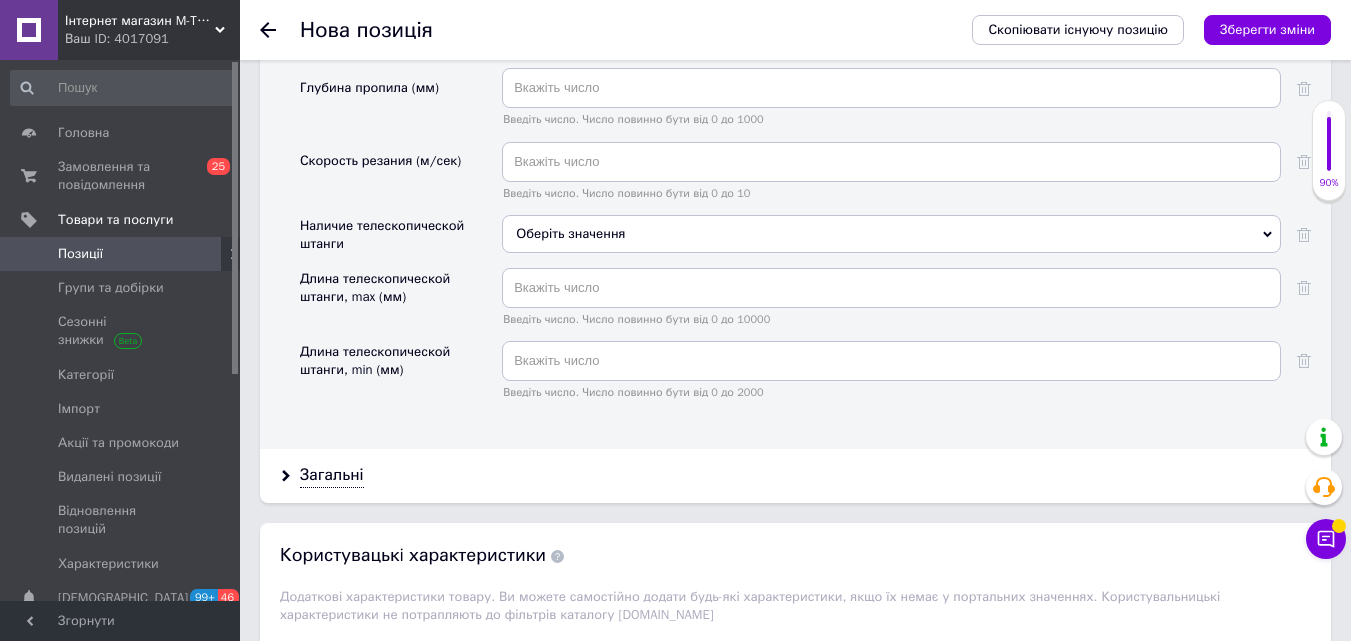 scroll, scrollTop: 2913, scrollLeft: 0, axis: vertical 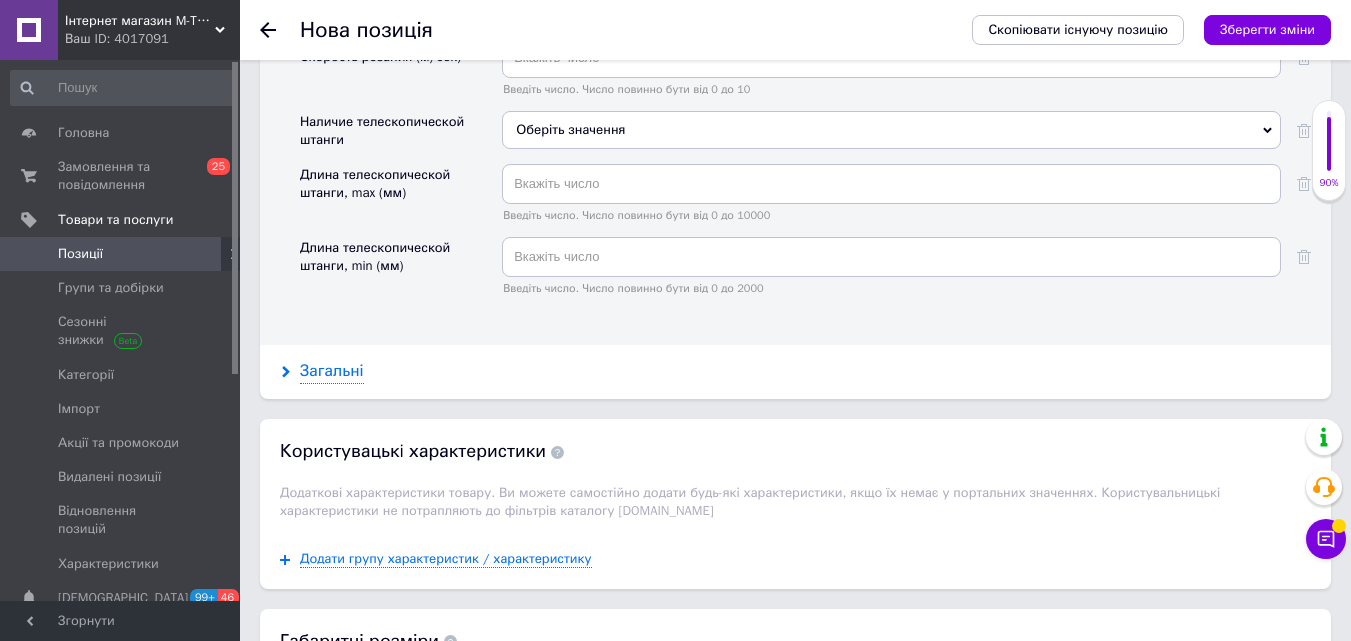 click on "Загальні" at bounding box center (332, 371) 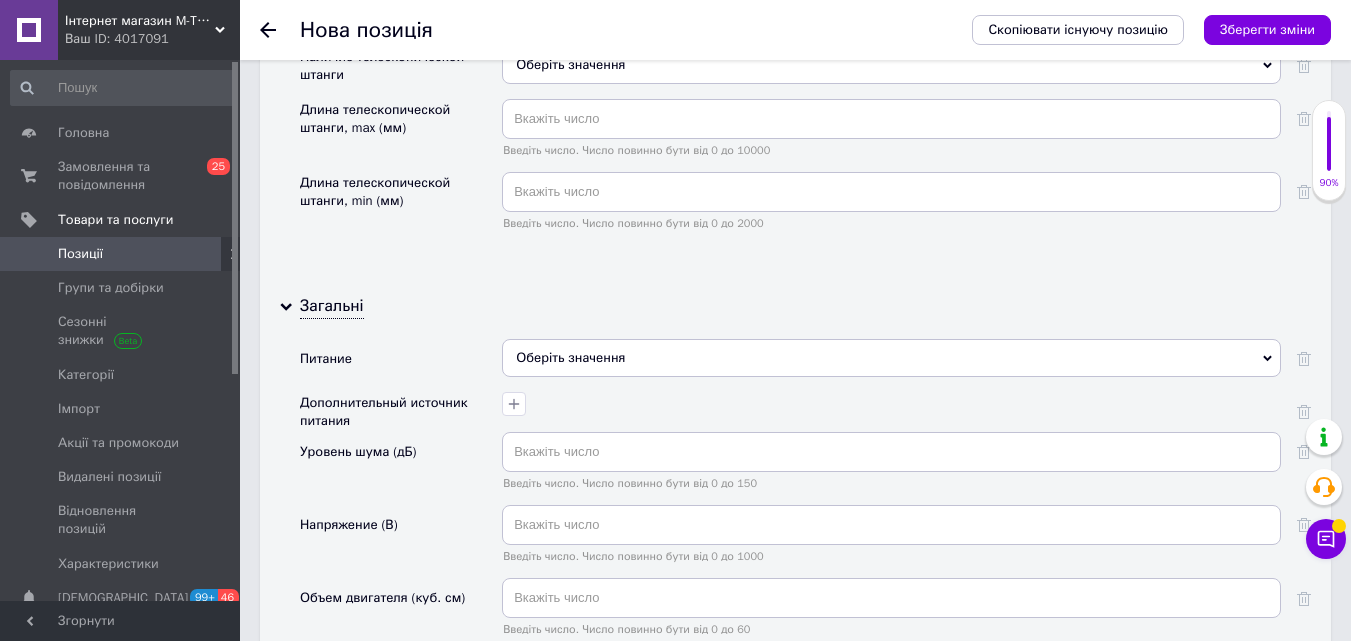 scroll, scrollTop: 3013, scrollLeft: 0, axis: vertical 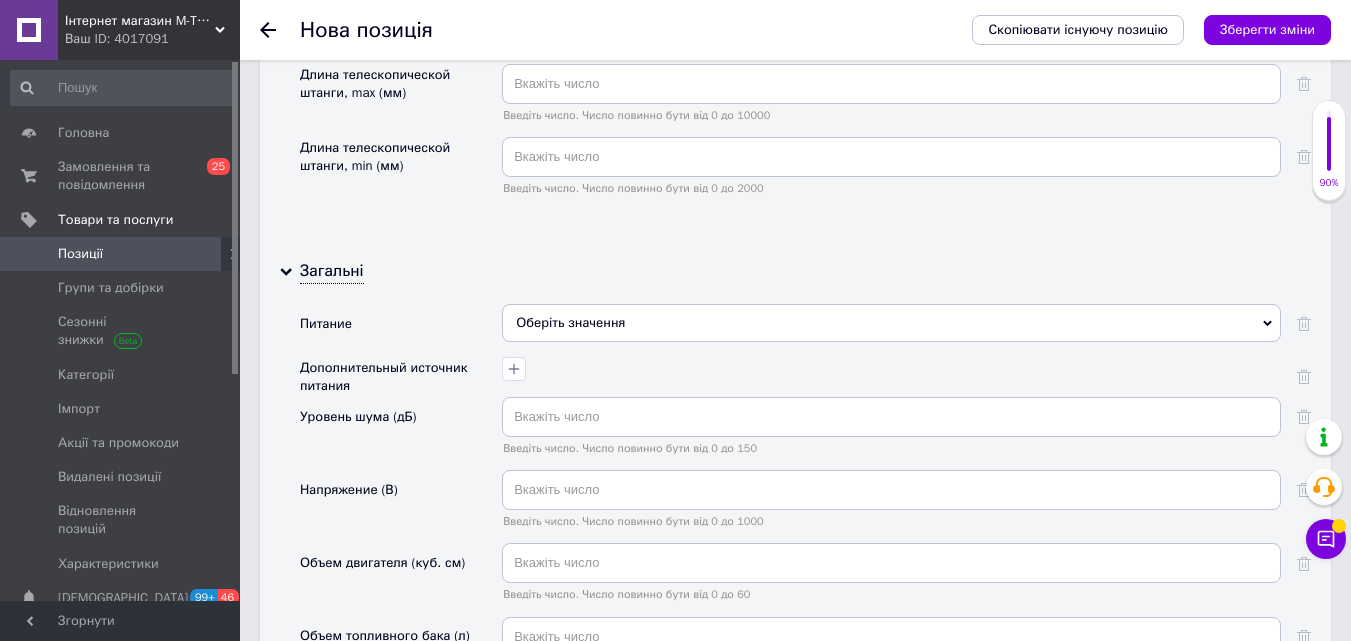 click on "Оберіть значення" at bounding box center (891, 323) 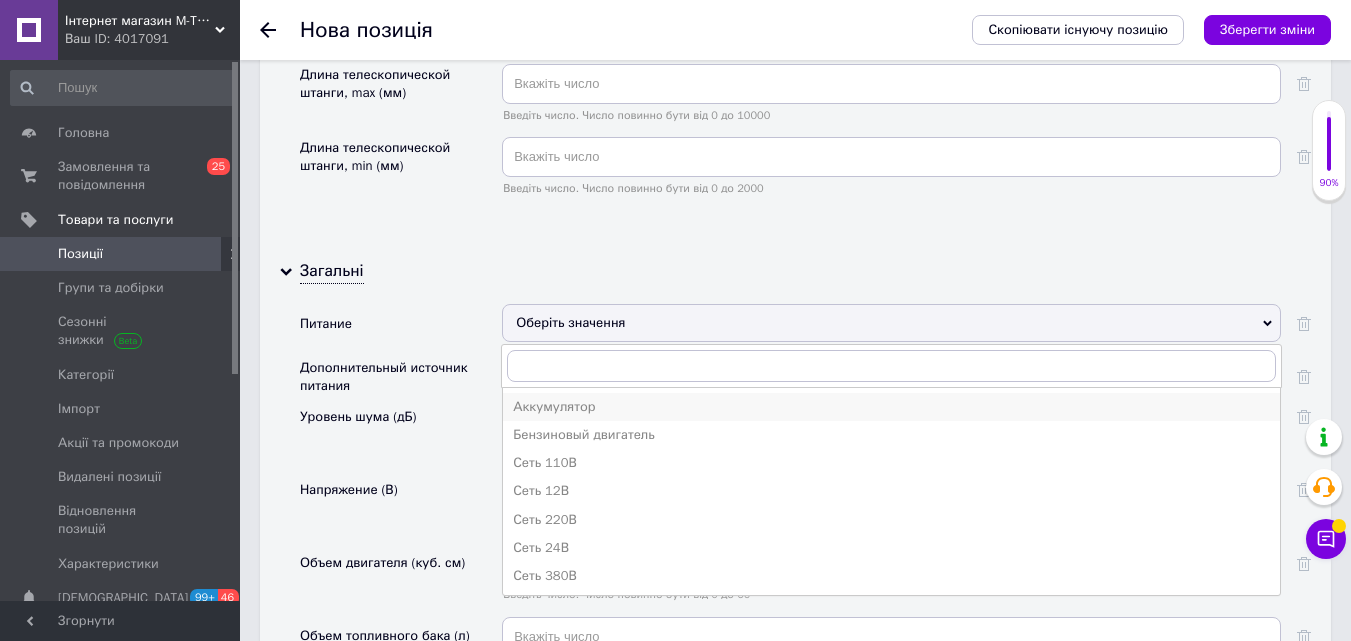 click on "Аккумулятор" at bounding box center (891, 407) 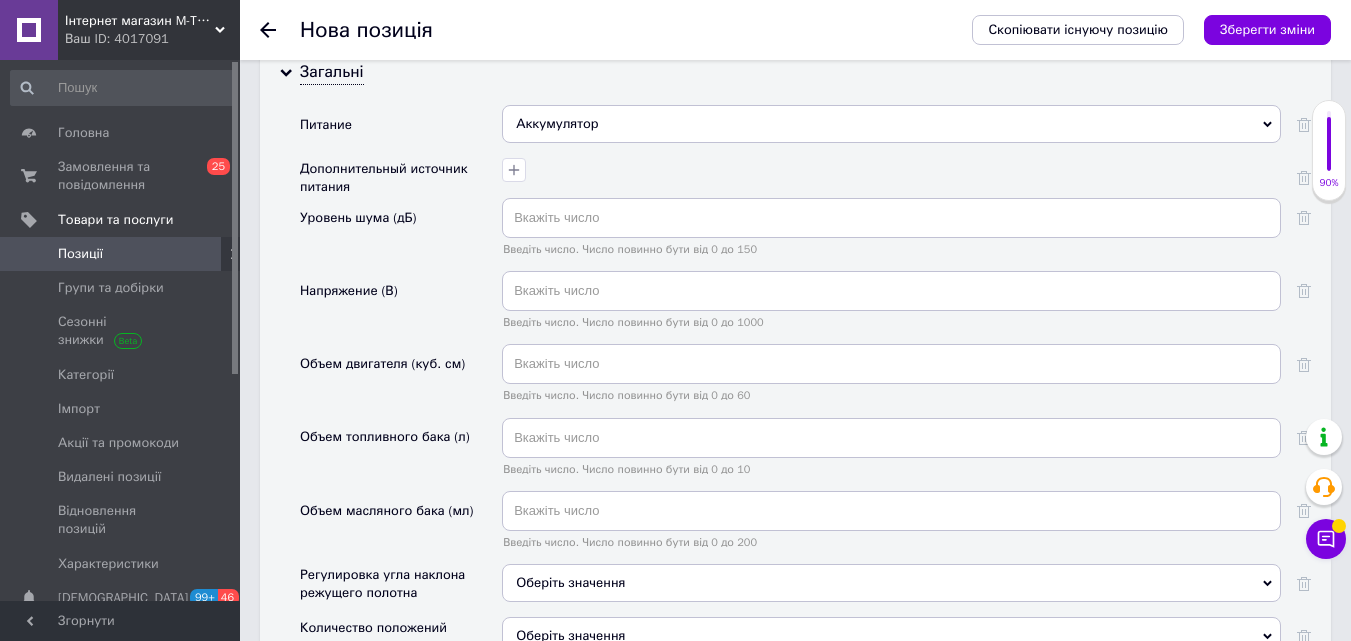 scroll, scrollTop: 3213, scrollLeft: 0, axis: vertical 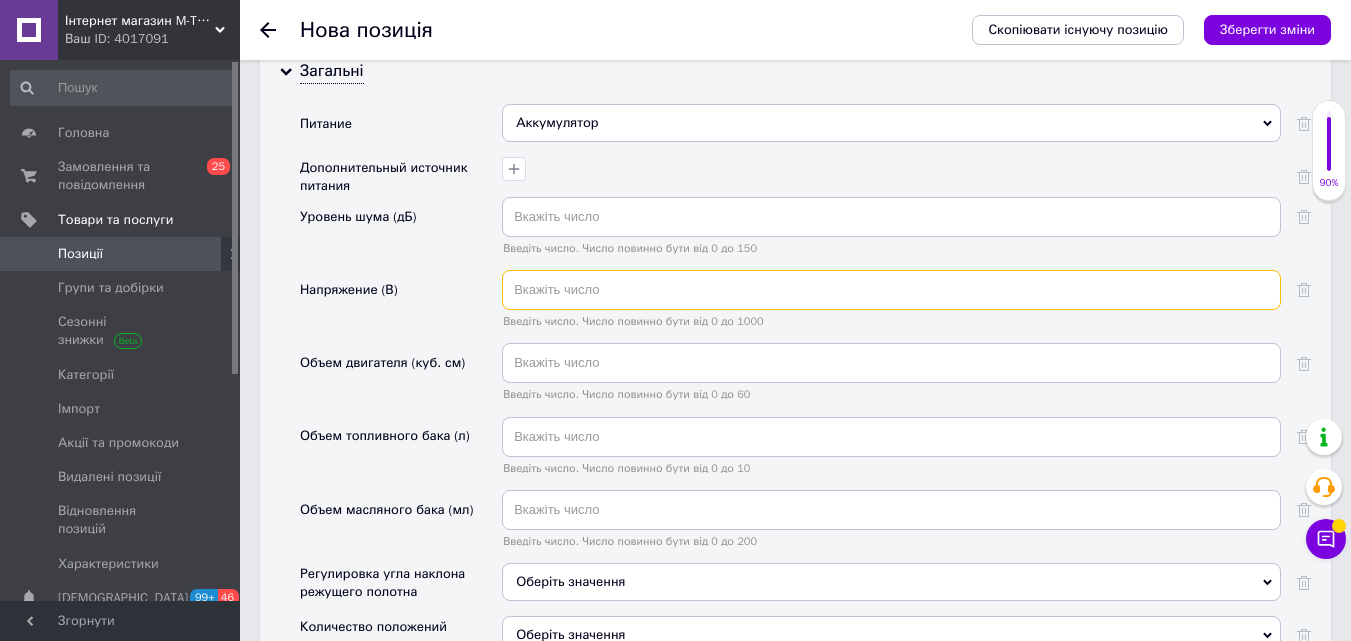 click at bounding box center [891, 290] 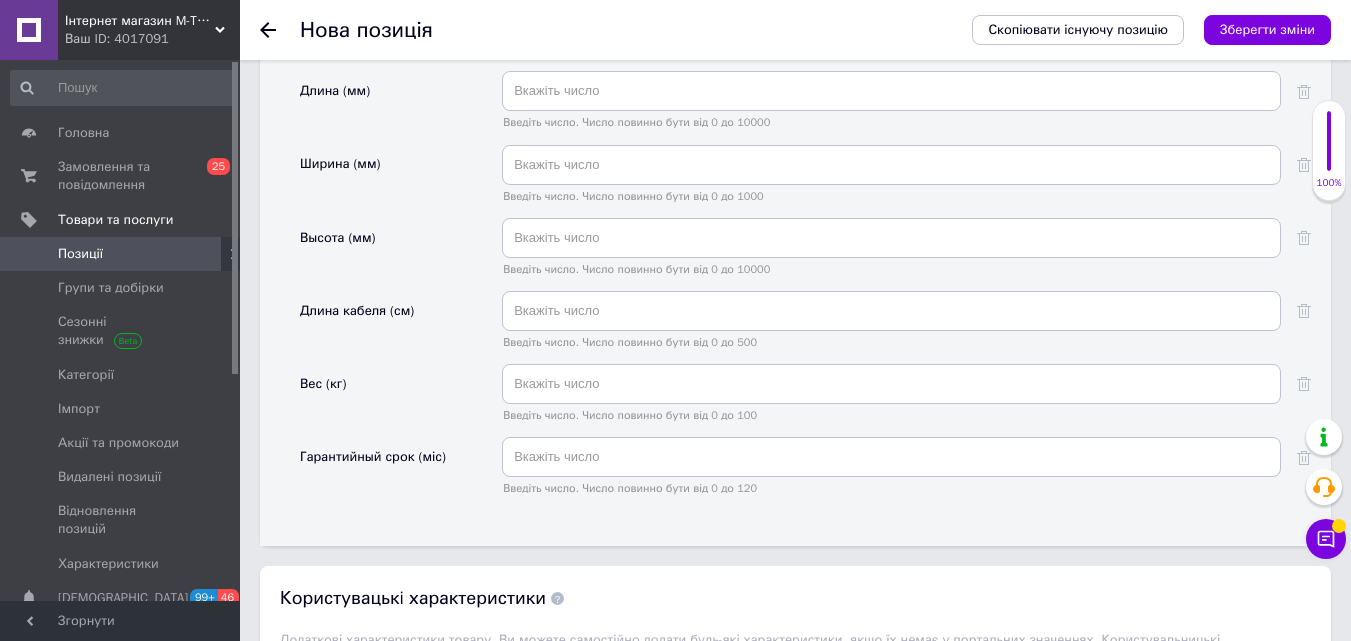 scroll, scrollTop: 3713, scrollLeft: 0, axis: vertical 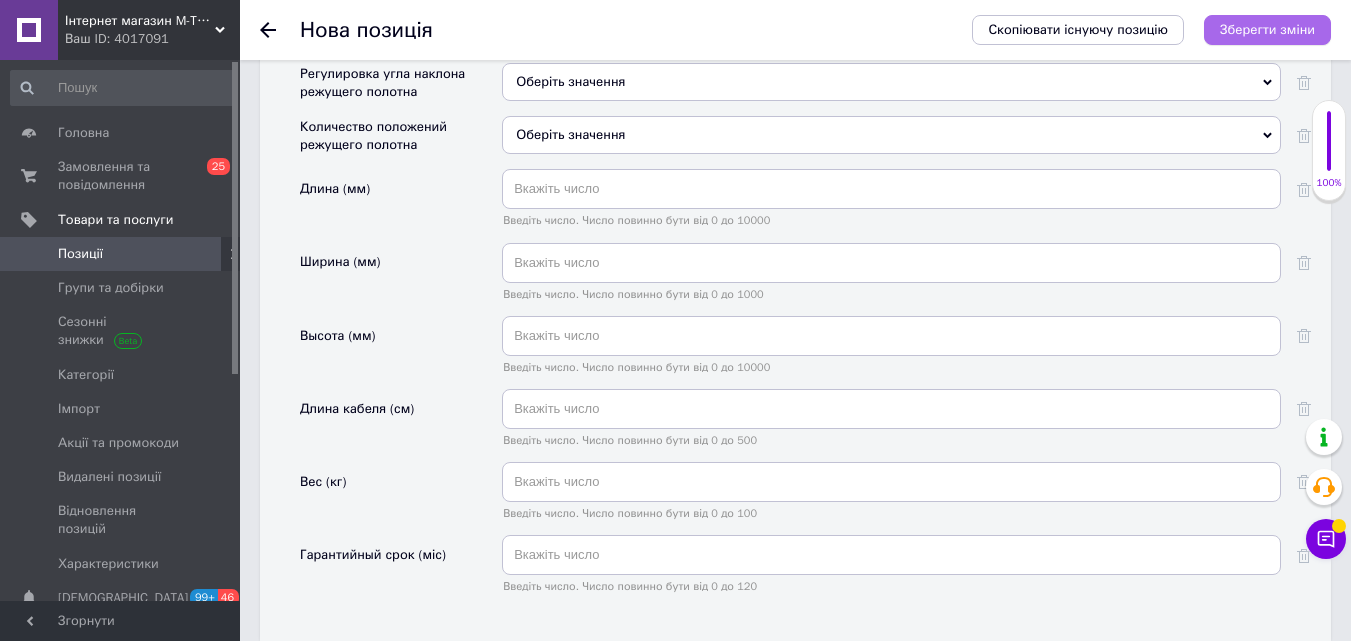 type on "24" 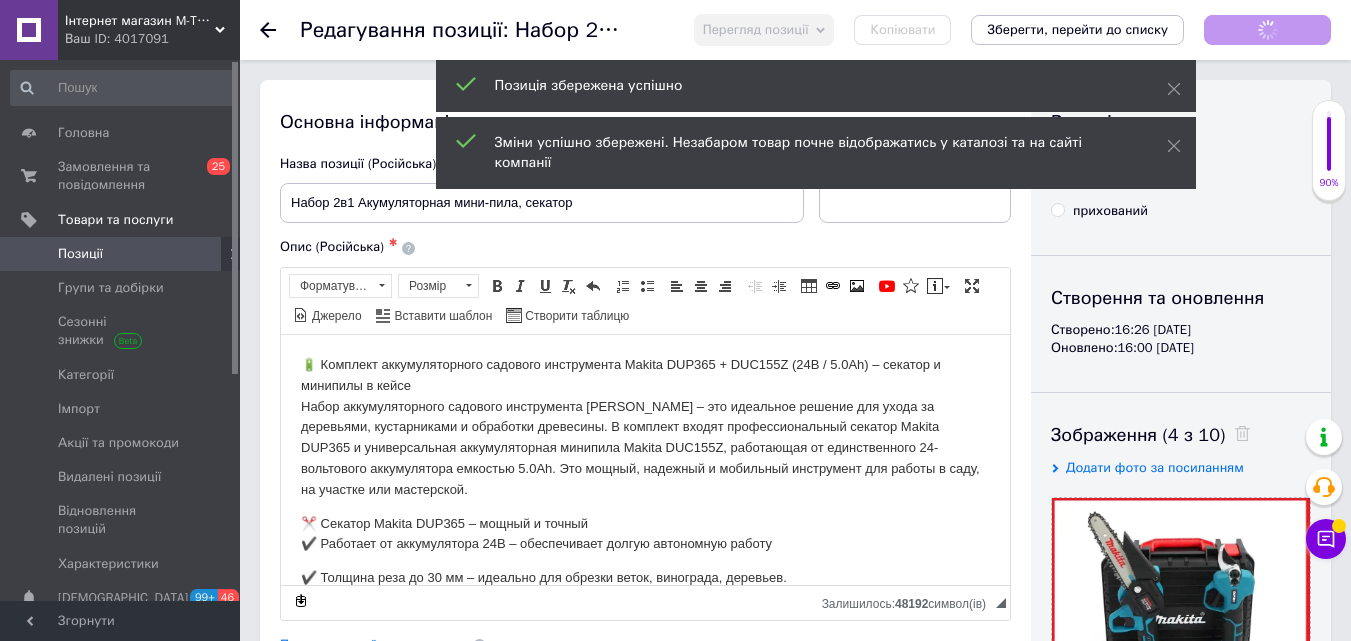 scroll, scrollTop: 0, scrollLeft: 0, axis: both 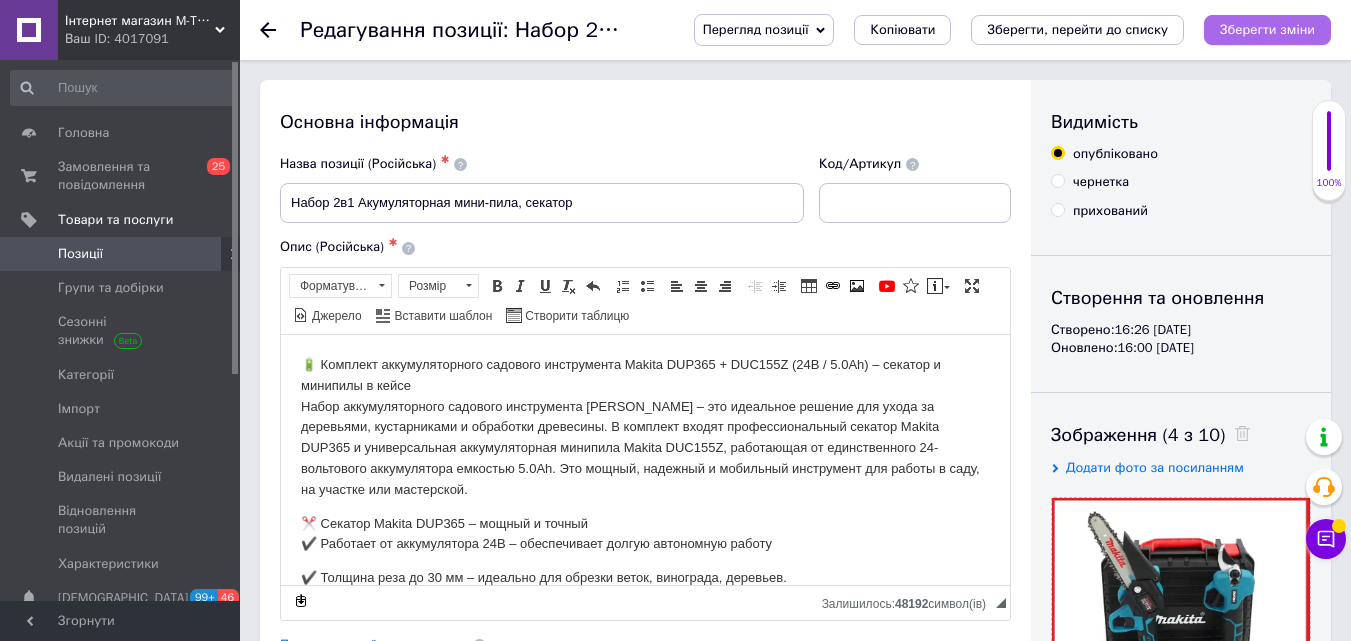 click on "Зберегти зміни" at bounding box center [1267, 29] 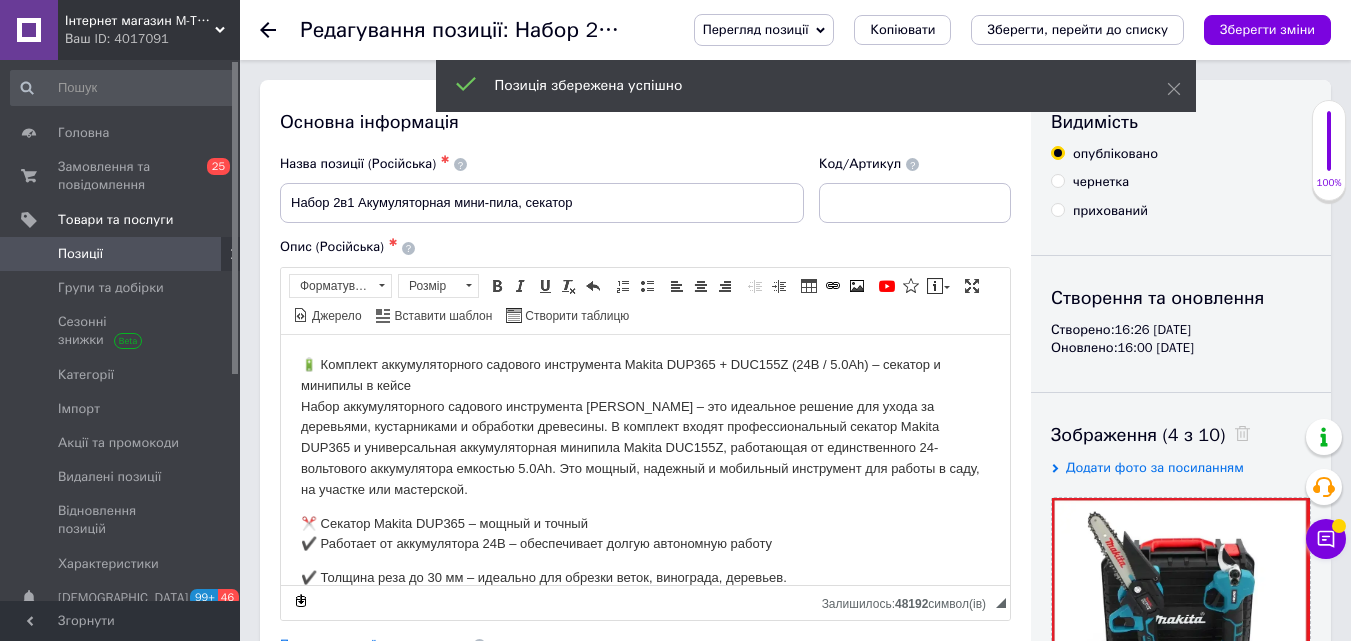 click on "Позиції" at bounding box center (121, 254) 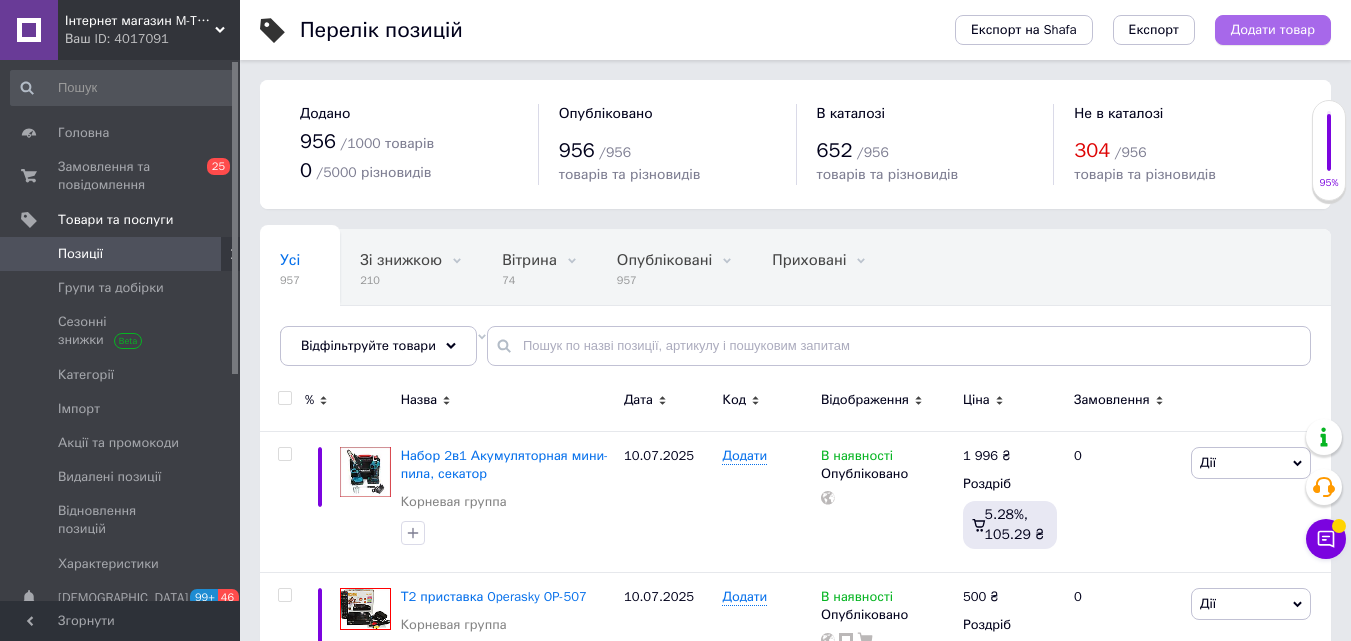 click on "Додати товар" at bounding box center (1273, 30) 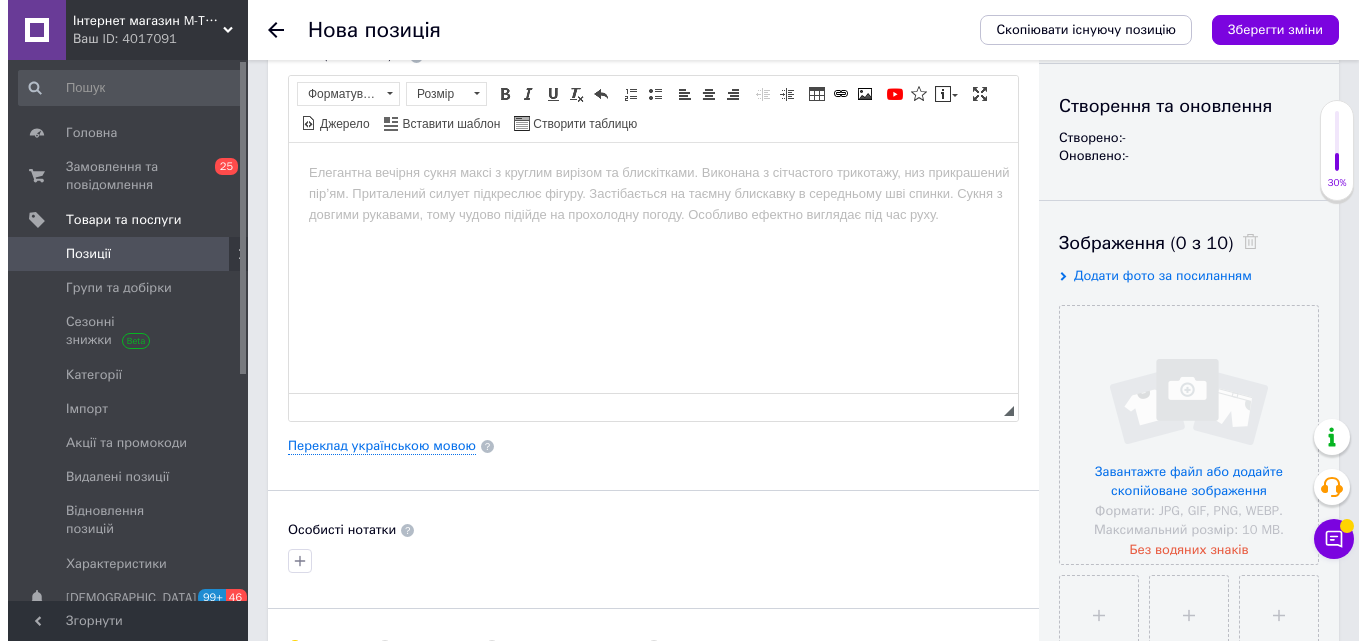 scroll, scrollTop: 200, scrollLeft: 0, axis: vertical 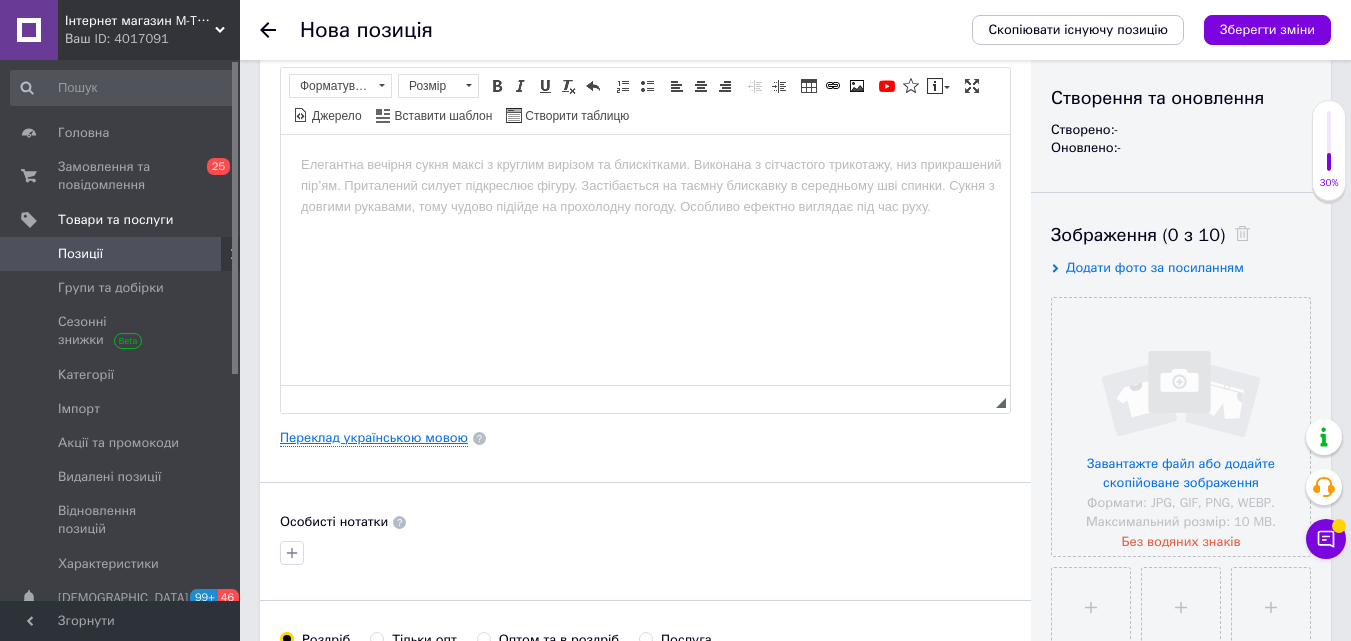 click on "Переклад українською мовою" at bounding box center [374, 438] 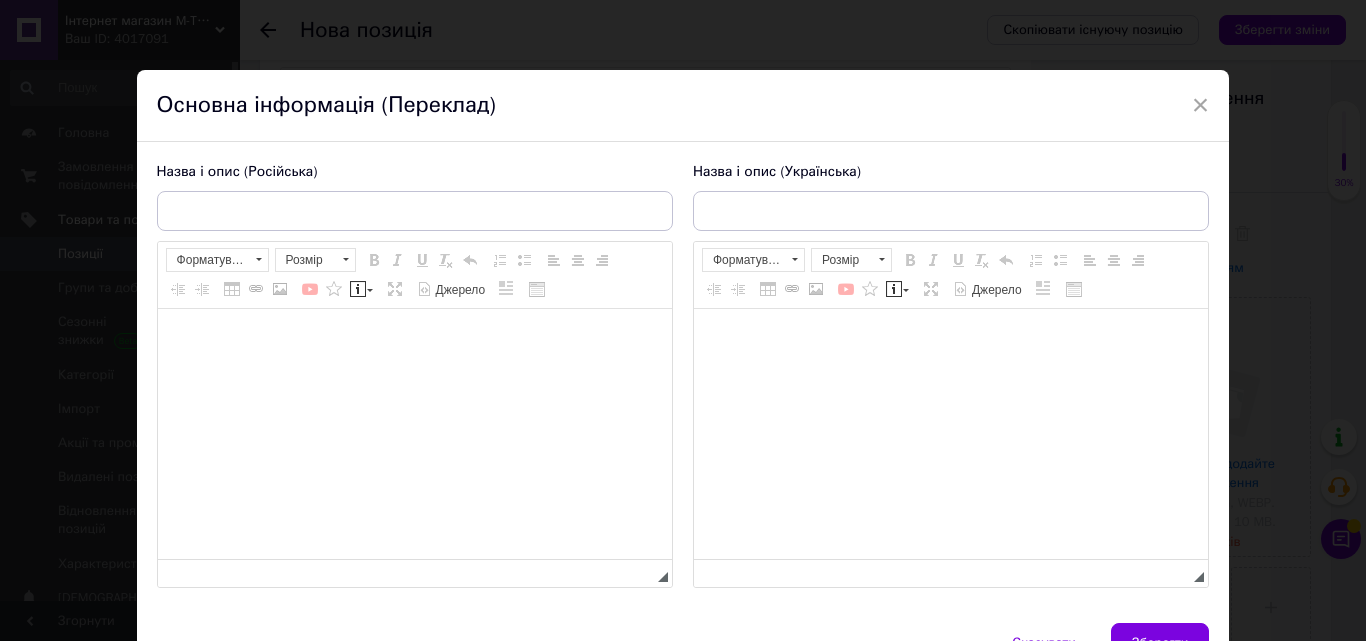 scroll, scrollTop: 0, scrollLeft: 0, axis: both 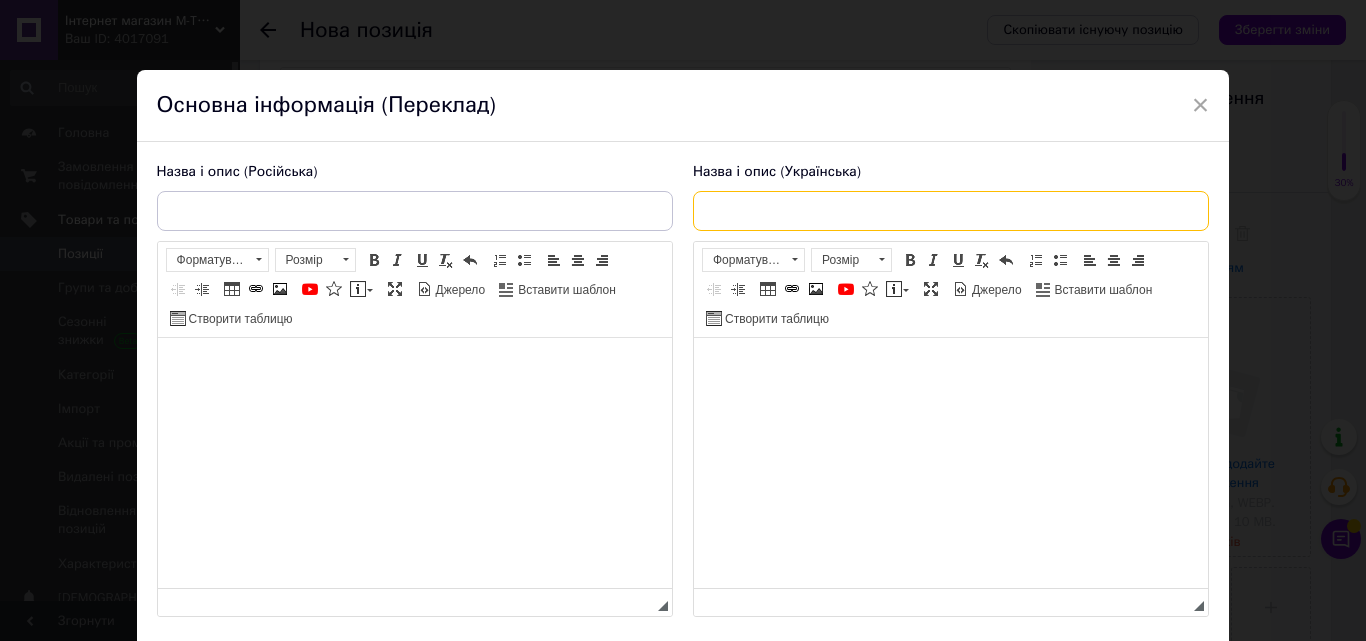 click at bounding box center (951, 211) 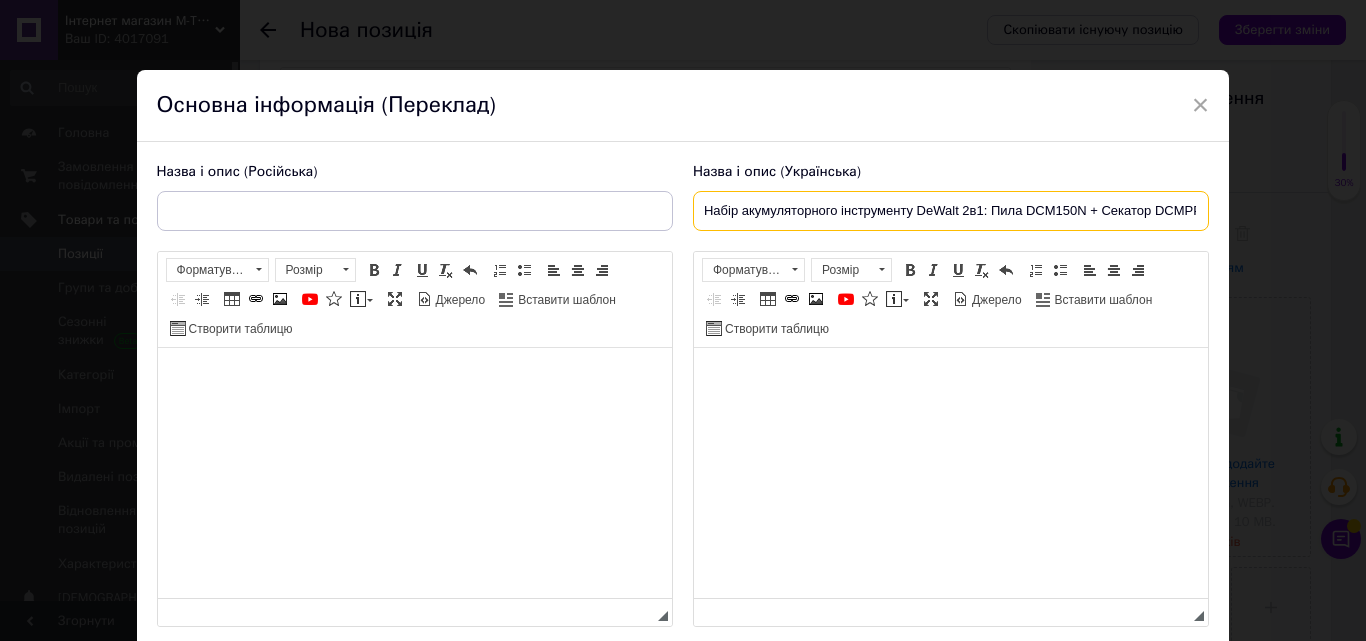 scroll, scrollTop: 0, scrollLeft: 80, axis: horizontal 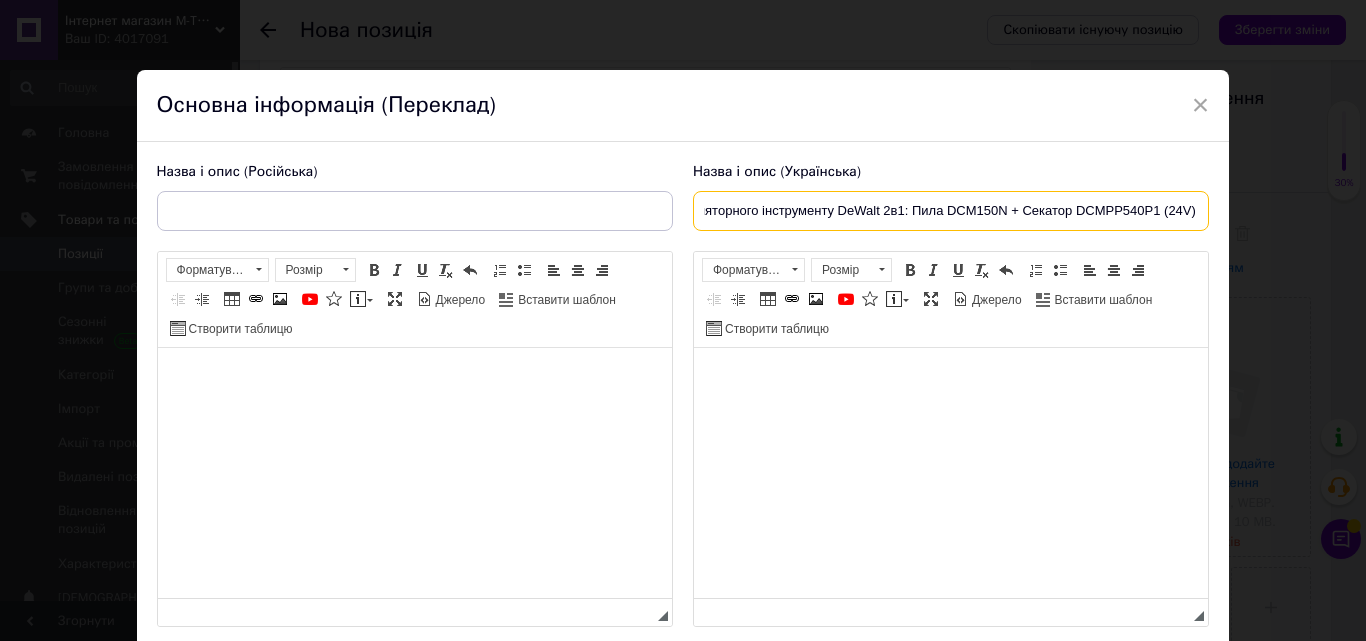 type on "Набір акумуляторного інструменту DeWalt 2в1: Пила DCM150N + Секатор DCMPP540P1 (24V)" 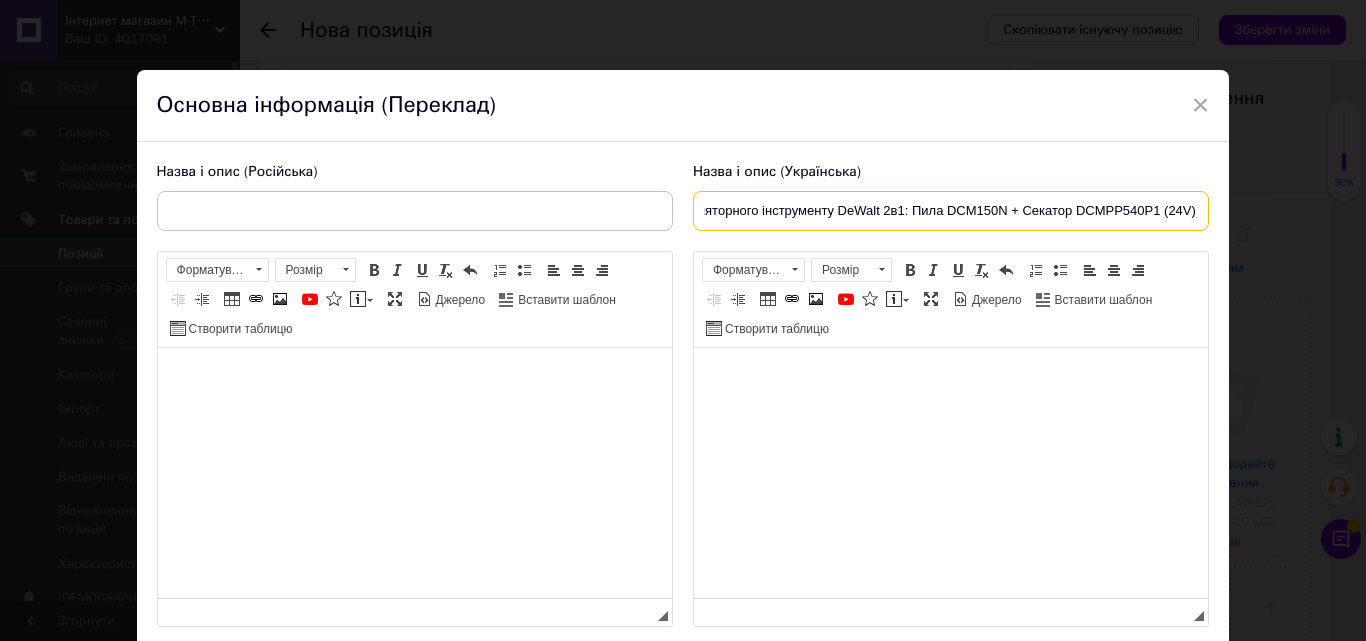scroll, scrollTop: 0, scrollLeft: 0, axis: both 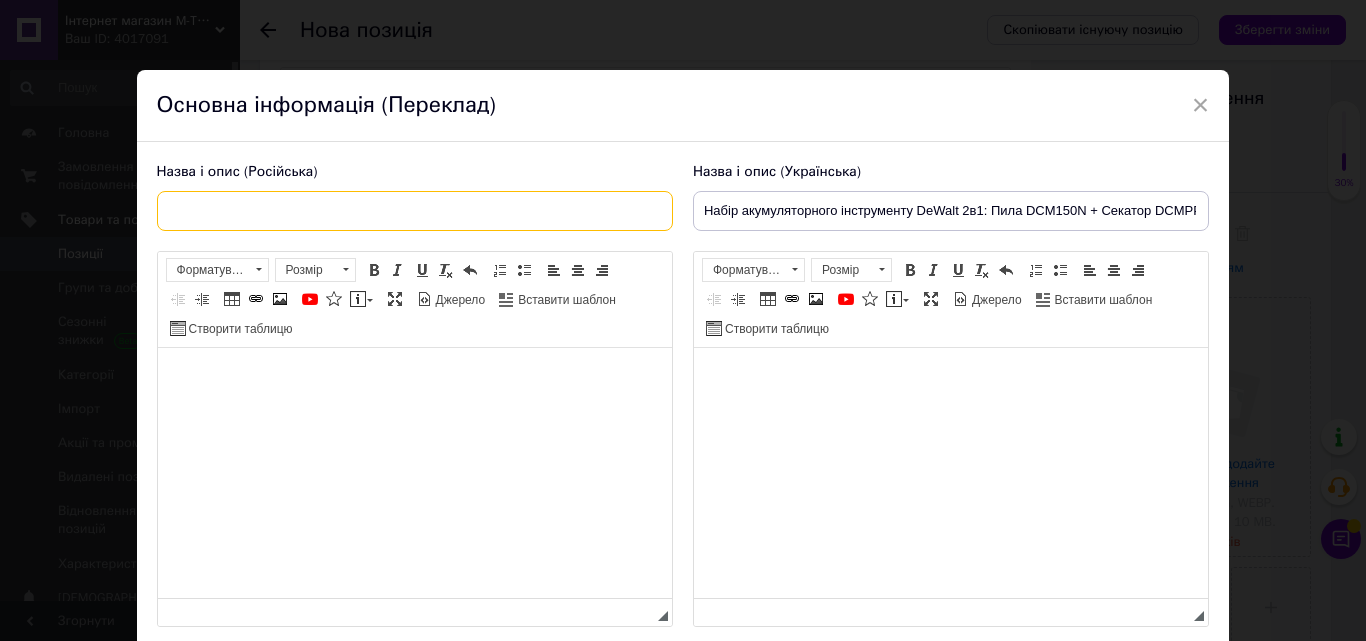 click at bounding box center (415, 211) 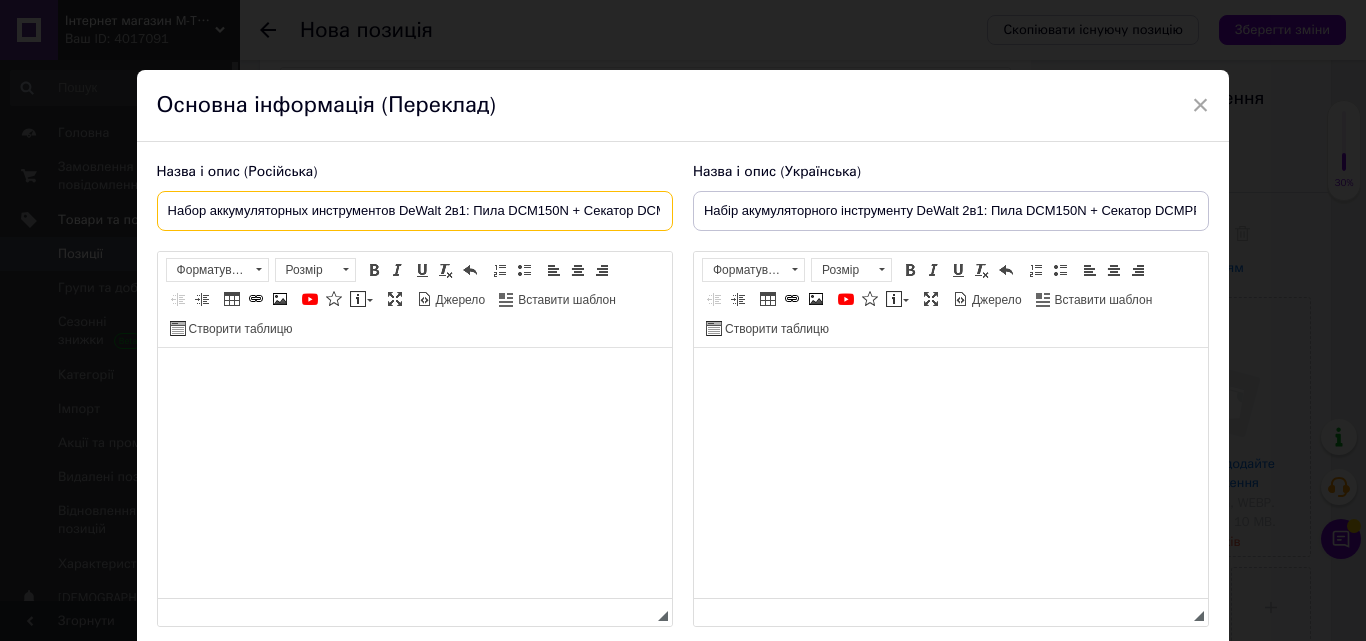 scroll, scrollTop: 0, scrollLeft: 99, axis: horizontal 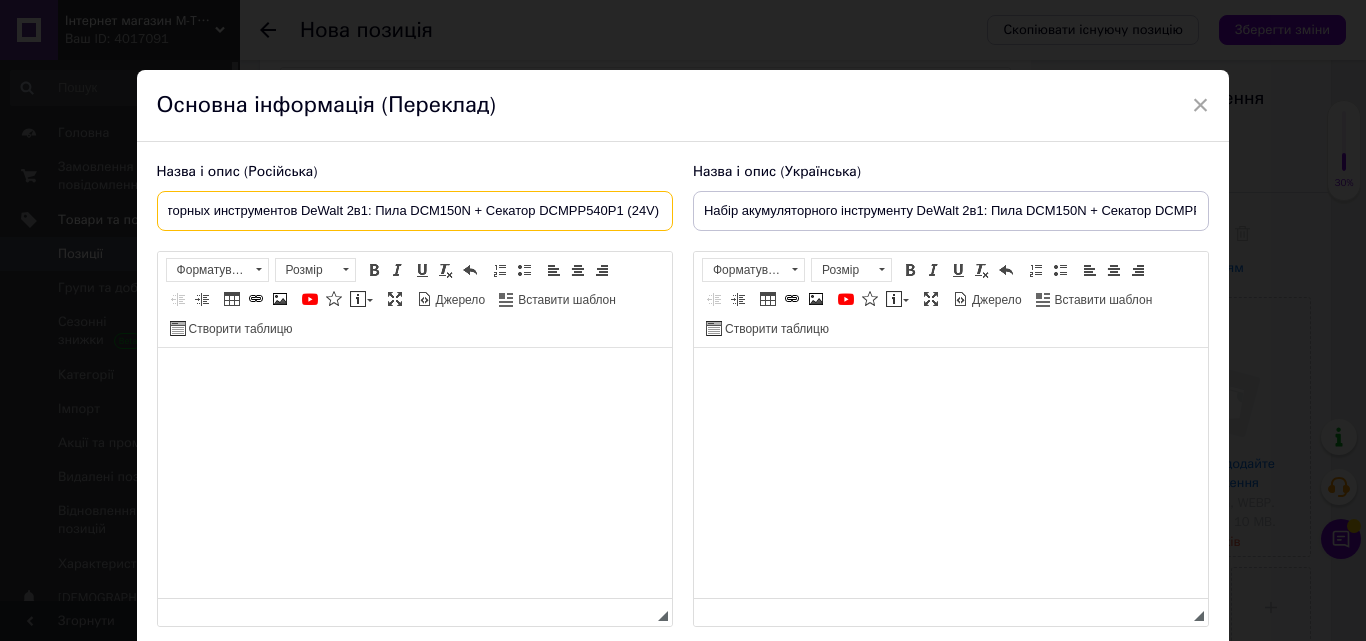 drag, startPoint x: 612, startPoint y: 213, endPoint x: 712, endPoint y: 221, distance: 100.31949 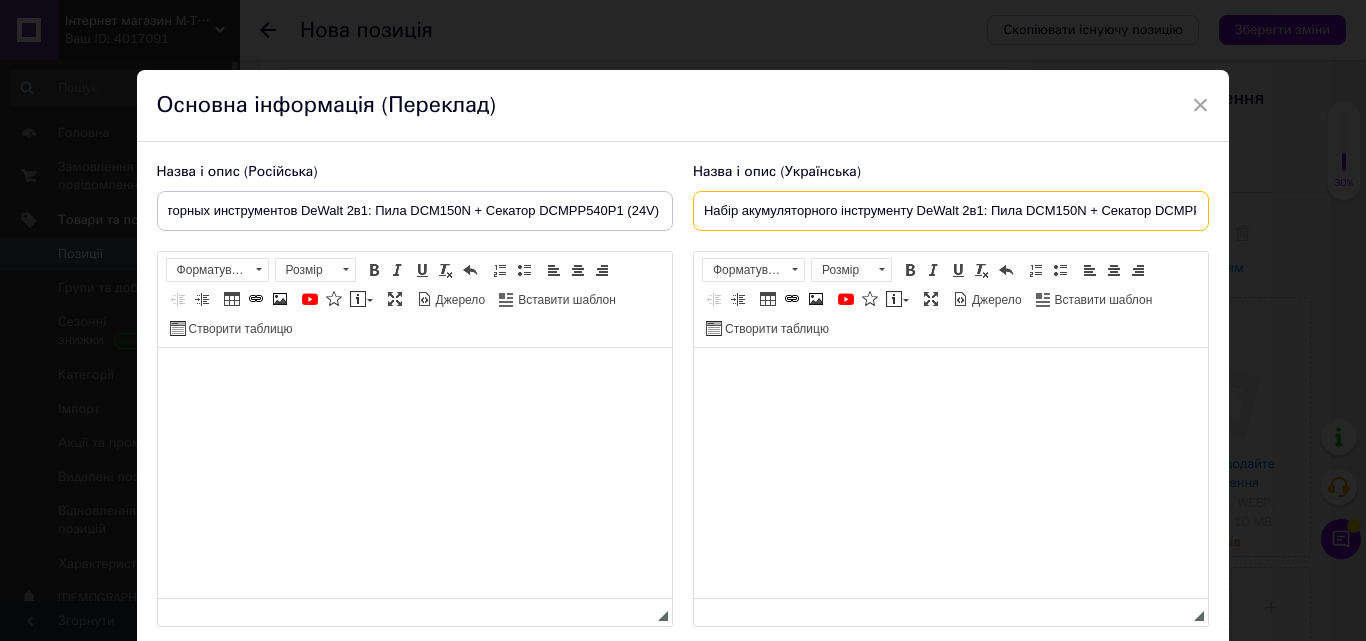 scroll, scrollTop: 0, scrollLeft: 0, axis: both 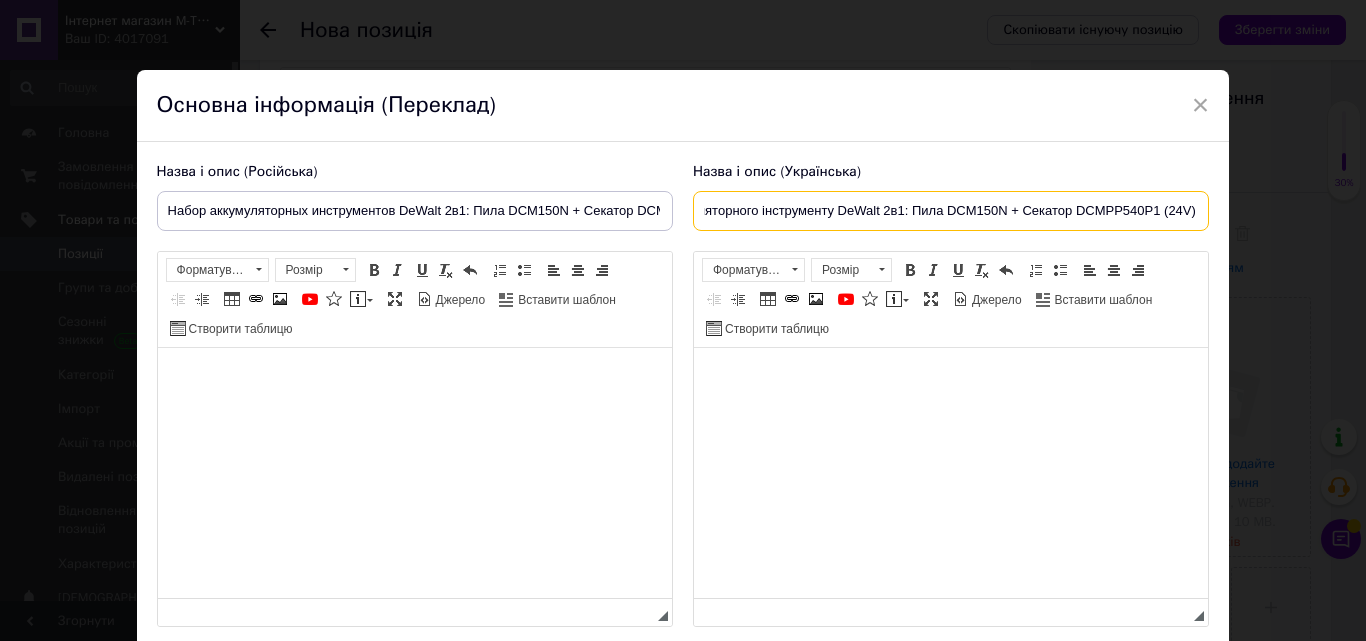 drag, startPoint x: 917, startPoint y: 228, endPoint x: 1282, endPoint y: 250, distance: 365.6624 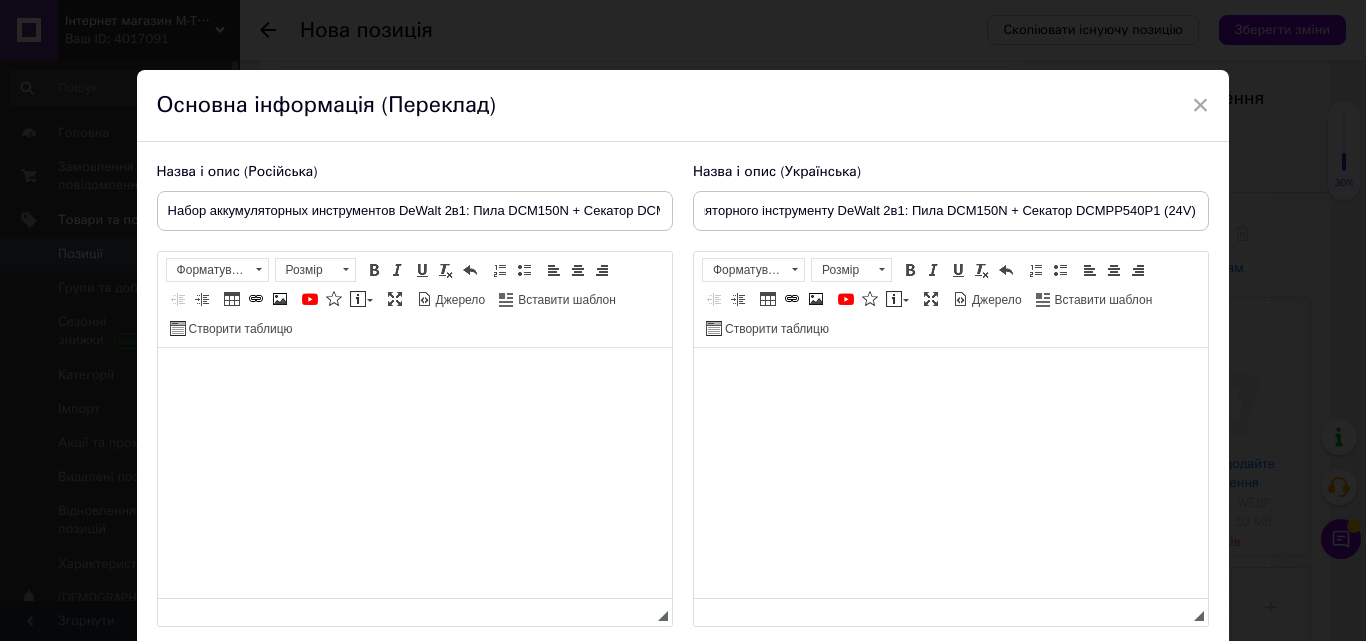 click at bounding box center [950, 378] 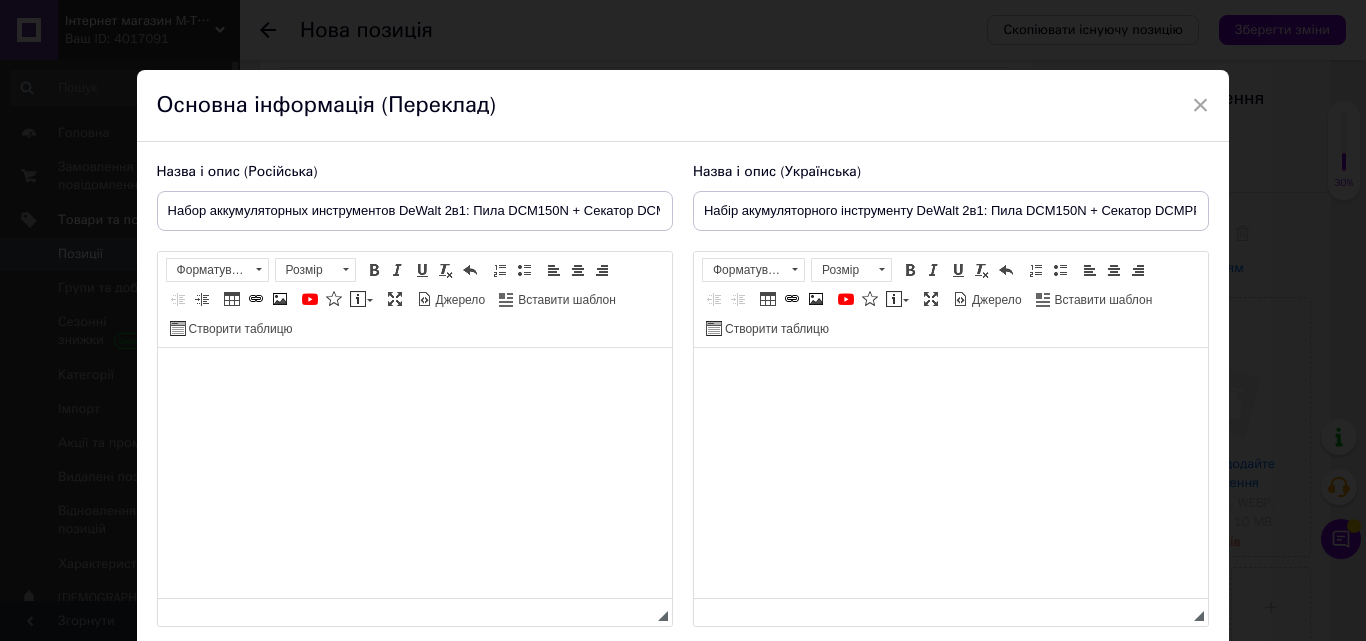 click at bounding box center (950, 378) 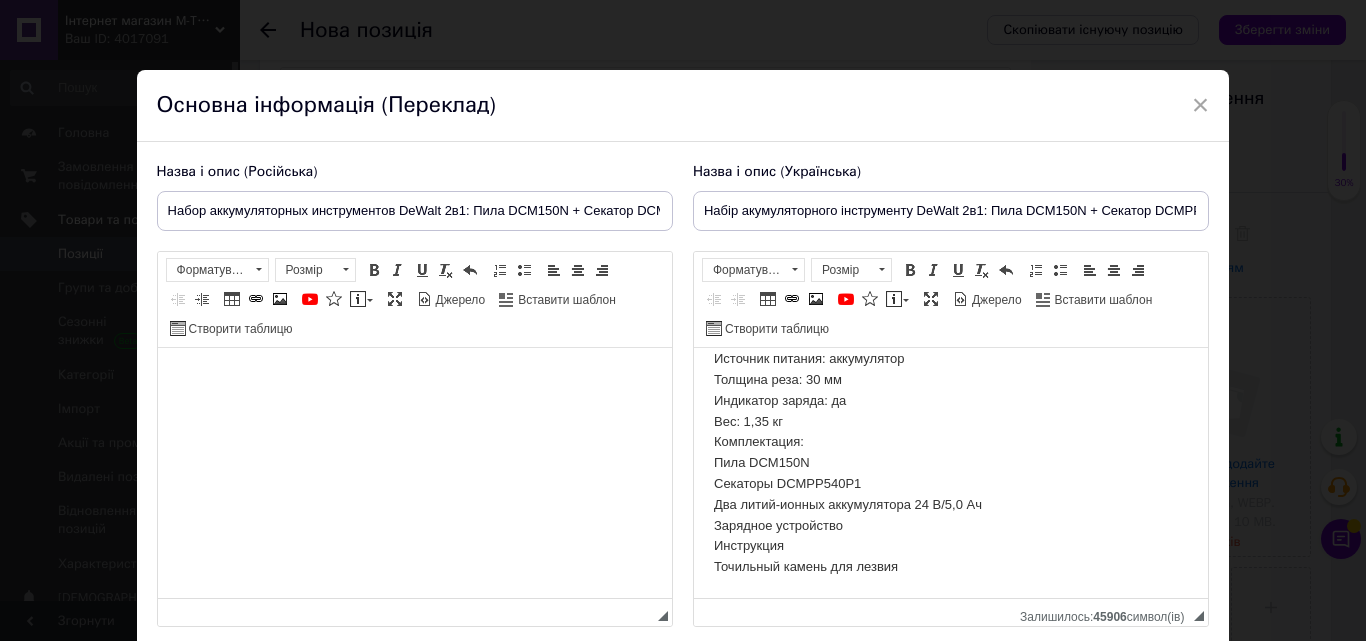 scroll, scrollTop: 1683, scrollLeft: 0, axis: vertical 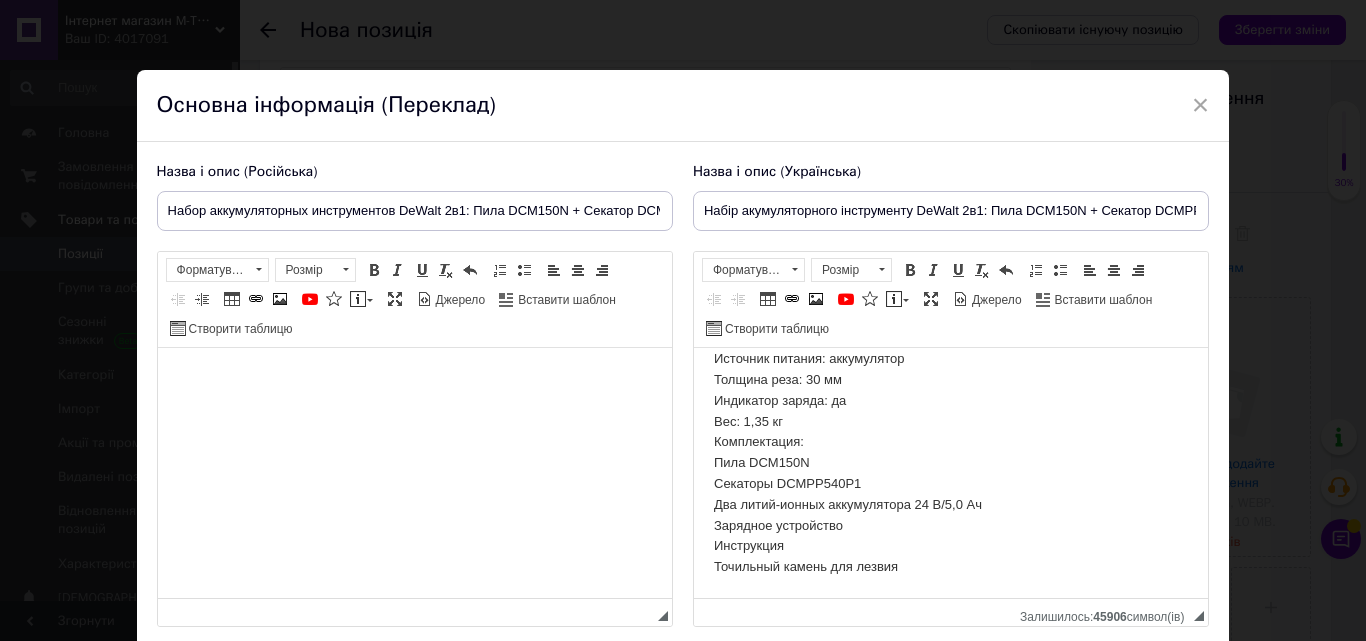 click on "Аккумуляторная мини-пила DeWalt DCM150N — это компактный и мощный инструмент для обрезки веток и древесины. Оснащенная литий-ионным аккумулятором 24 В, эта пила обеспечивает длительную работу без необходимости постоянной подзарядки. Инструментальная планка имеет длину 15 см, что делает ее идеальным выбором для точной и эффективной обрезки даже в труднодоступных местах. Функции: Мобильная и универсальная Эффективность и мощность Быстро и чисто Эргономичный и удобный Характеристики: Тип: Домашнее хозяйство Номинальное напряжение: 24 В Шаг цепи: 1/4" Вес: 1,2 кг" at bounding box center (950, -348) 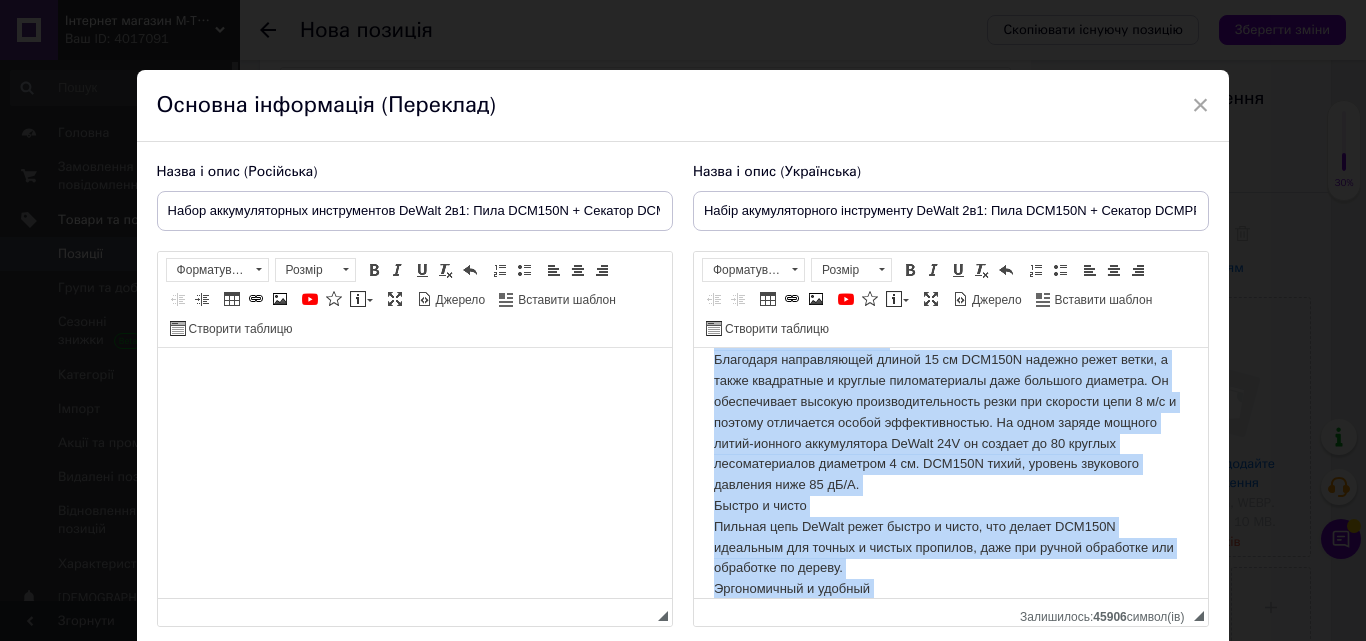 scroll, scrollTop: 0, scrollLeft: 0, axis: both 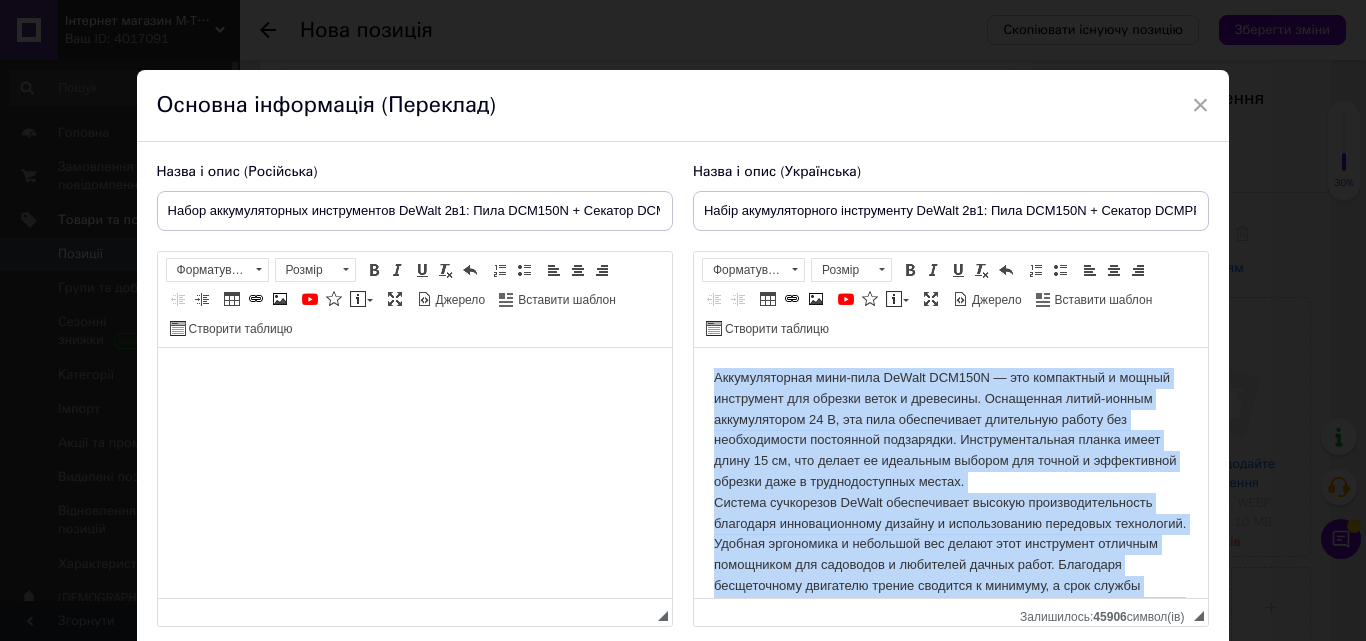 drag, startPoint x: 918, startPoint y: 572, endPoint x: 1376, endPoint y: 803, distance: 512.9571 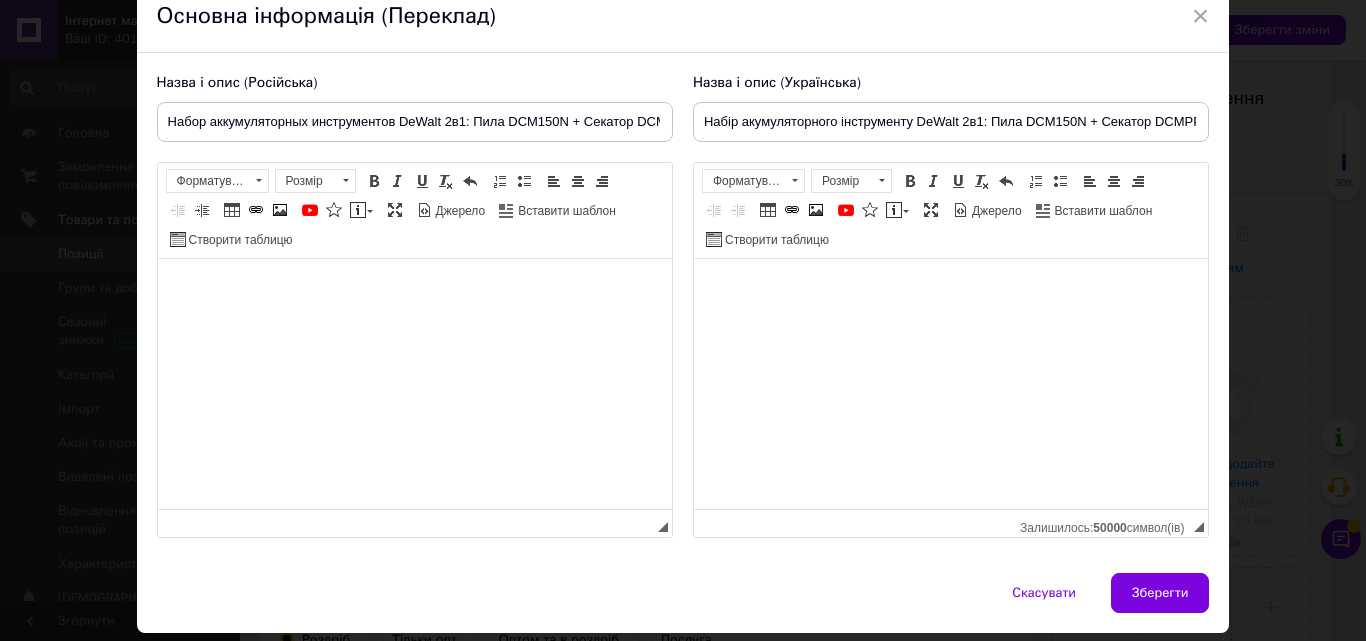 scroll, scrollTop: 151, scrollLeft: 0, axis: vertical 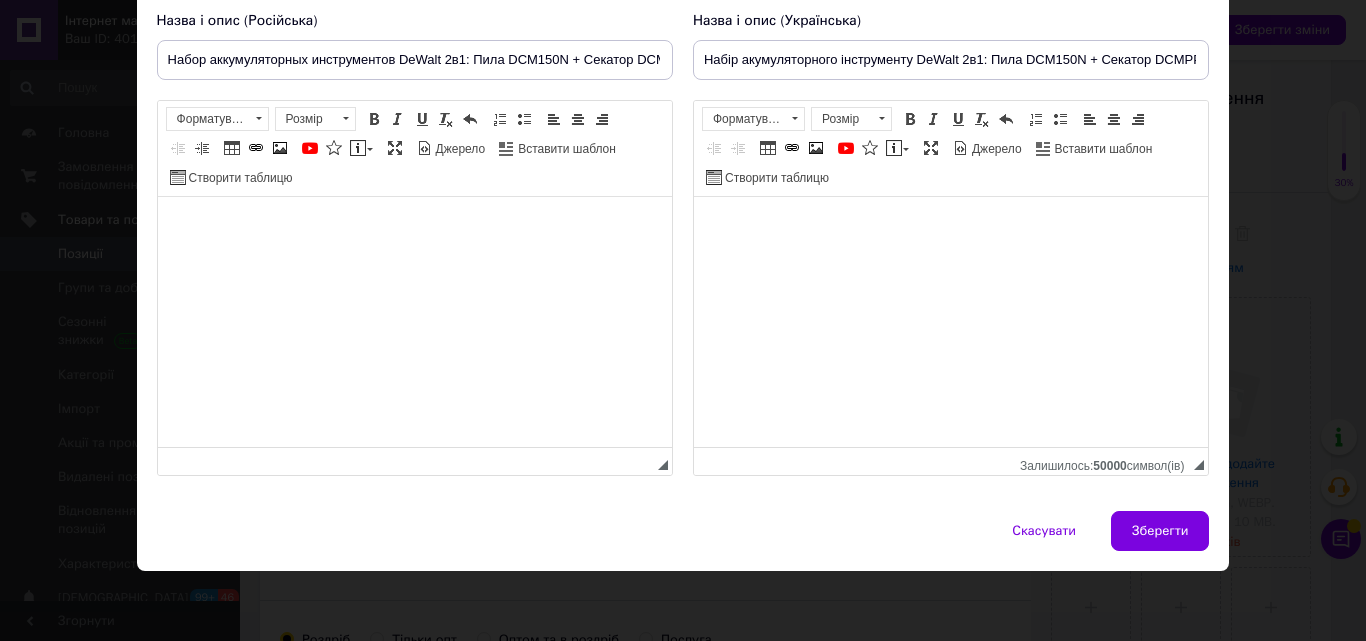 click at bounding box center (950, 227) 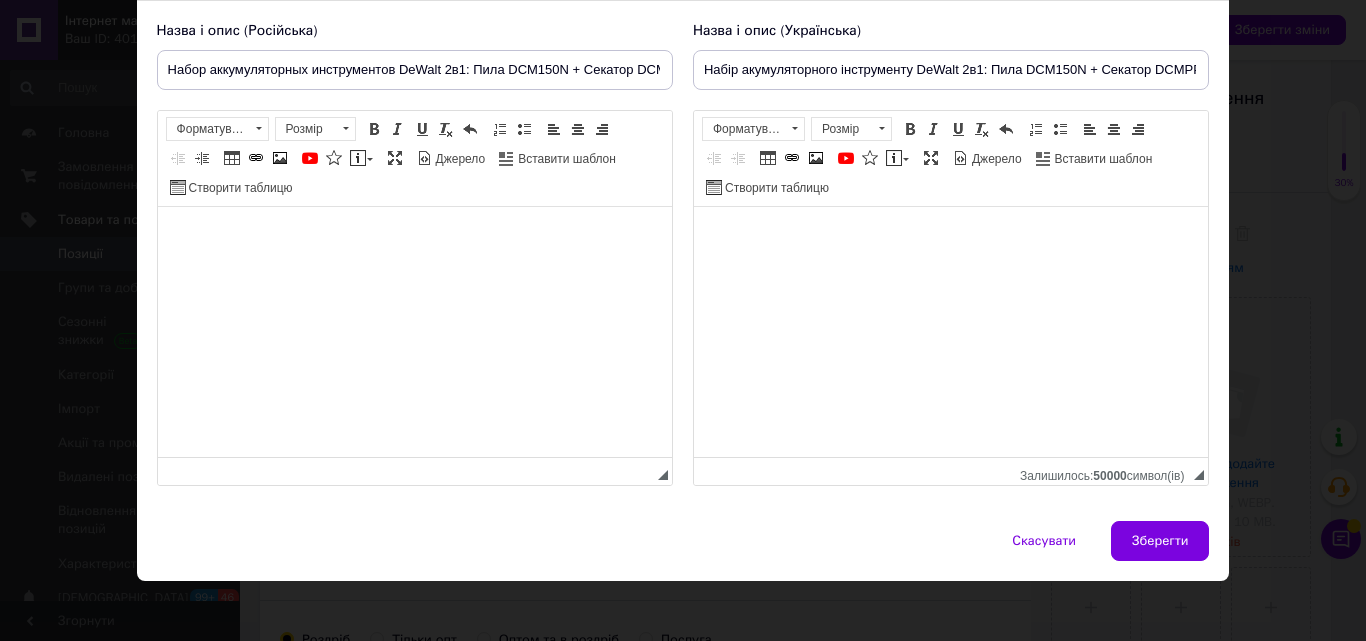 scroll, scrollTop: 151, scrollLeft: 0, axis: vertical 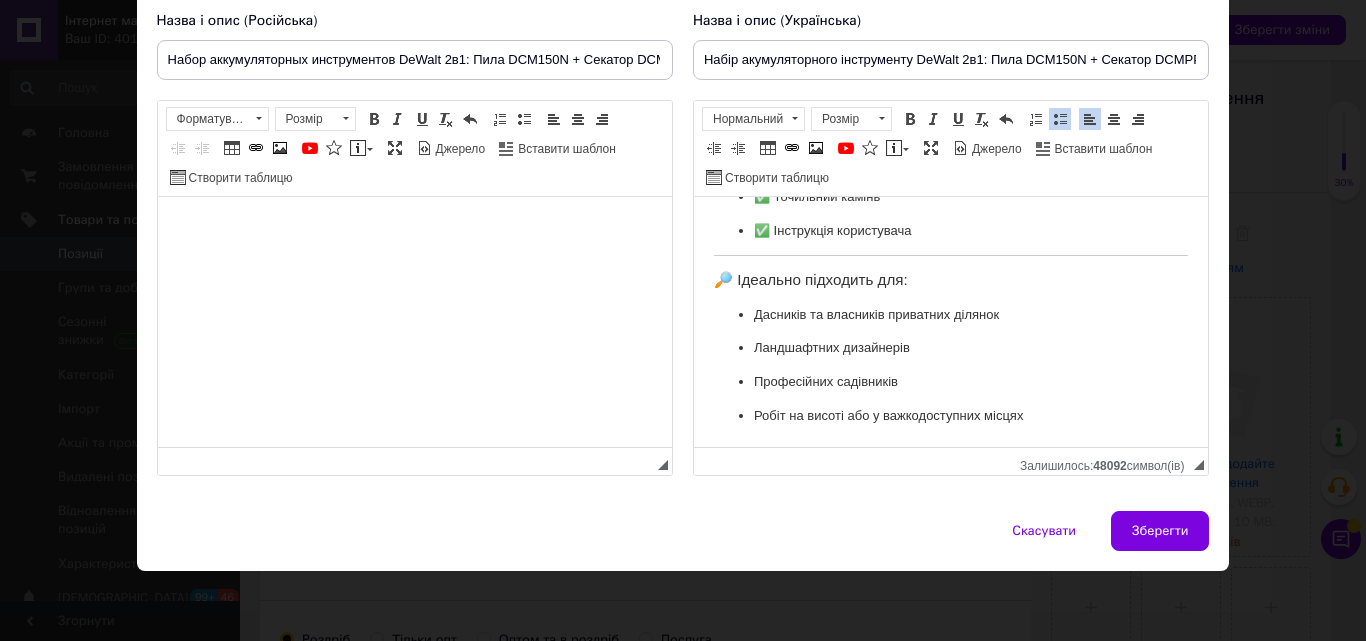click at bounding box center (414, 227) 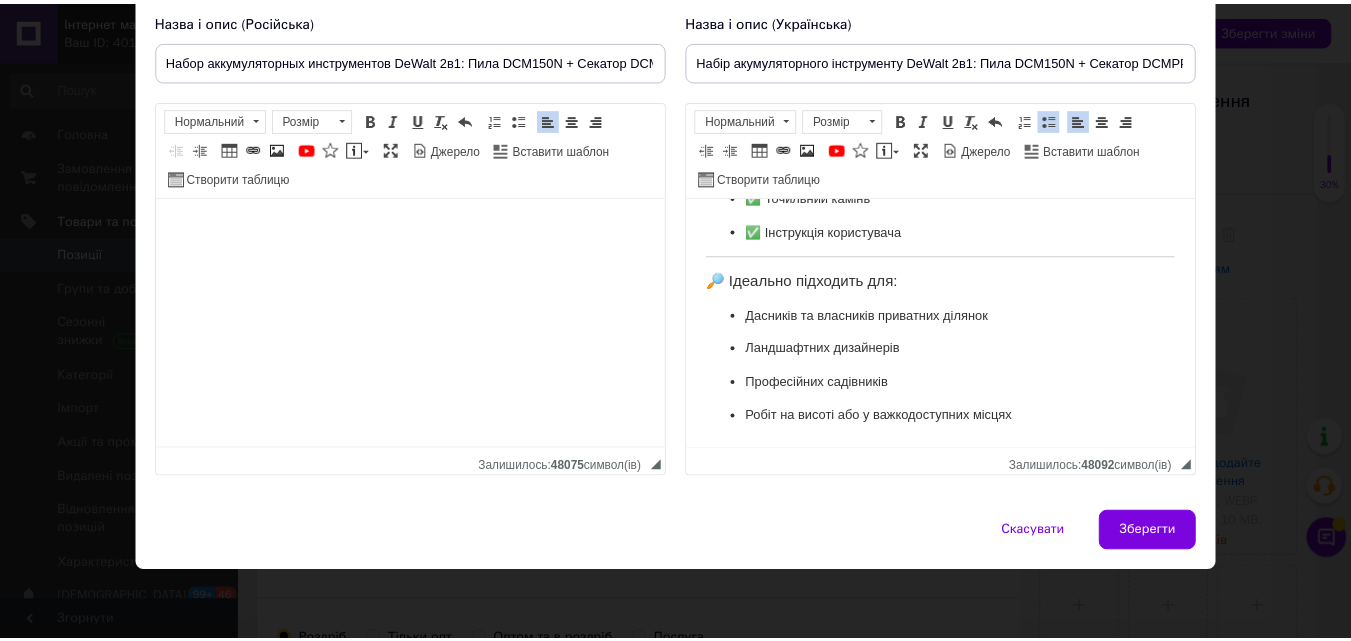 scroll, scrollTop: 1232, scrollLeft: 0, axis: vertical 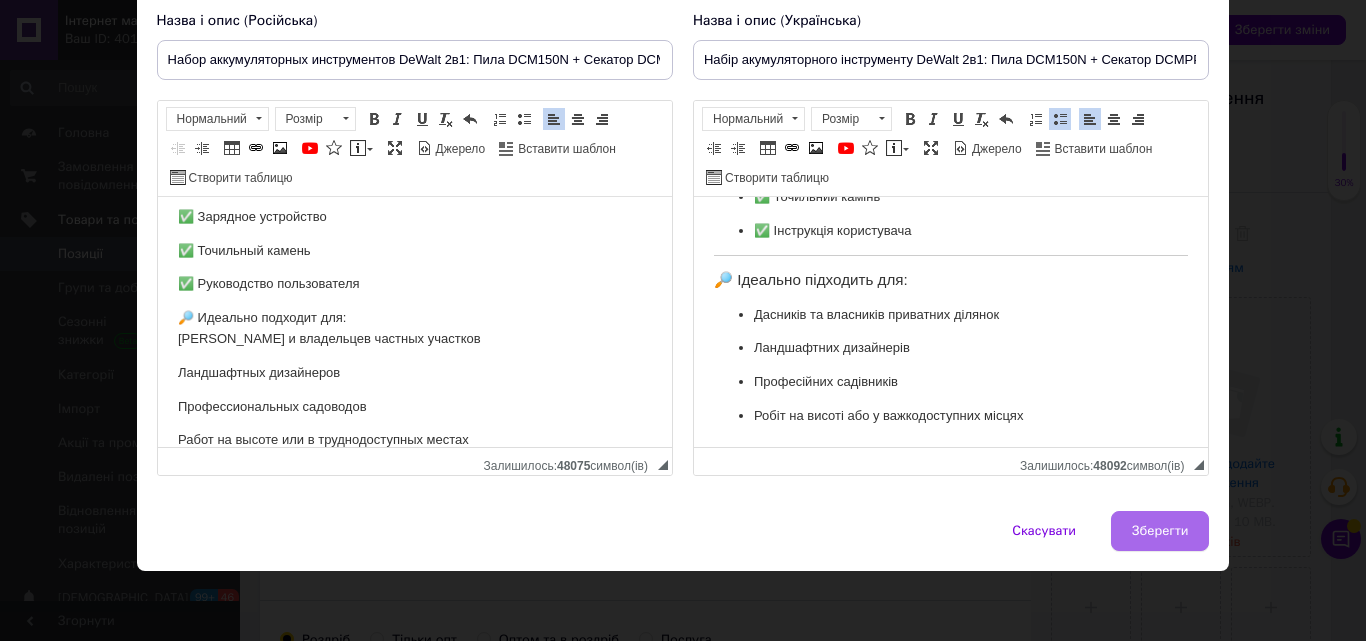 click on "Зберегти" at bounding box center [1160, 531] 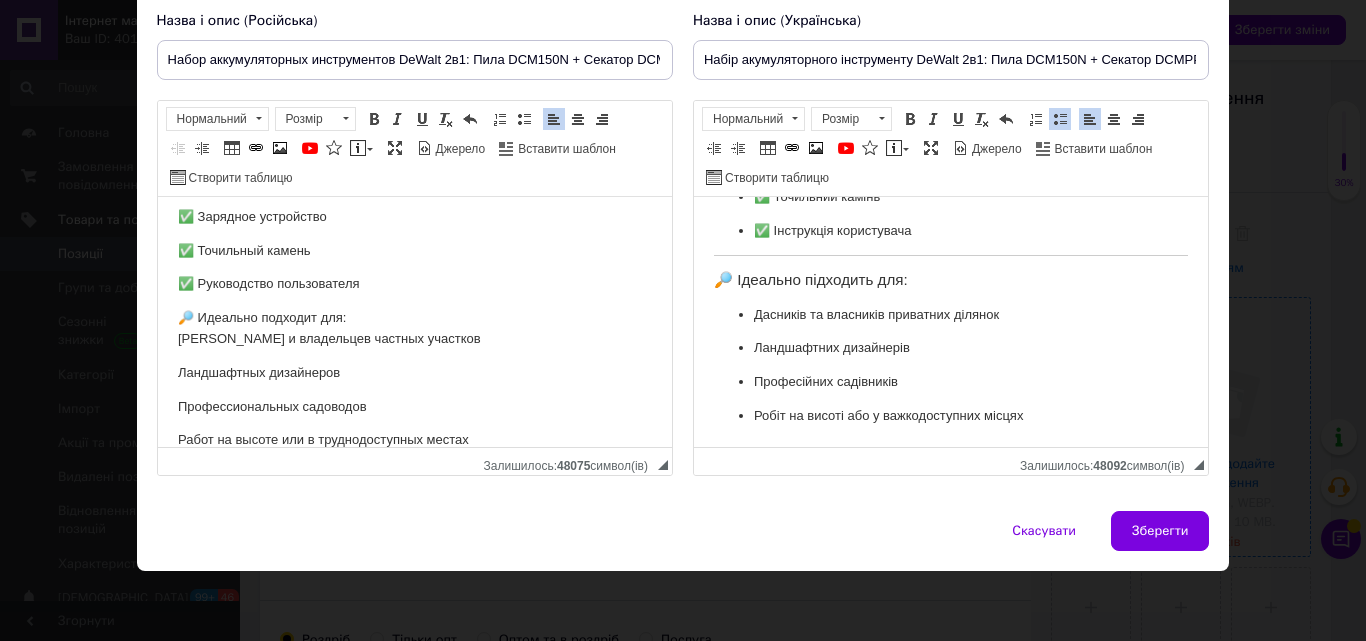 type on "Набор аккумуляторных инструментов DeWalt 2в1: Пила DCM150N + Секатор DCMPP540P1 (24V)" 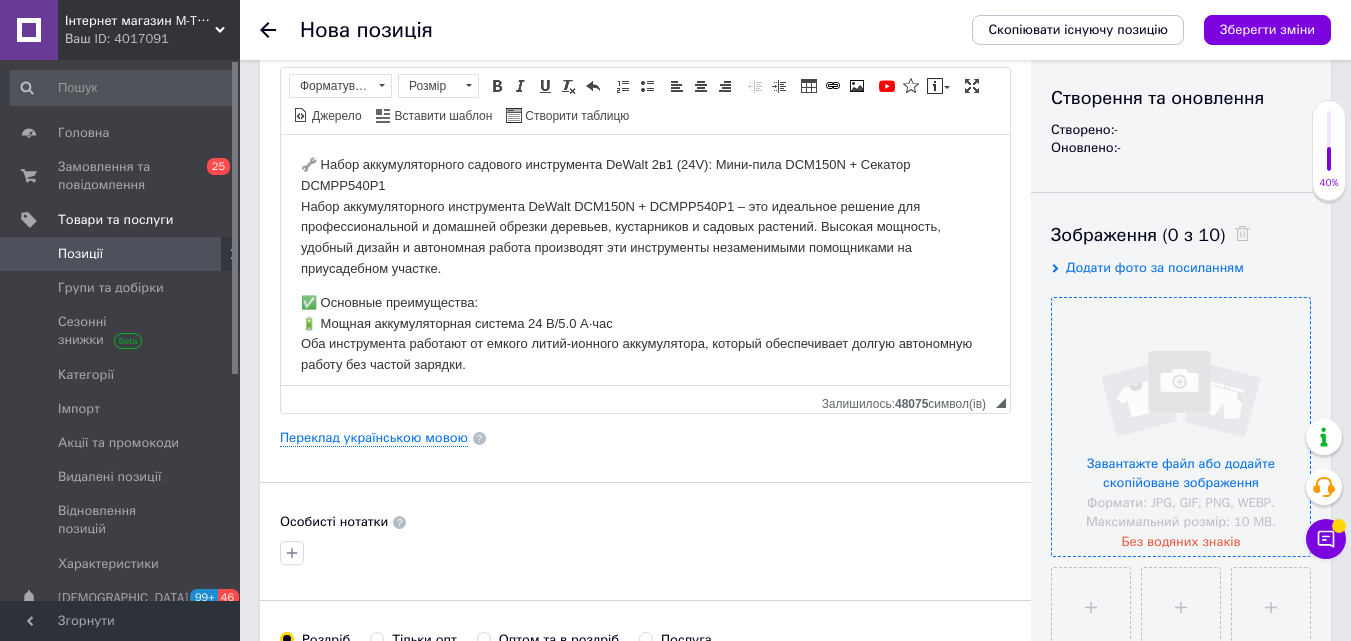 click at bounding box center [1181, 427] 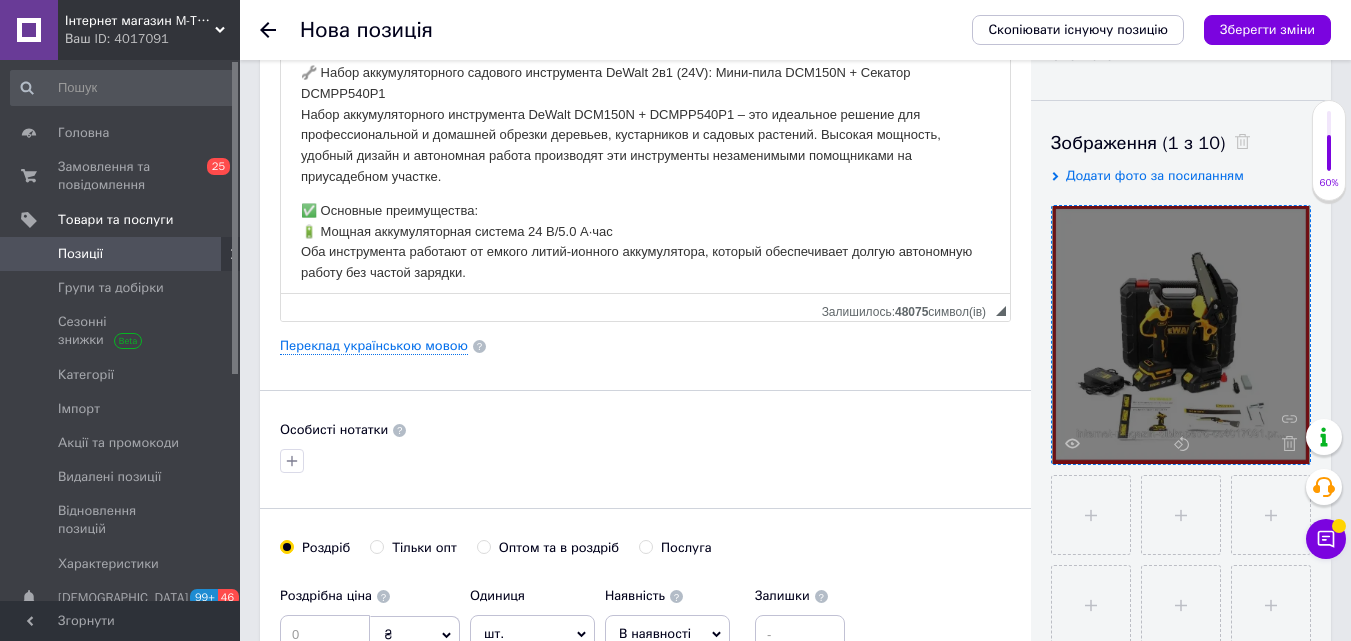 scroll, scrollTop: 400, scrollLeft: 0, axis: vertical 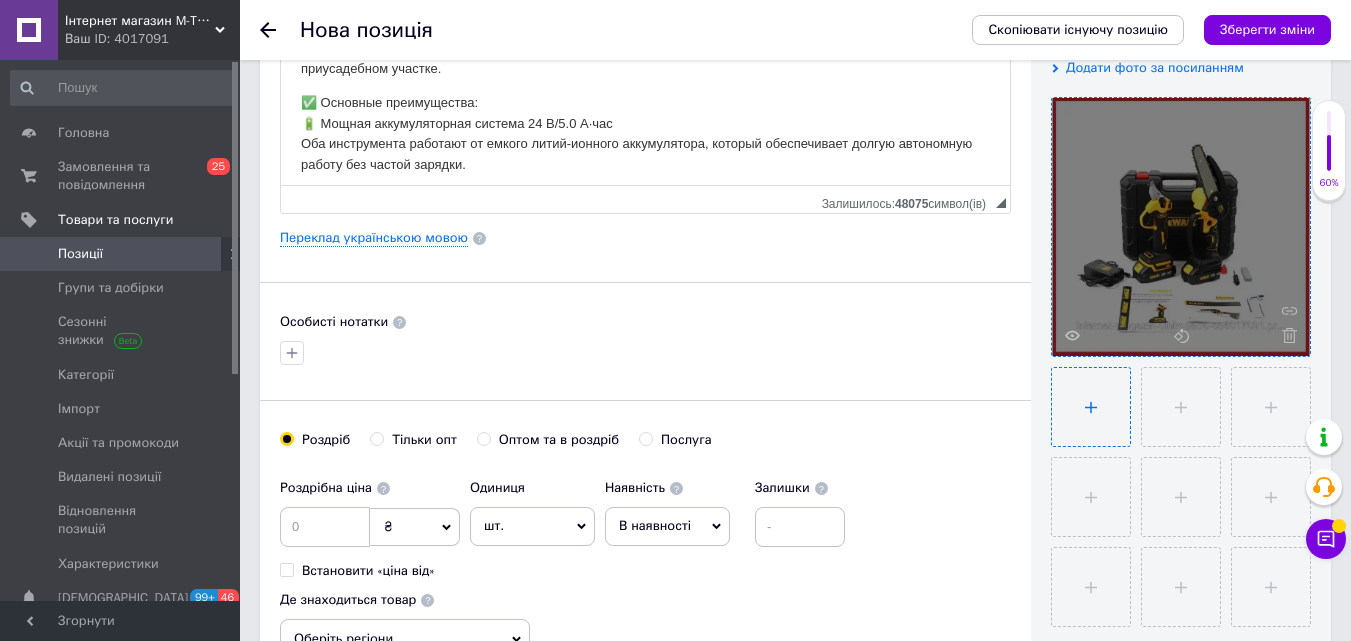 click at bounding box center [1091, 407] 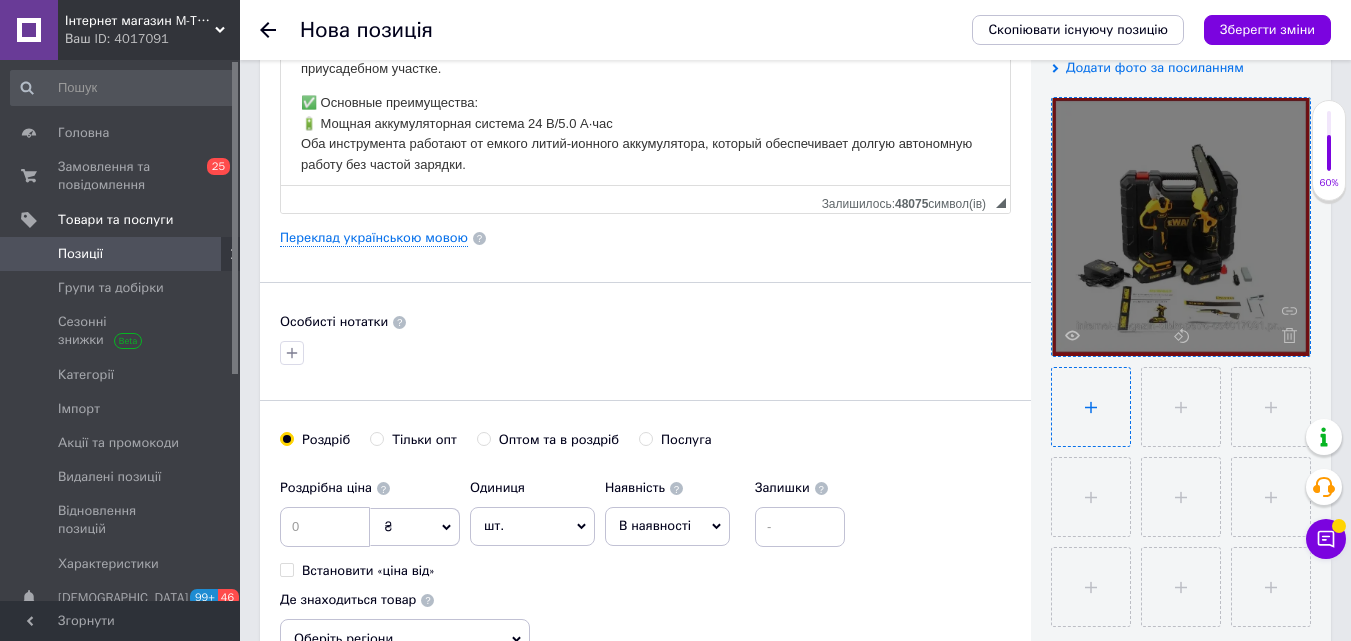 type on "C:\fakepath\image (6).webp" 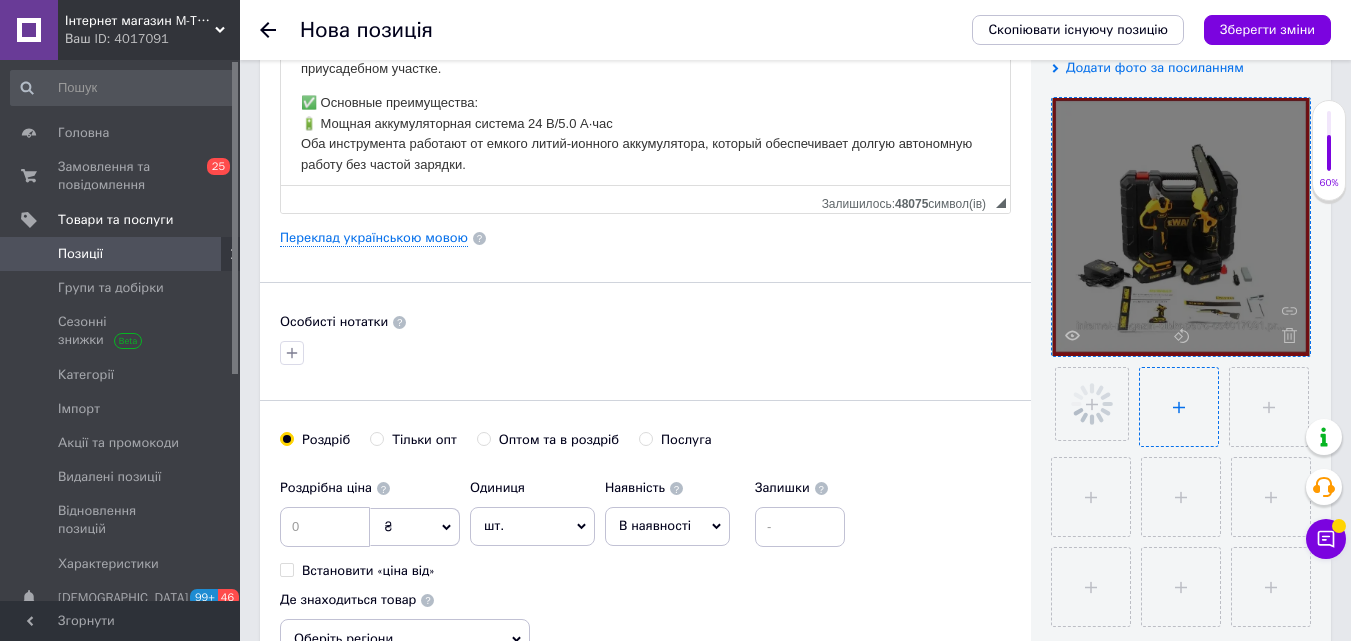 click at bounding box center [1179, 407] 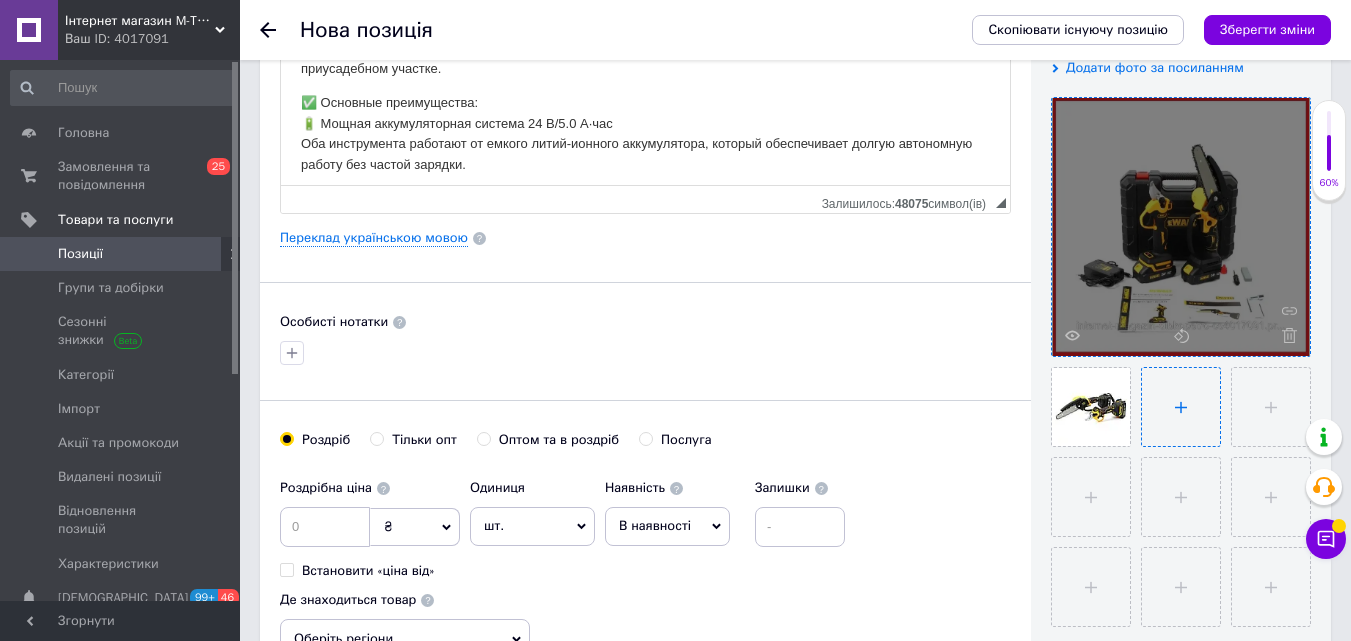 type on "C:\fakepath\image (7).webp" 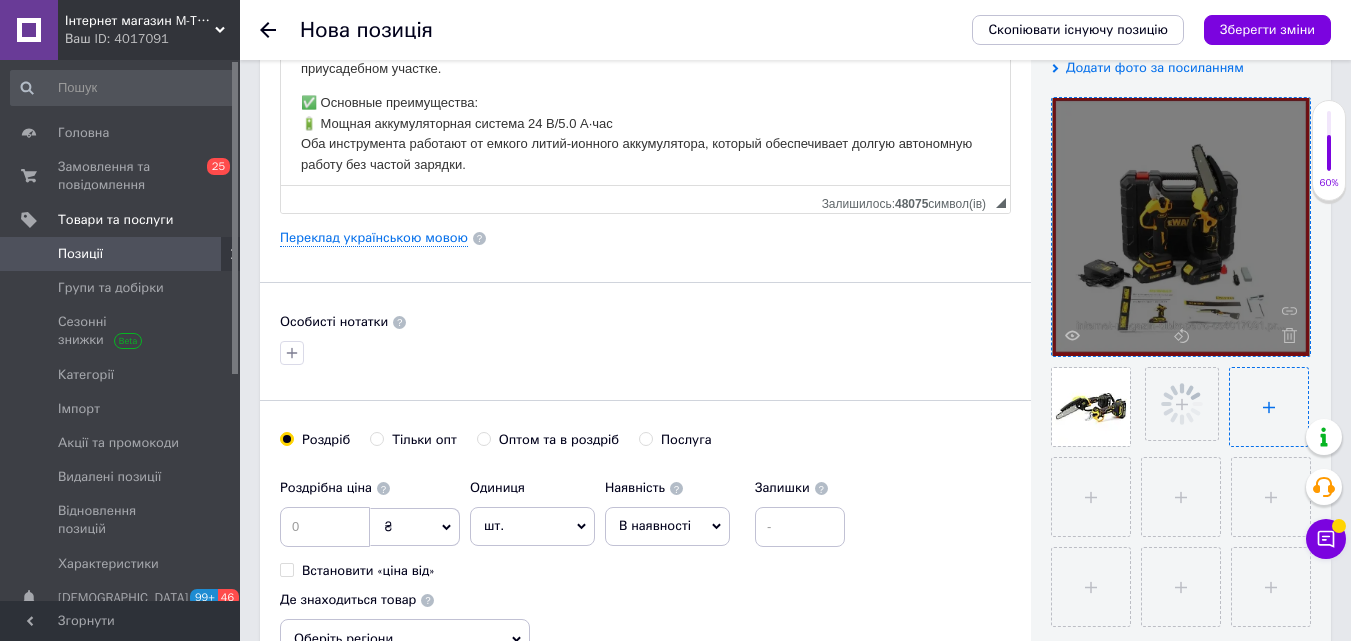 click at bounding box center (1269, 407) 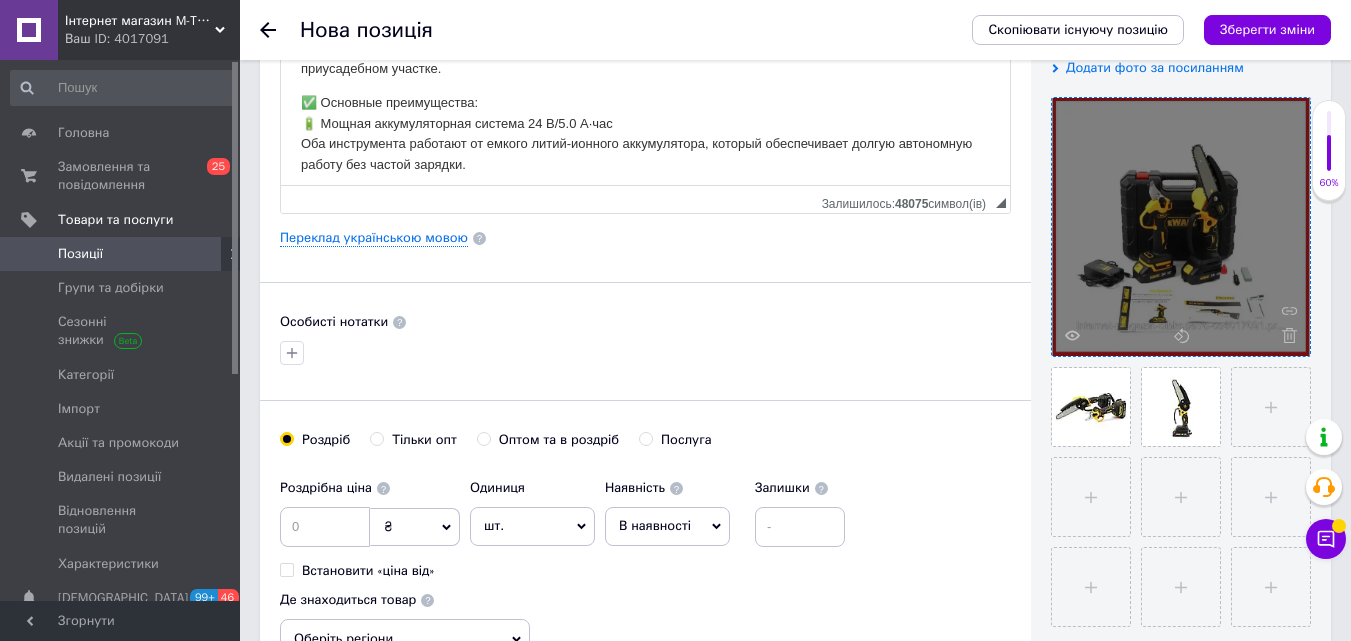 type on "C:\fakepath\image (8).webp" 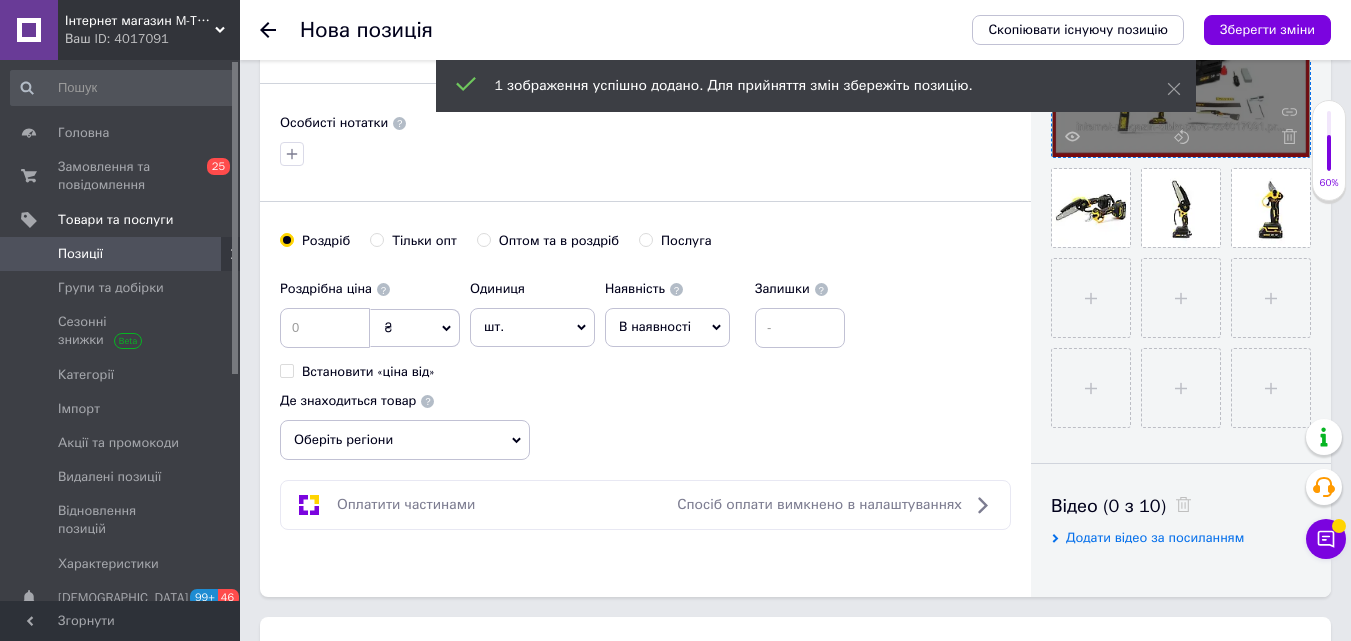 scroll, scrollTop: 600, scrollLeft: 0, axis: vertical 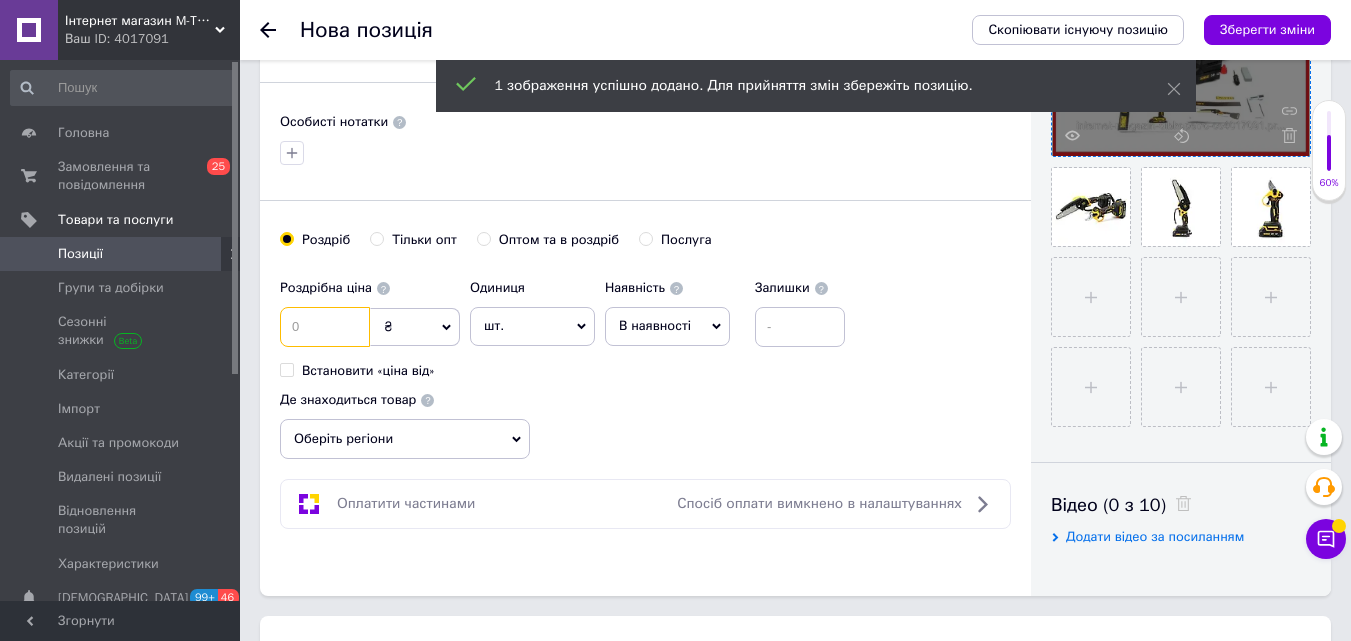 click at bounding box center (325, 327) 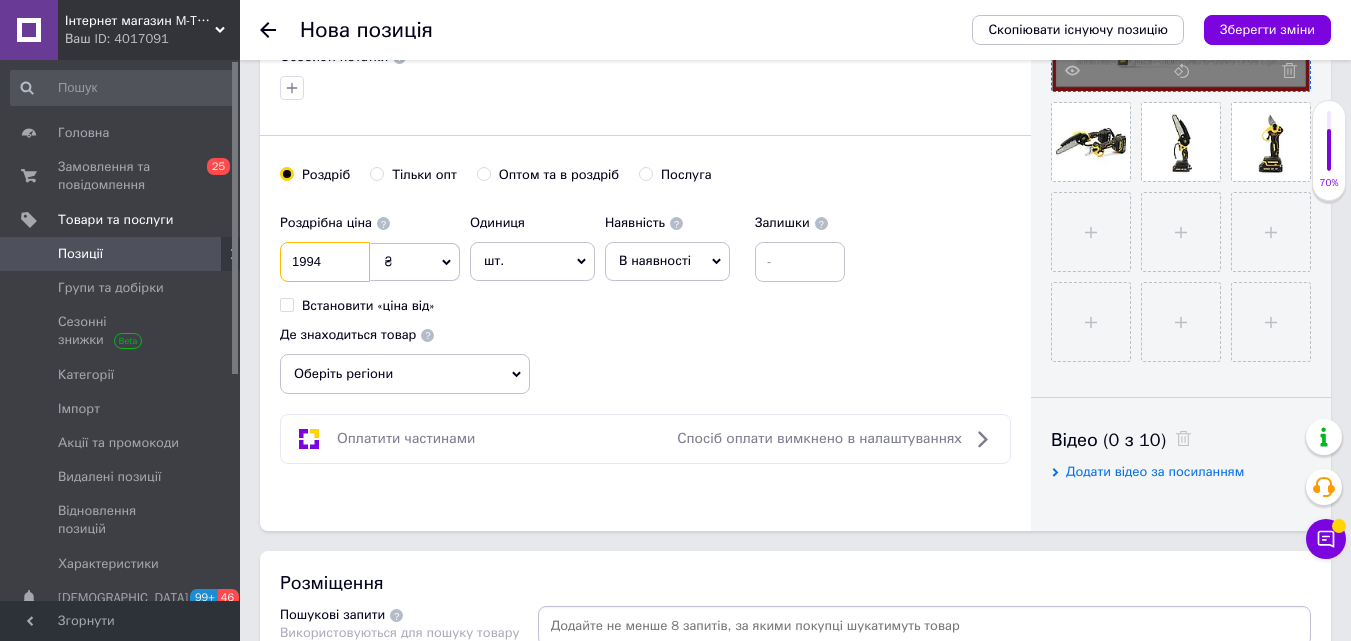 scroll, scrollTop: 700, scrollLeft: 0, axis: vertical 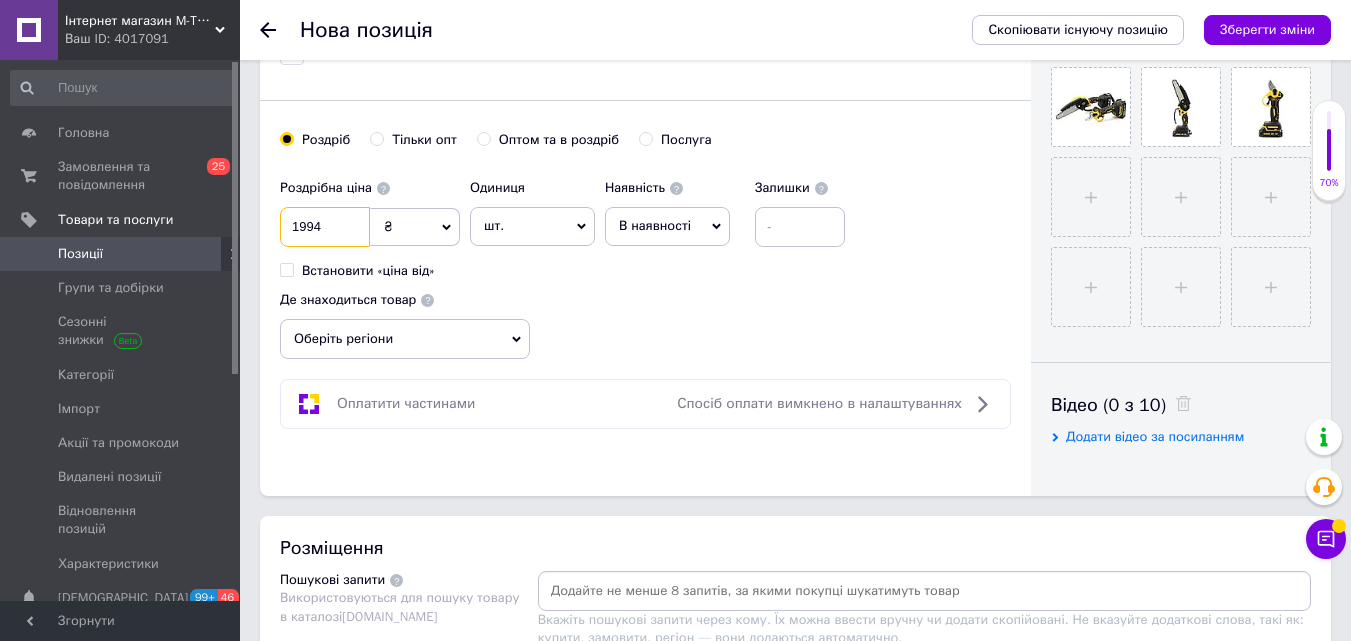 type on "1994" 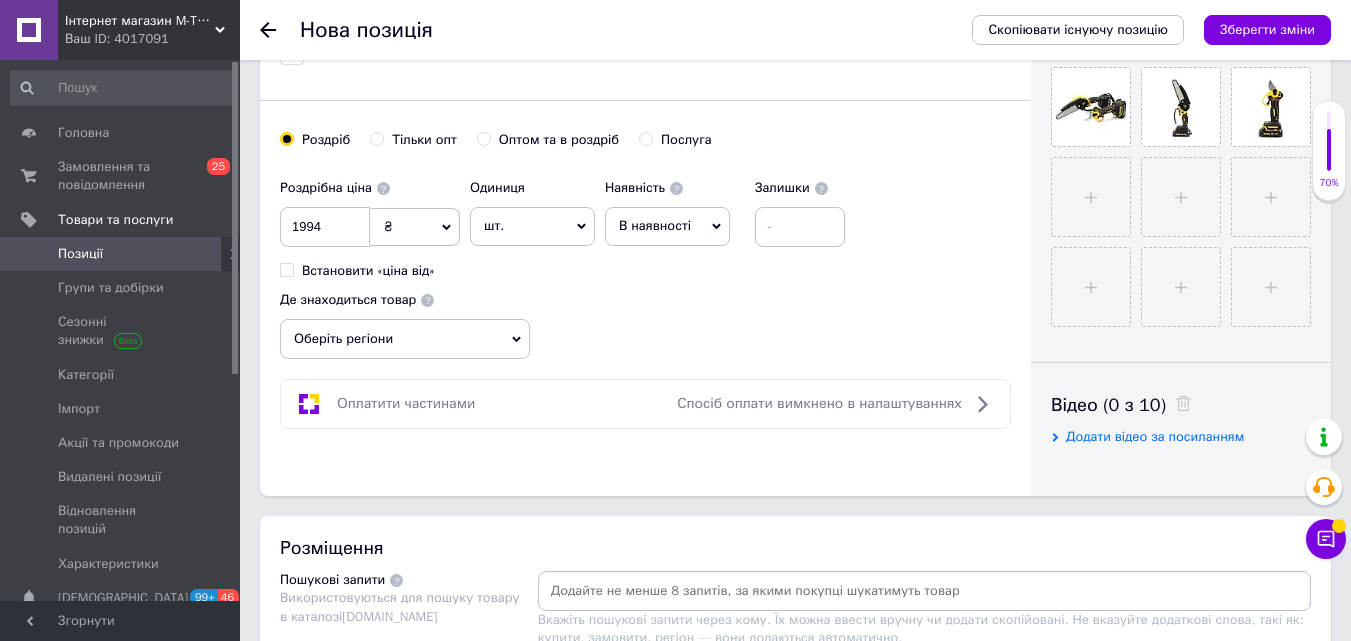 click on "Оберіть регіони" at bounding box center (405, 339) 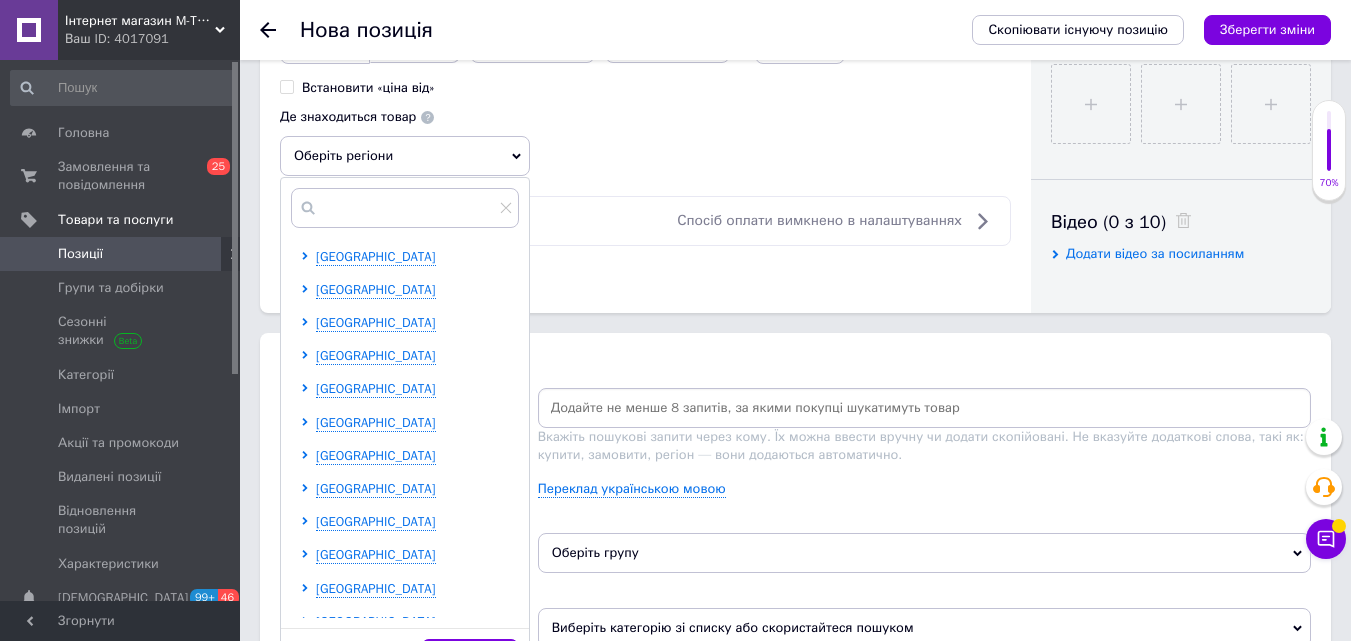 scroll, scrollTop: 900, scrollLeft: 0, axis: vertical 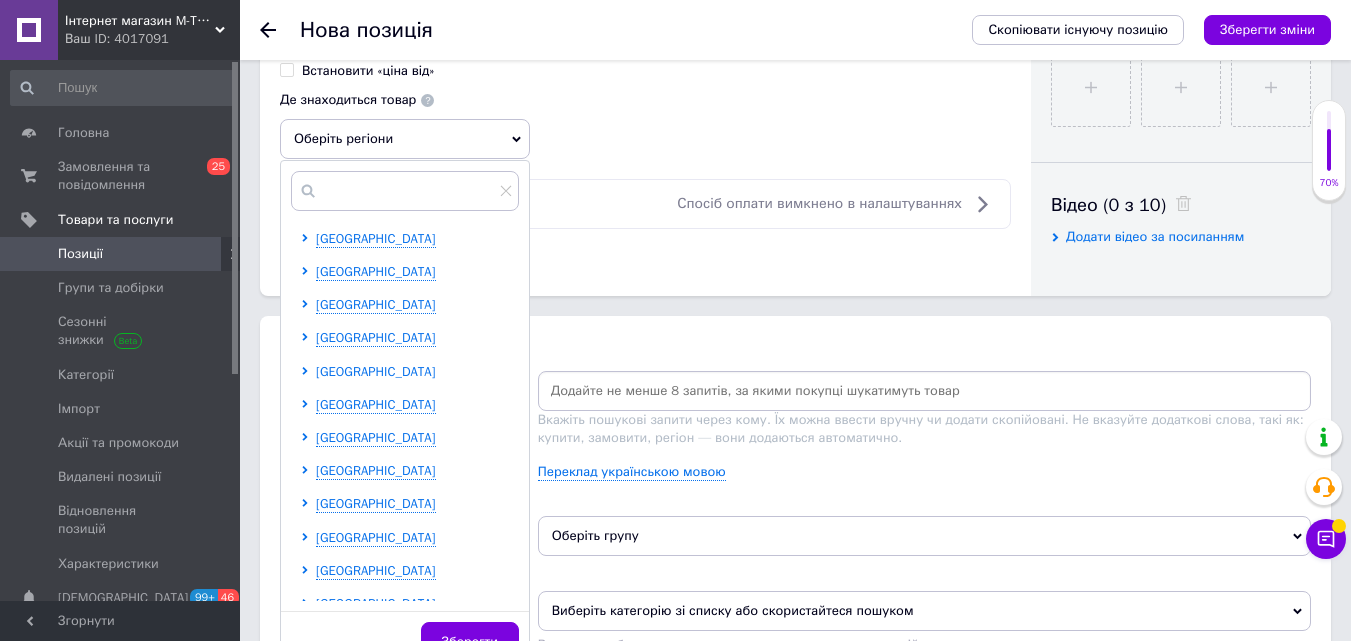 click on "[GEOGRAPHIC_DATA]" at bounding box center [376, 371] 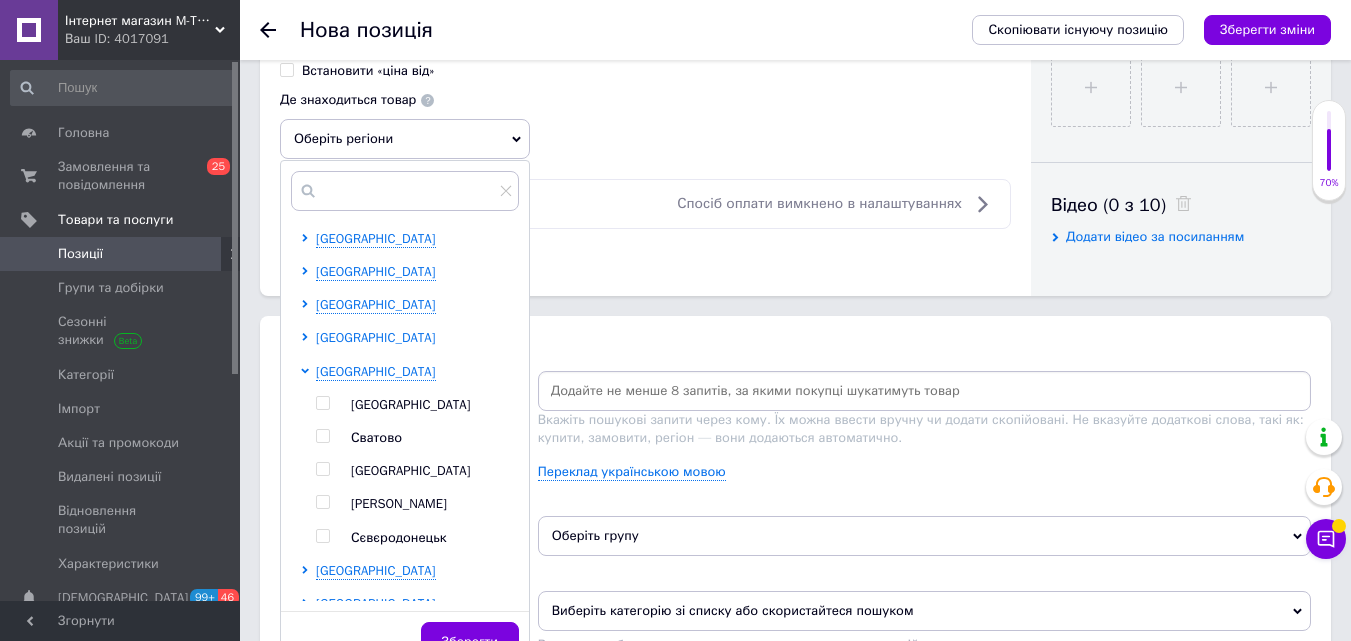 click on "[GEOGRAPHIC_DATA]" at bounding box center (376, 337) 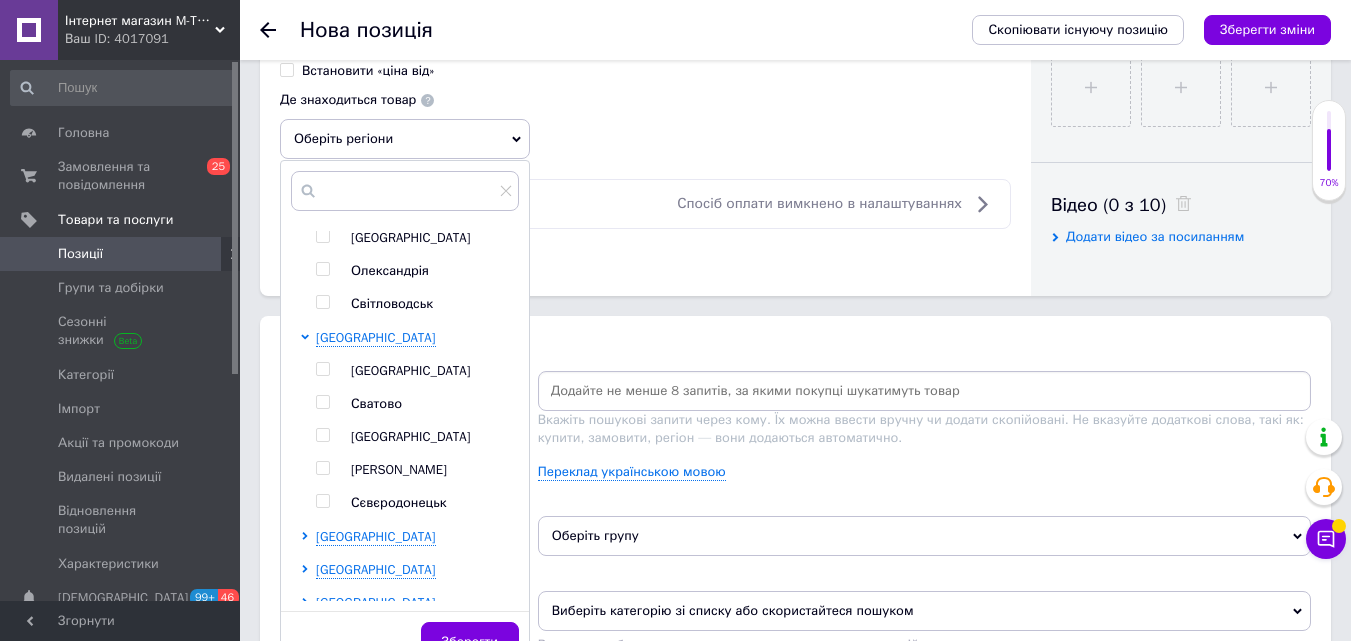 scroll, scrollTop: 300, scrollLeft: 0, axis: vertical 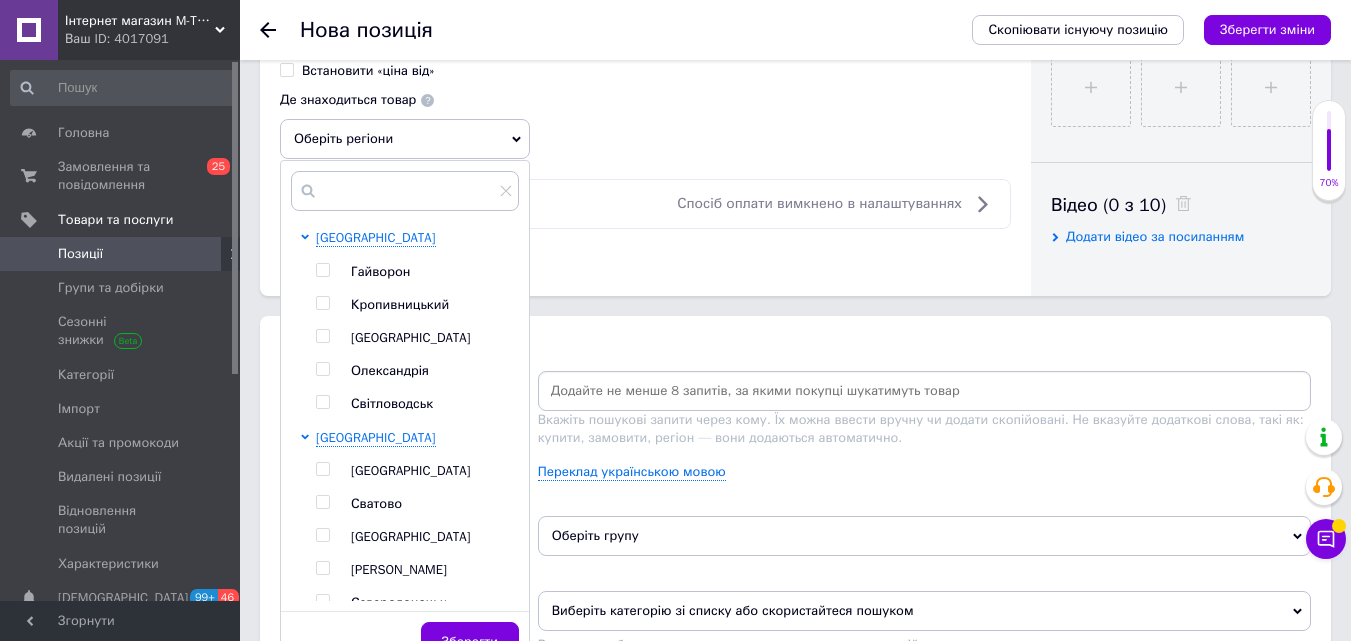click at bounding box center [322, 303] 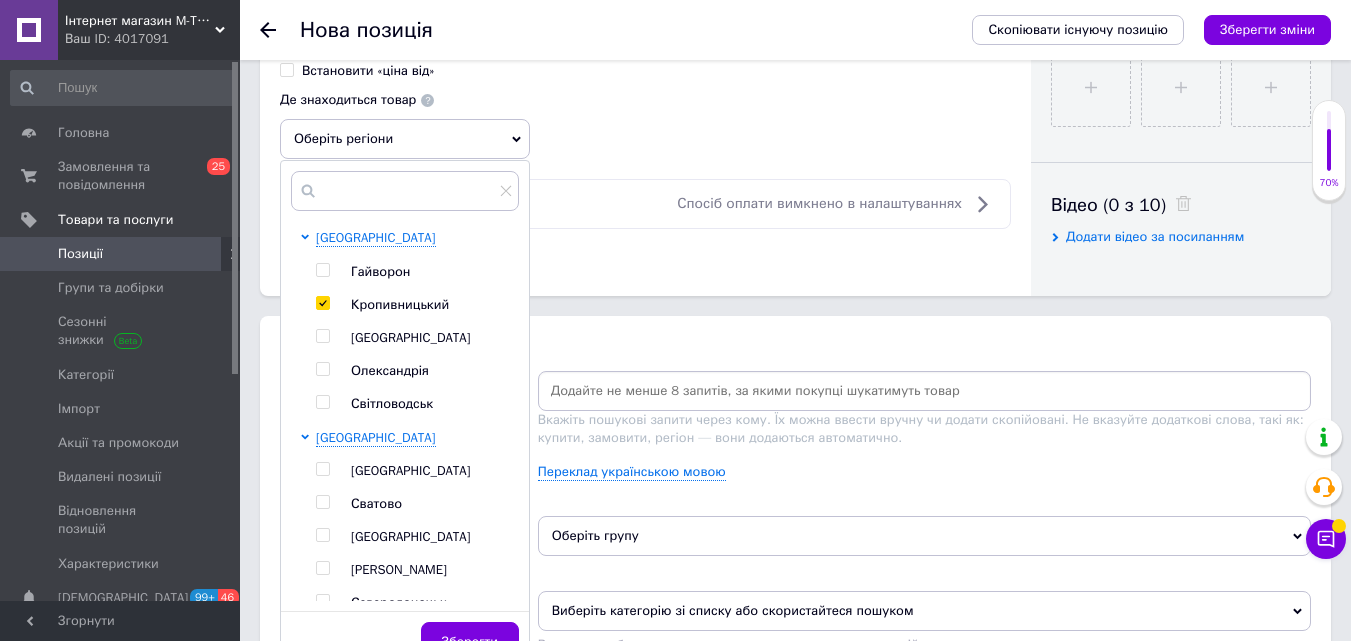 checkbox on "true" 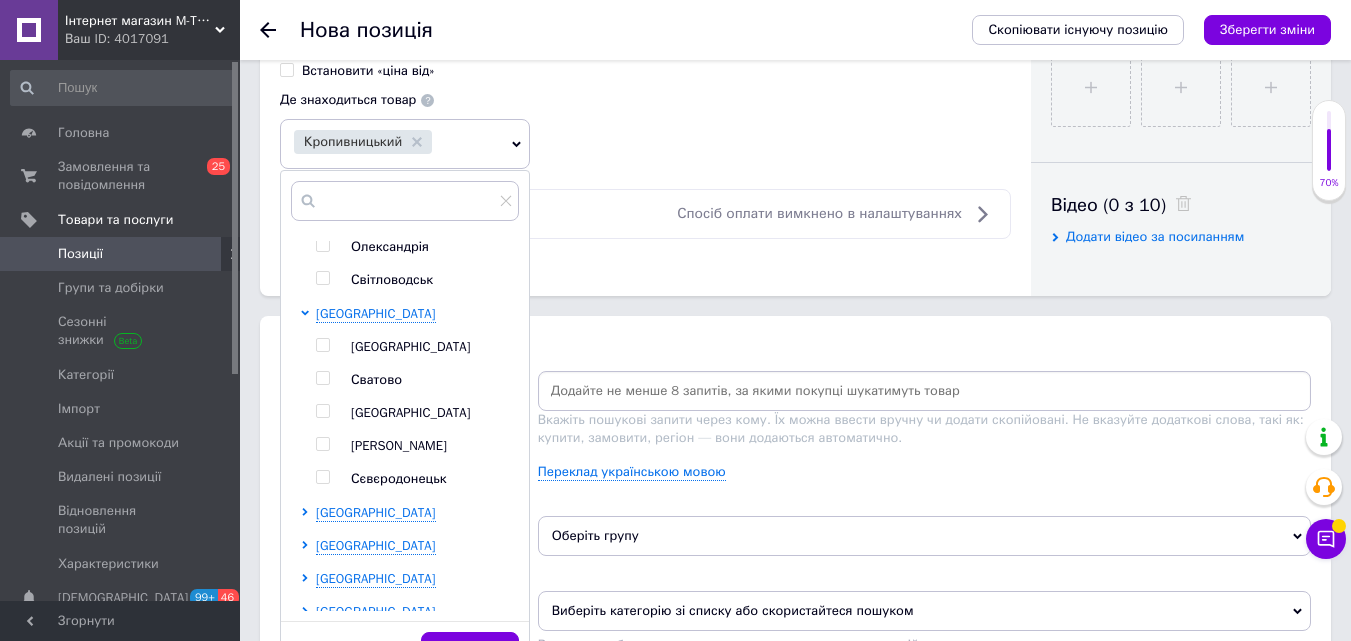 scroll, scrollTop: 500, scrollLeft: 0, axis: vertical 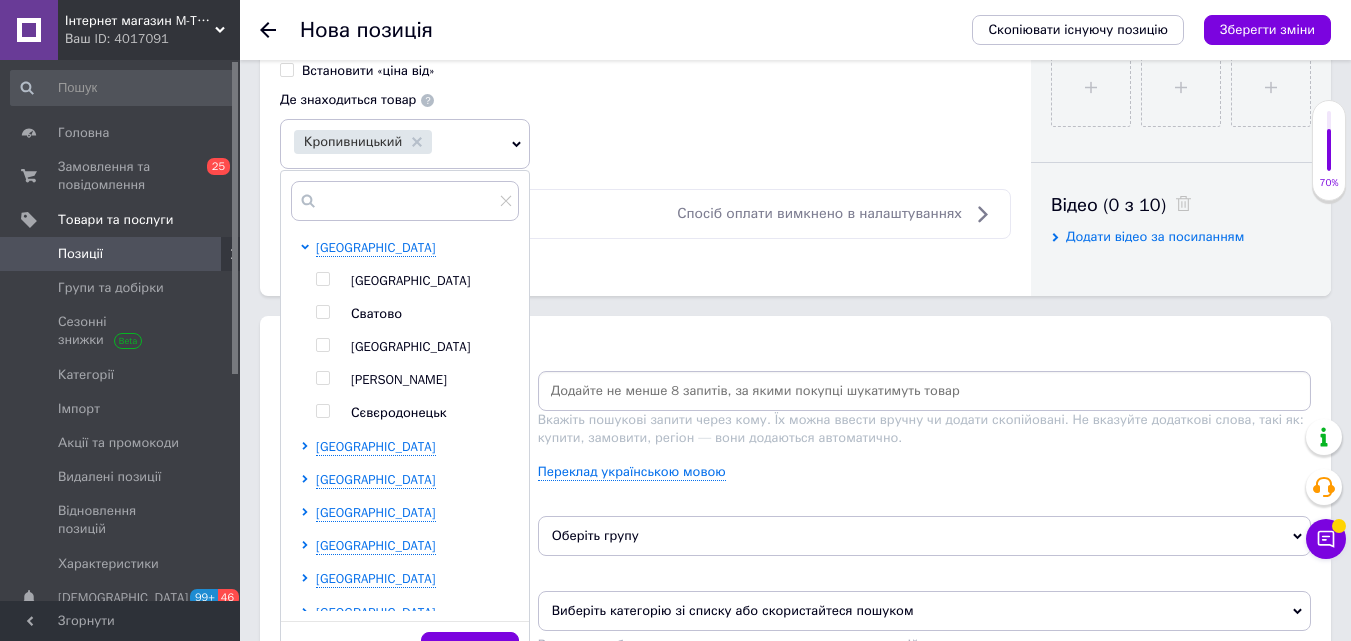 click at bounding box center (308, 331) 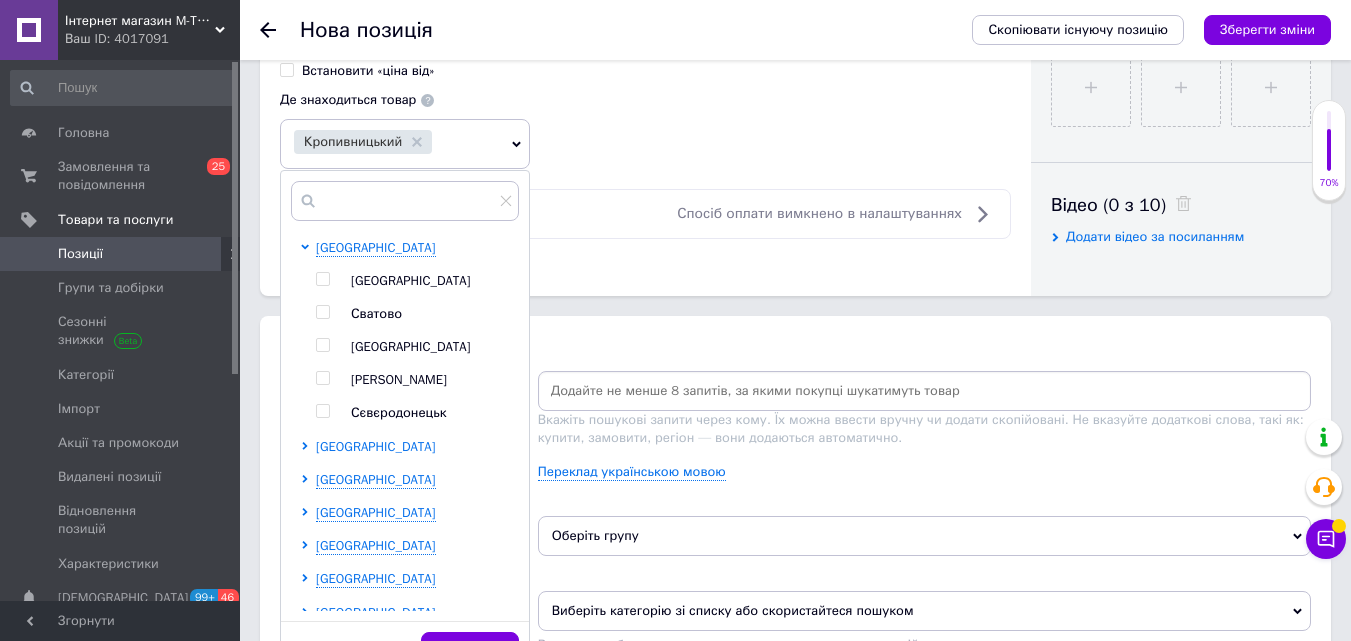 click on "[GEOGRAPHIC_DATA]" at bounding box center (376, 446) 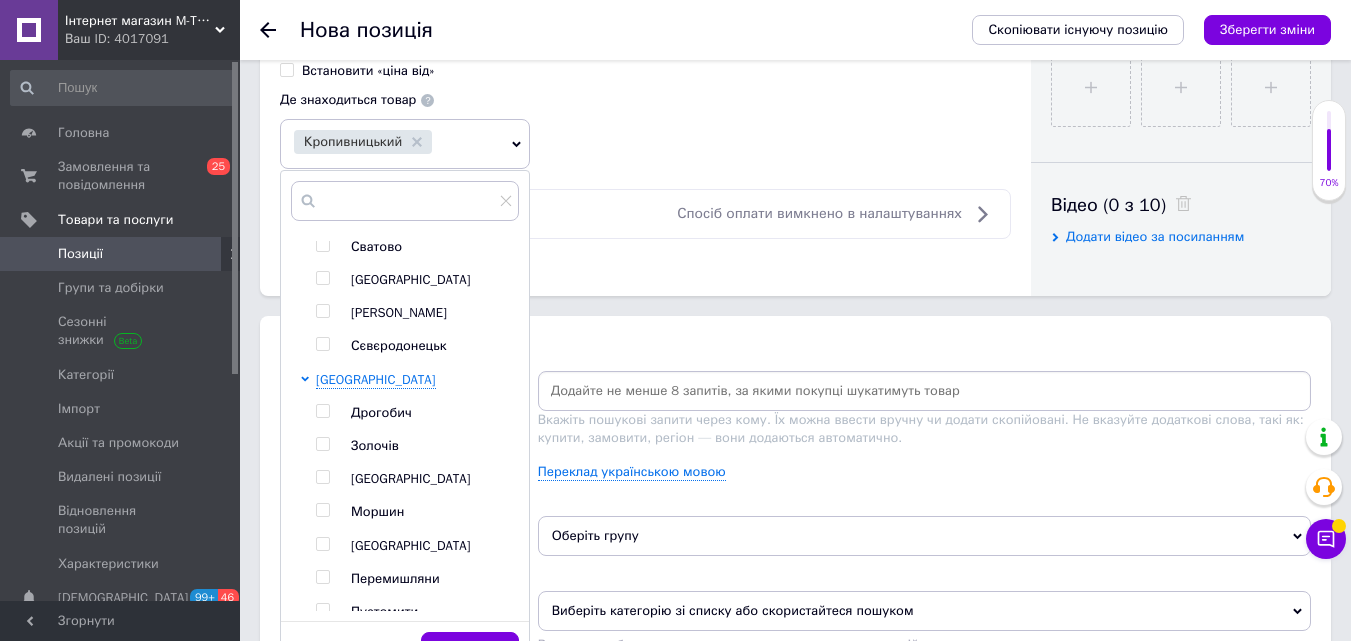 scroll, scrollTop: 600, scrollLeft: 0, axis: vertical 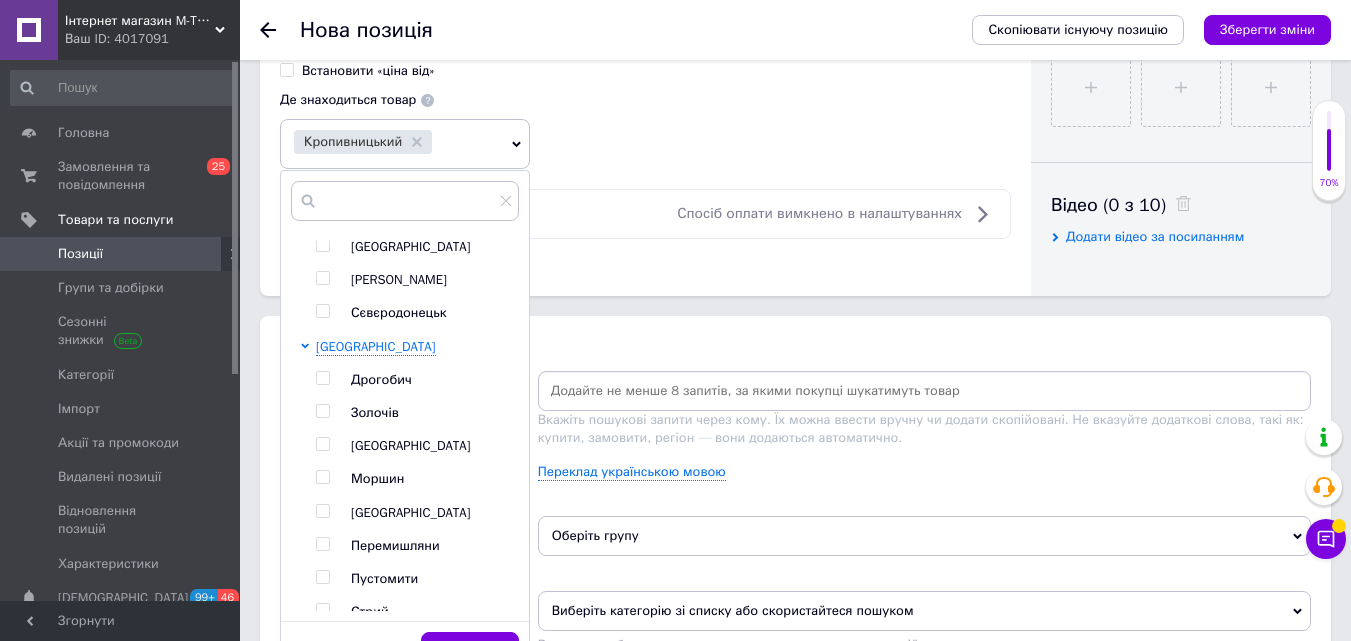 click at bounding box center [322, 411] 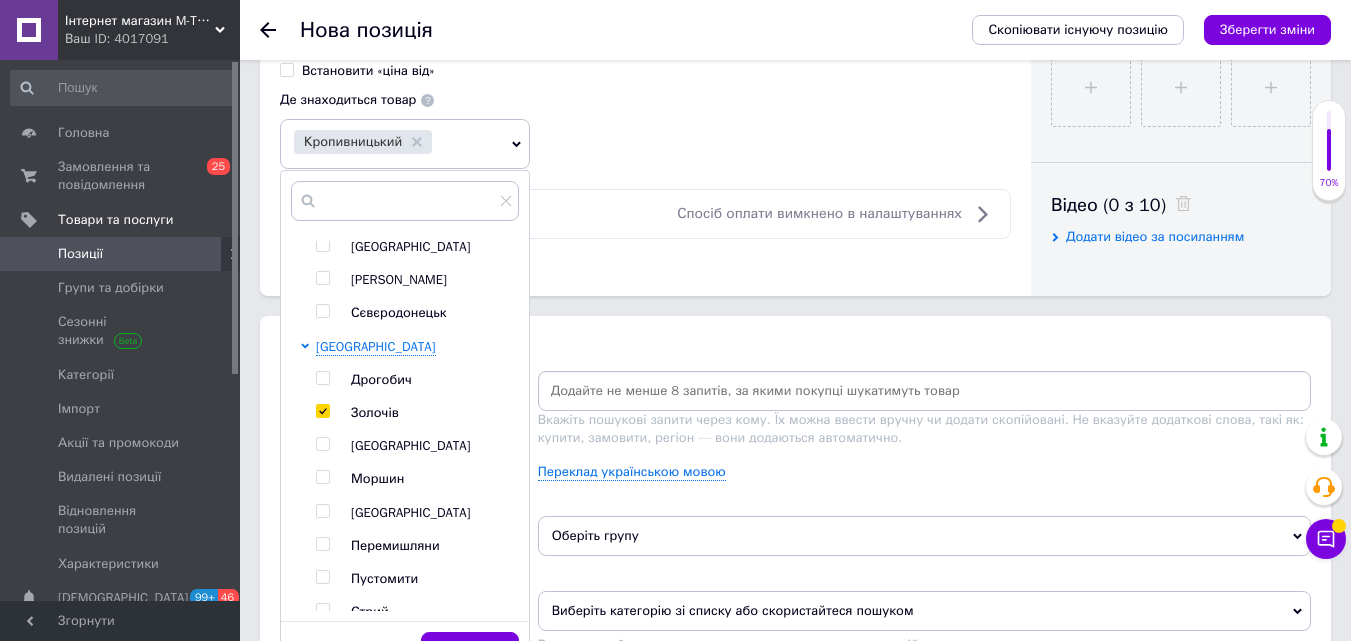 checkbox on "true" 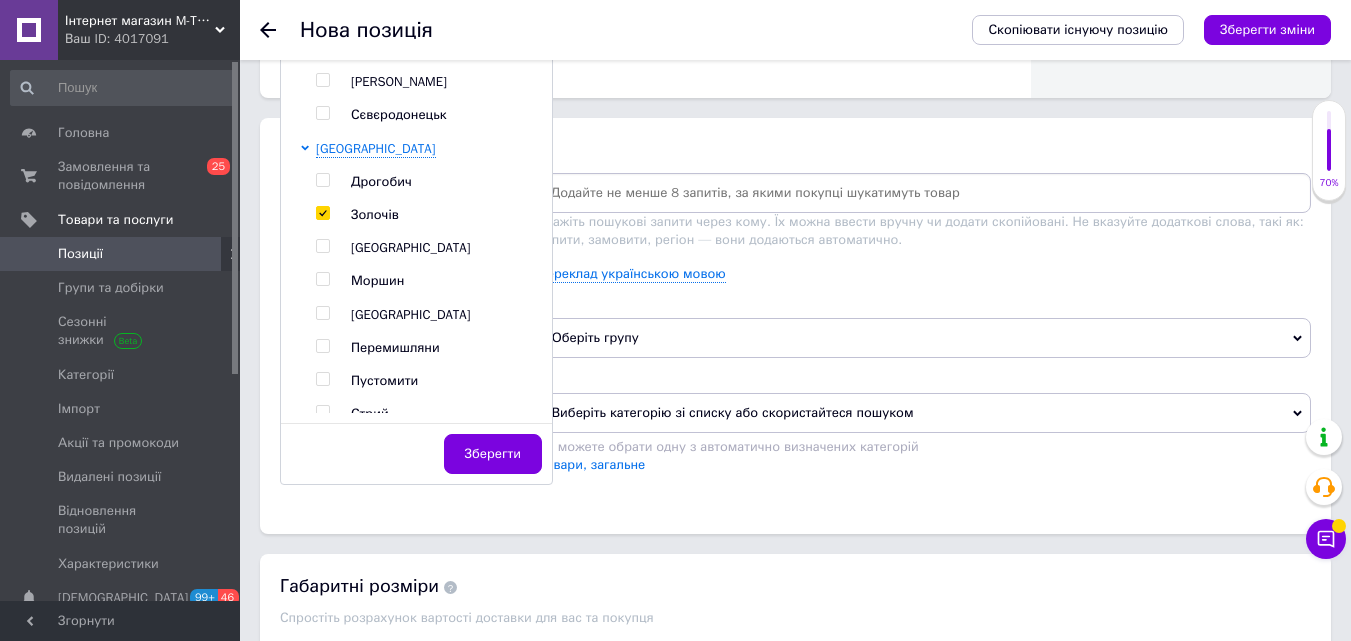 scroll, scrollTop: 1100, scrollLeft: 0, axis: vertical 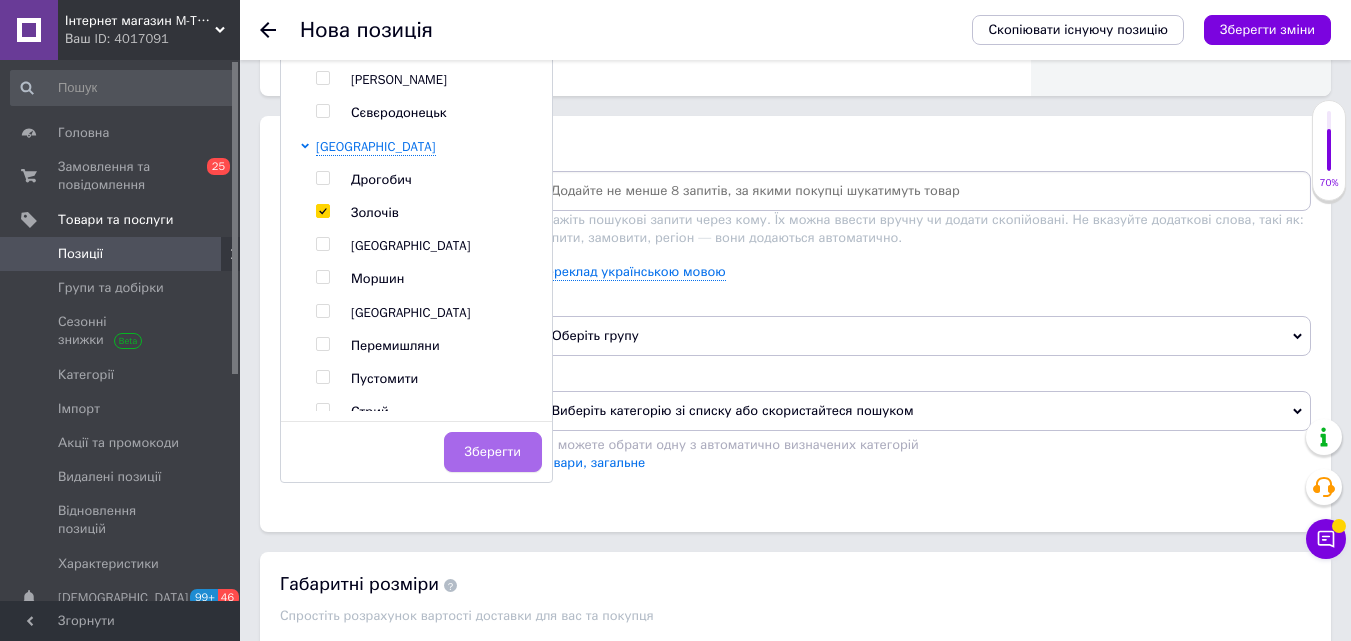 click on "Зберегти" at bounding box center (493, 452) 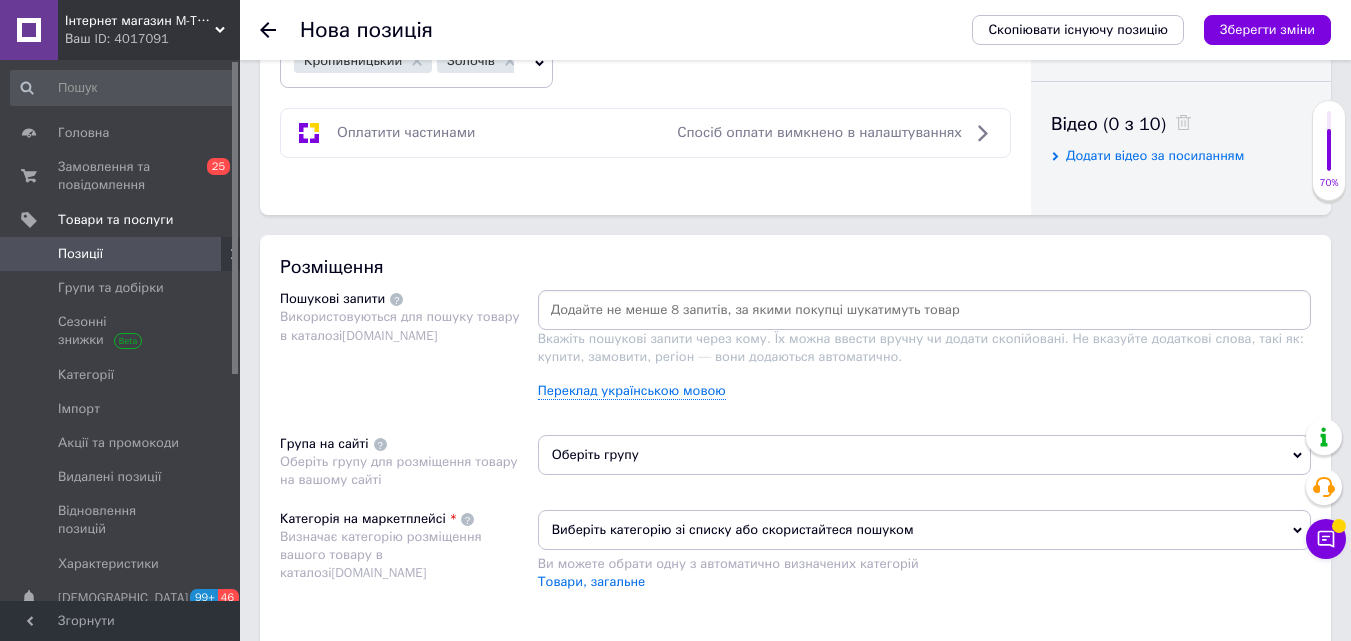 scroll, scrollTop: 1000, scrollLeft: 0, axis: vertical 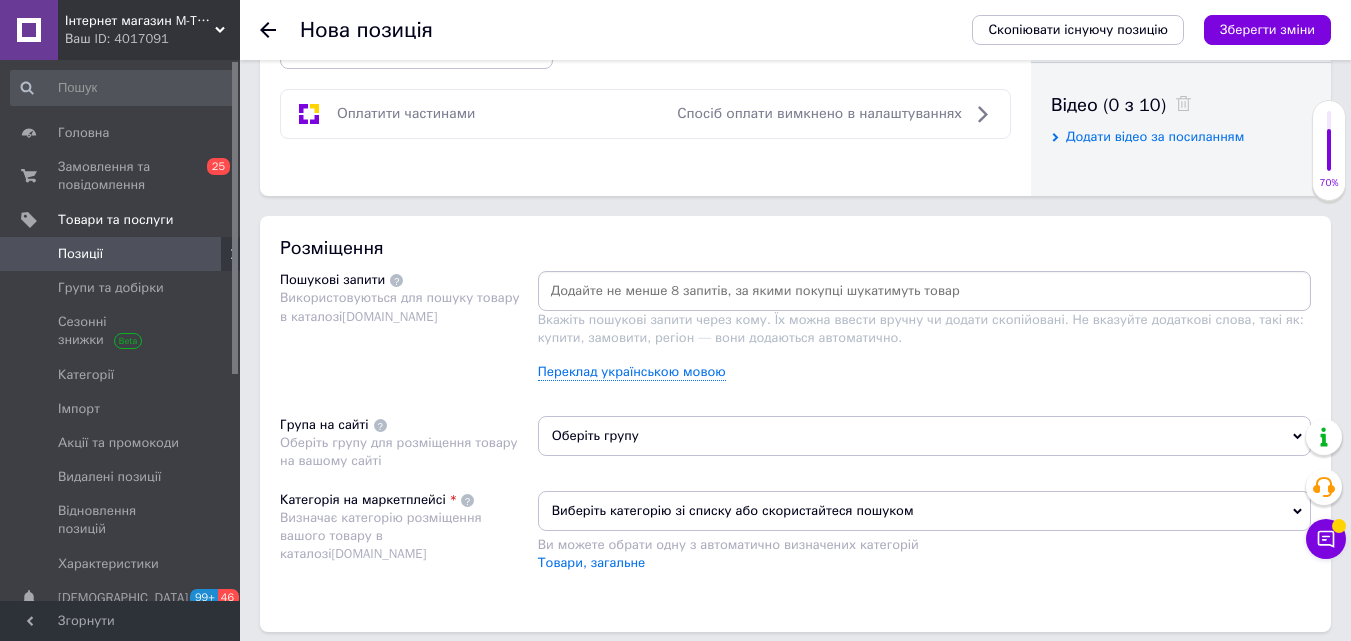 click at bounding box center (924, 291) 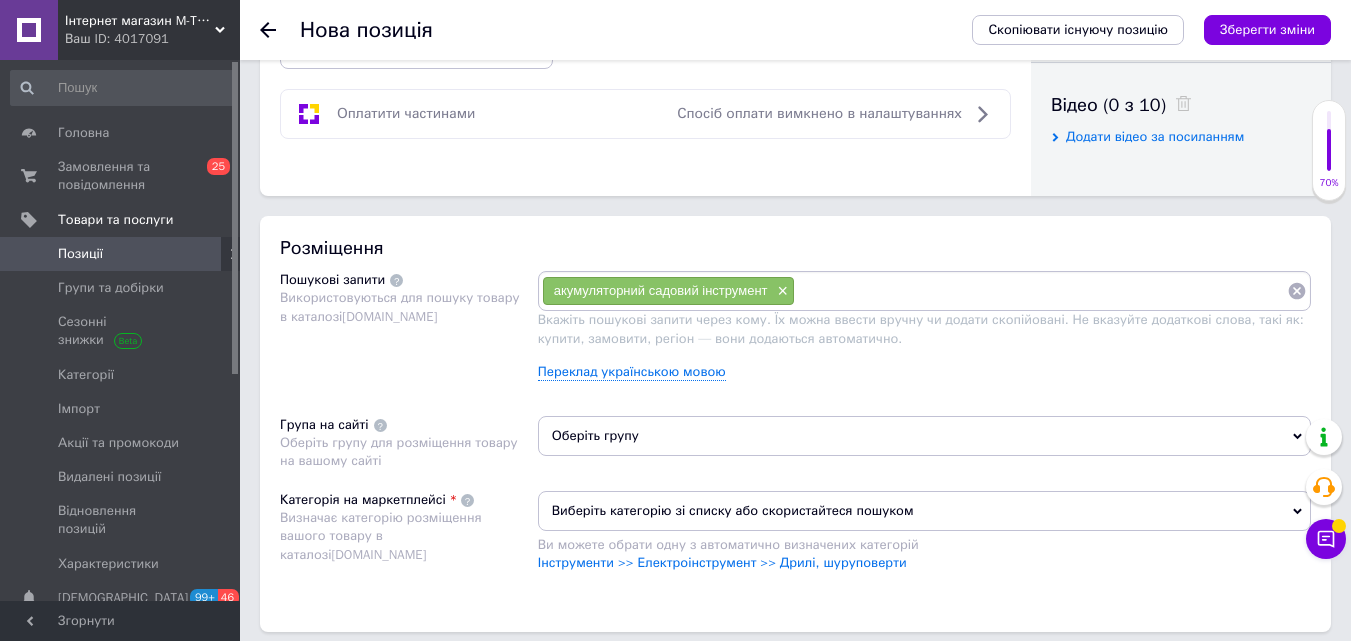 paste on "акумуляторна міні пила DeWalt" 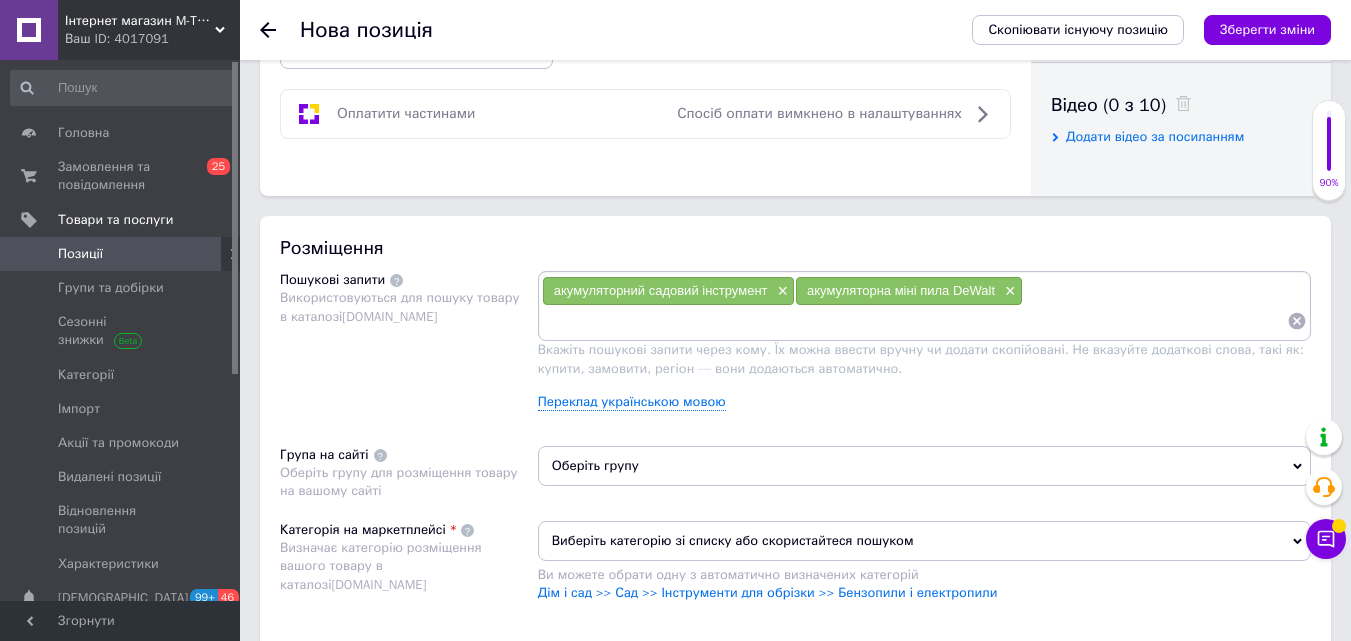 paste on "акумуляторний секатор DeWalt" 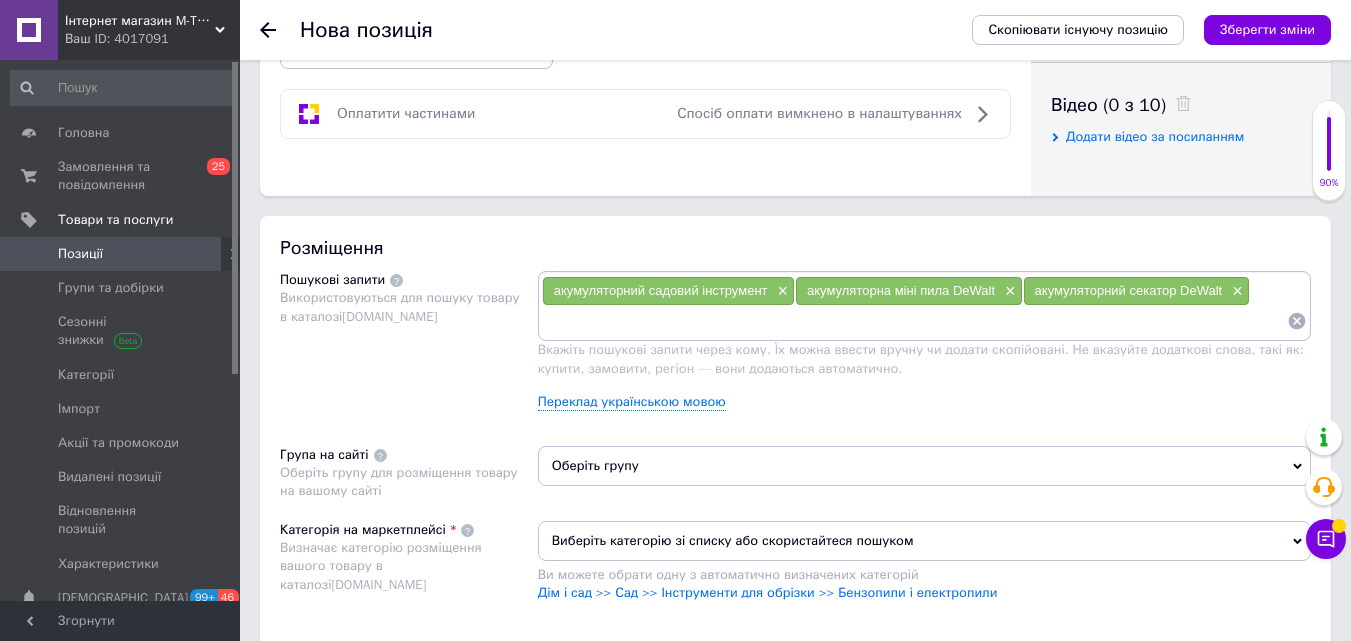 paste on "пила для обрізки гілок" 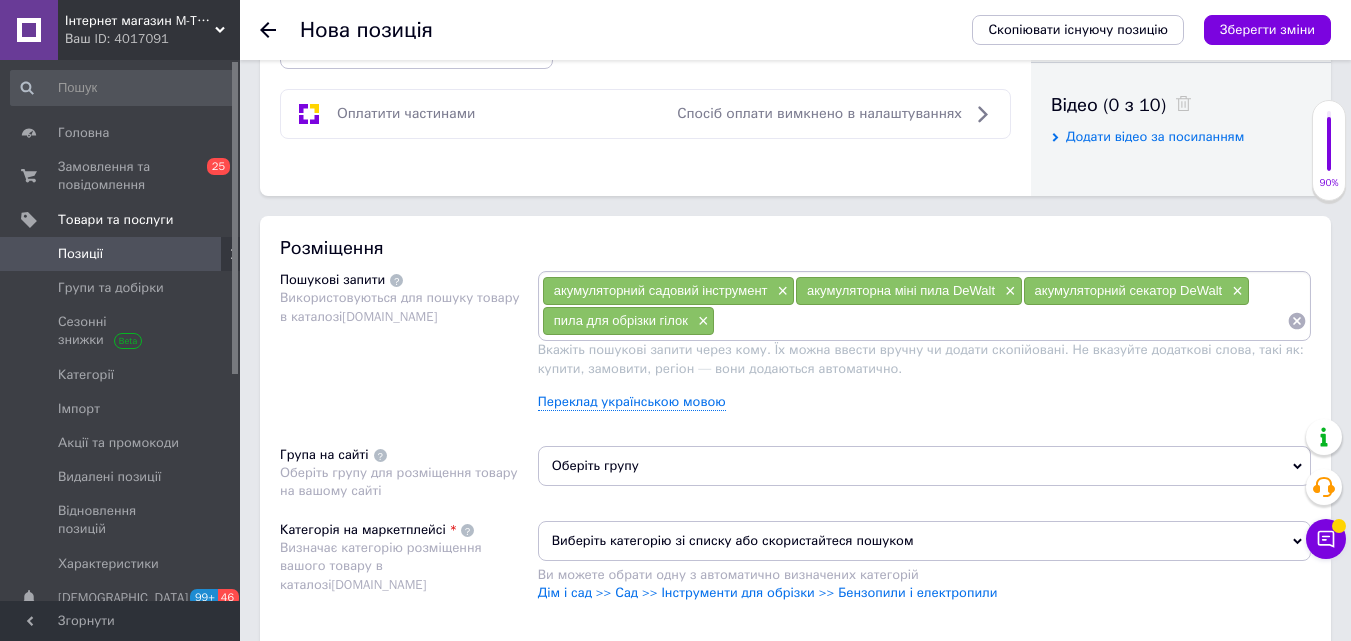 paste on "секатор акумуляторний для дерев" 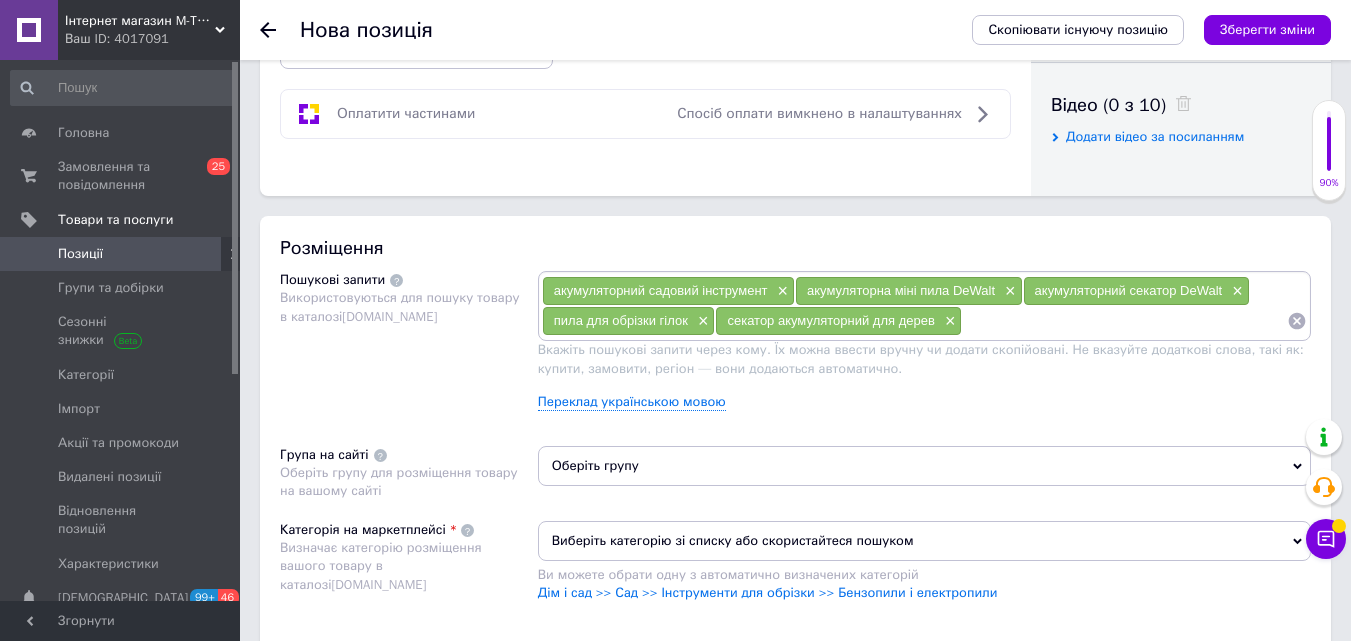 paste on "DeWalt садовий набір 2в1" 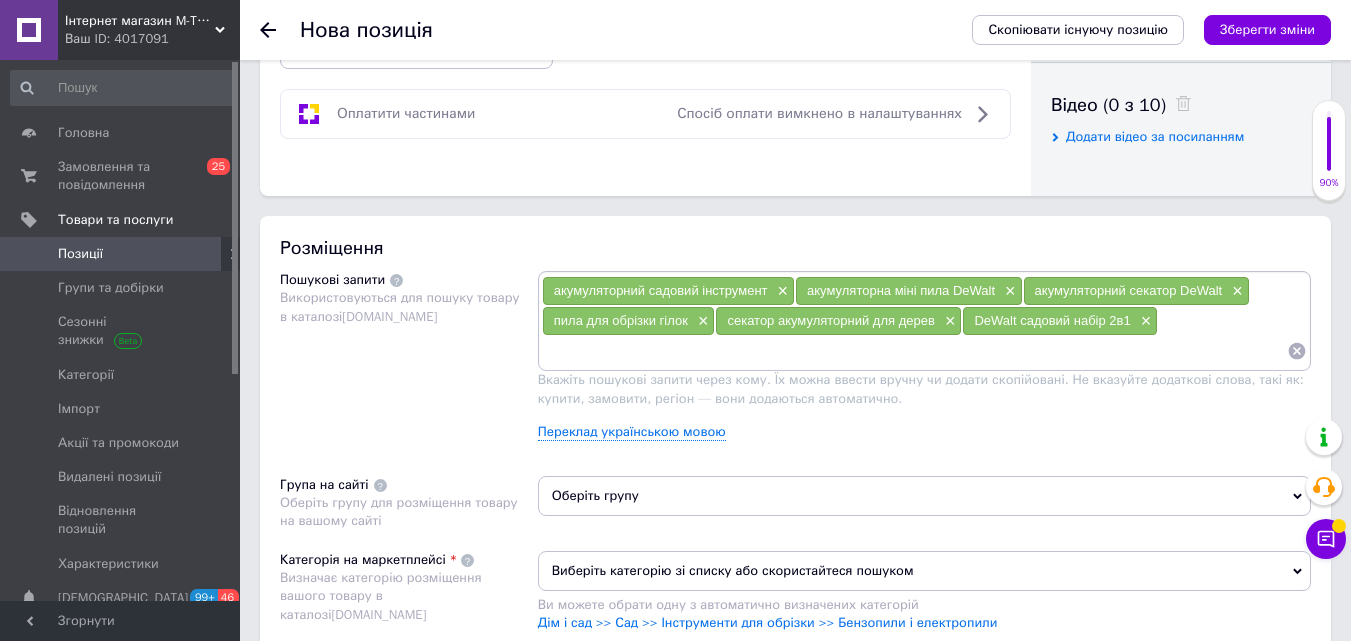paste on "акумуляторна гілкорізка" 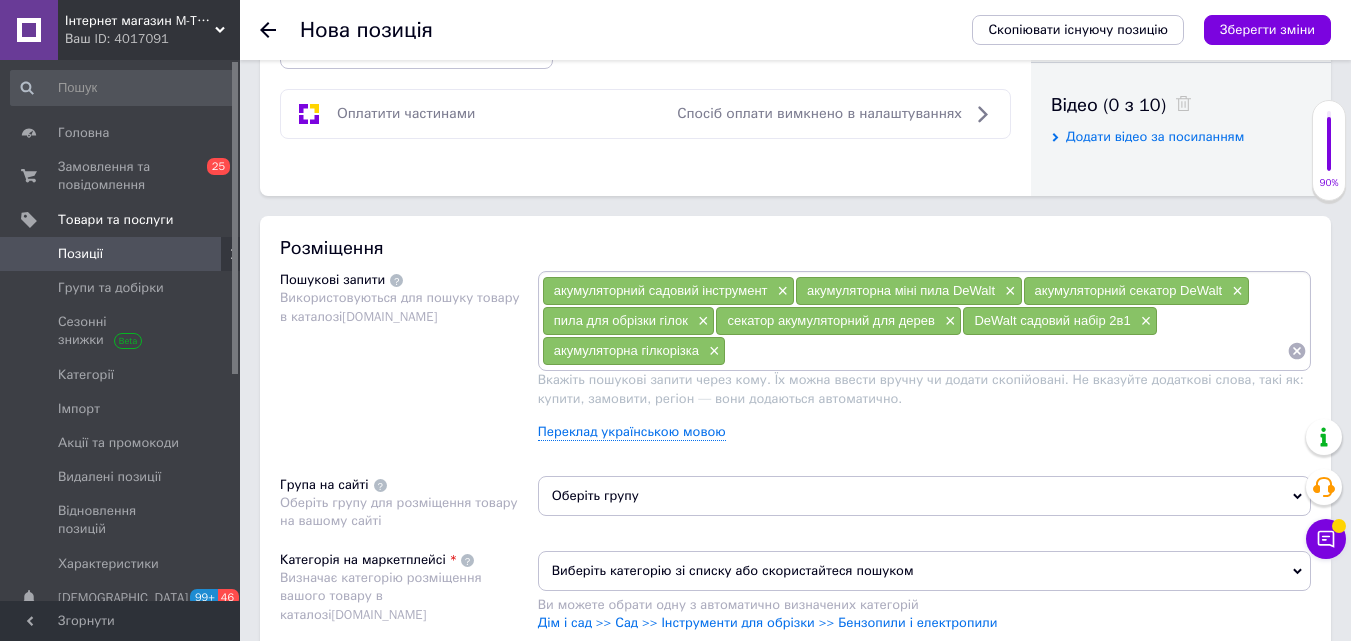 paste on "акумуляторний інструмент для саду" 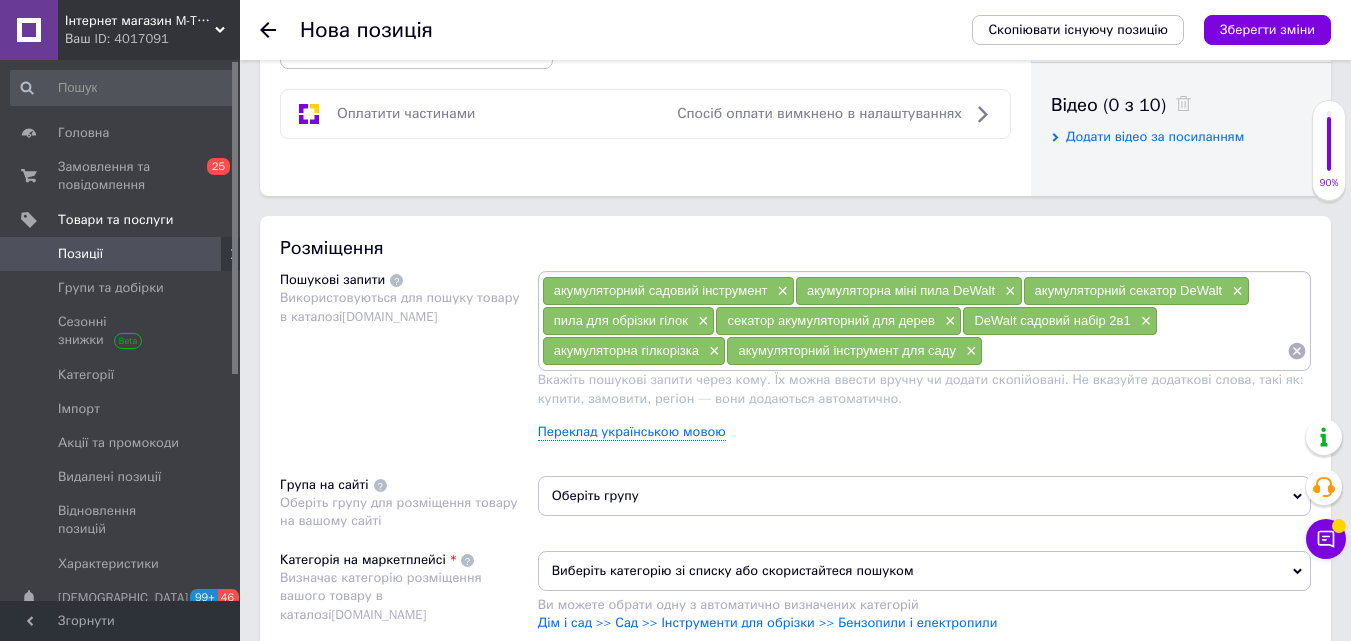 paste on "секатор з акумулятором 24V" 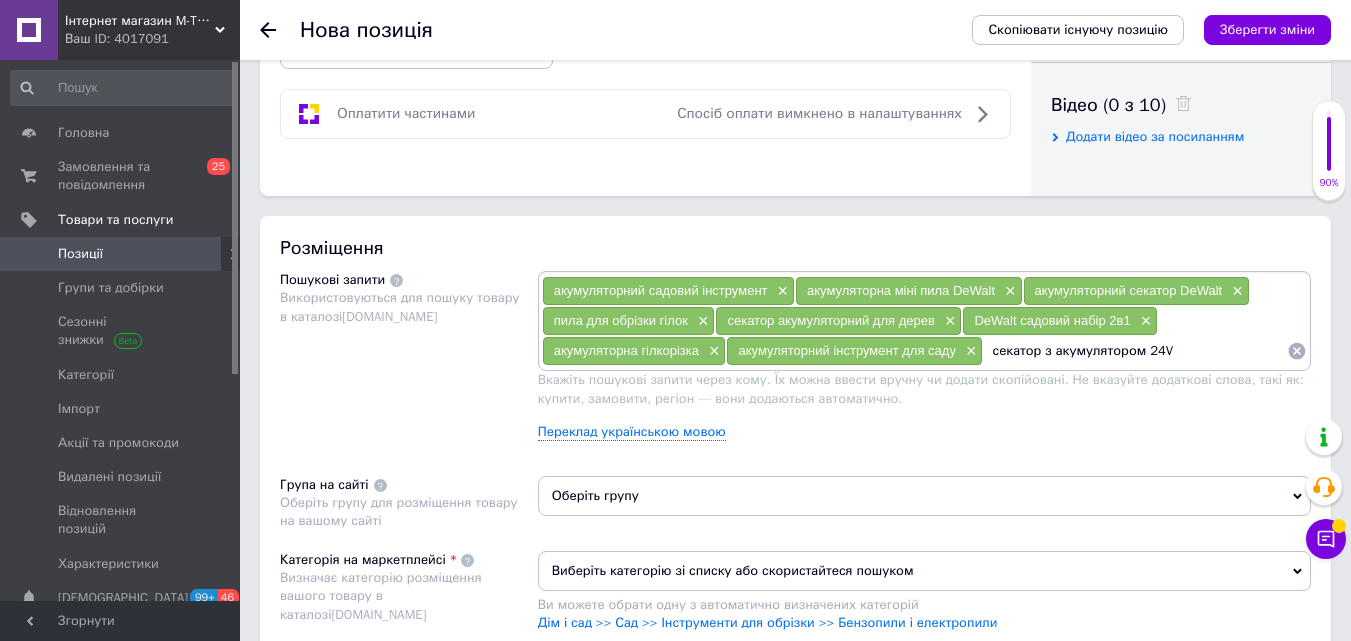 type 